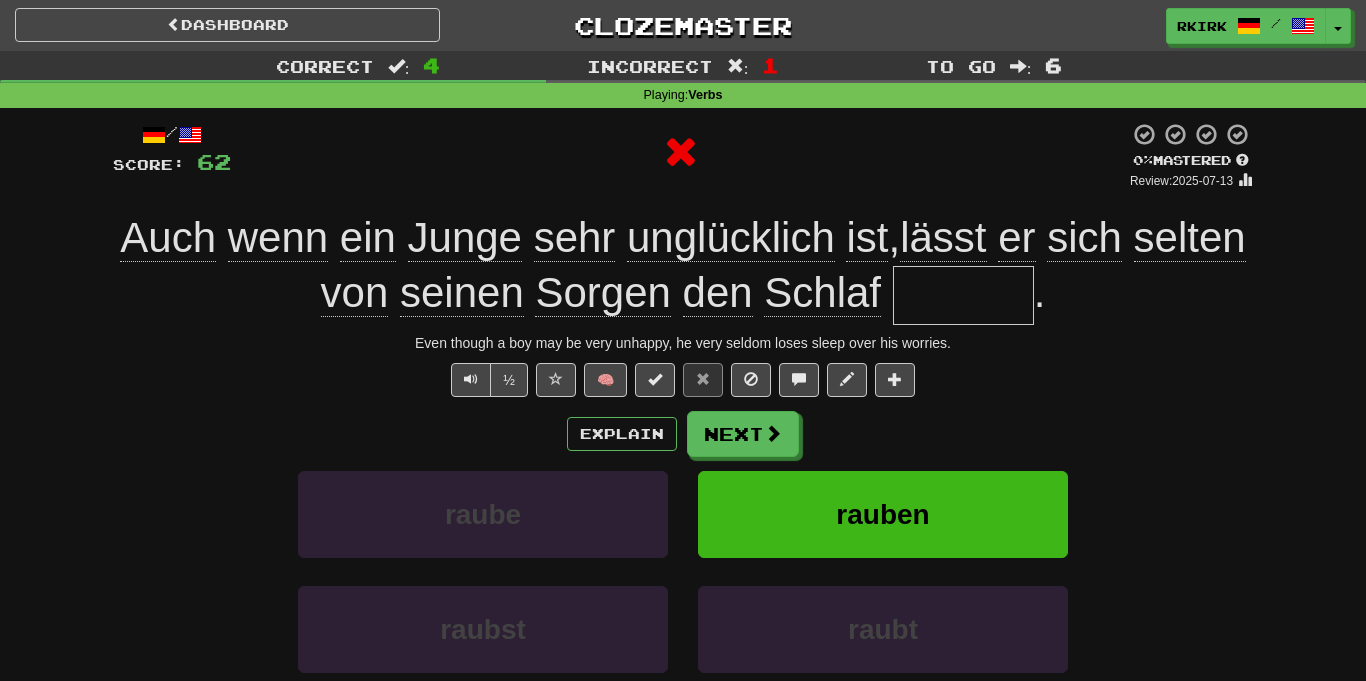 scroll, scrollTop: 0, scrollLeft: 0, axis: both 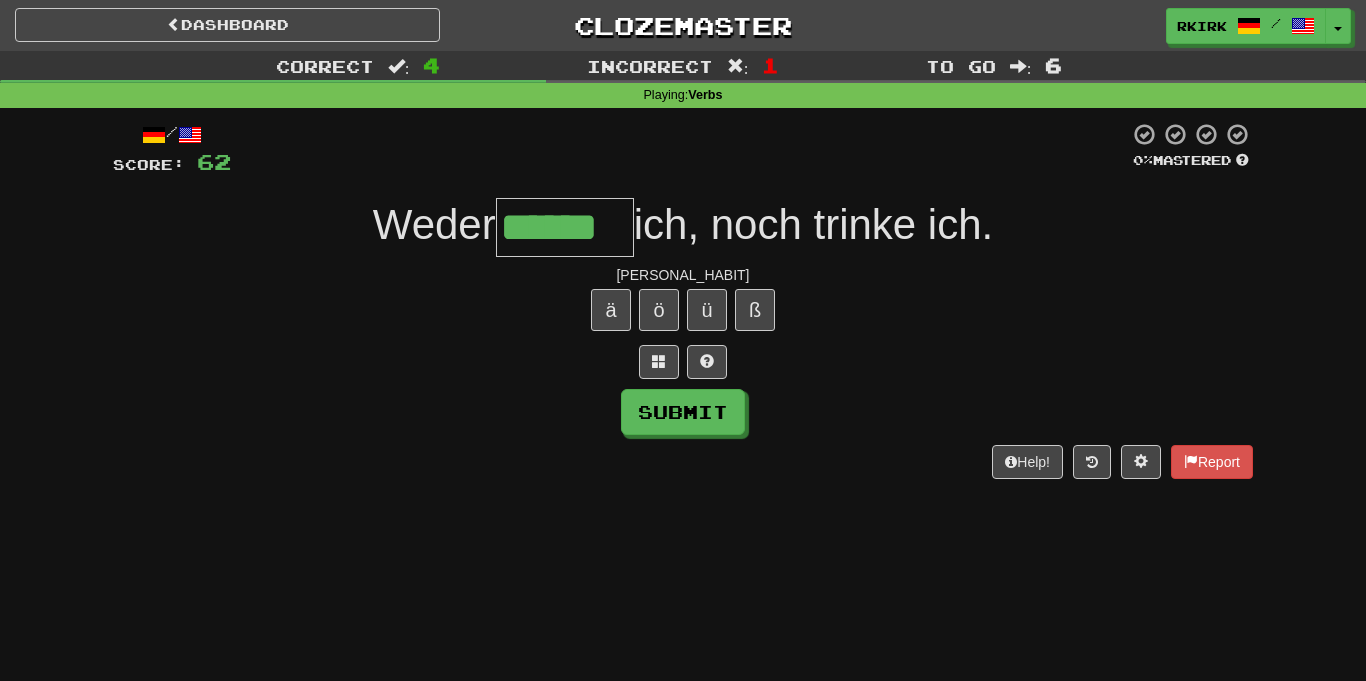 type on "******" 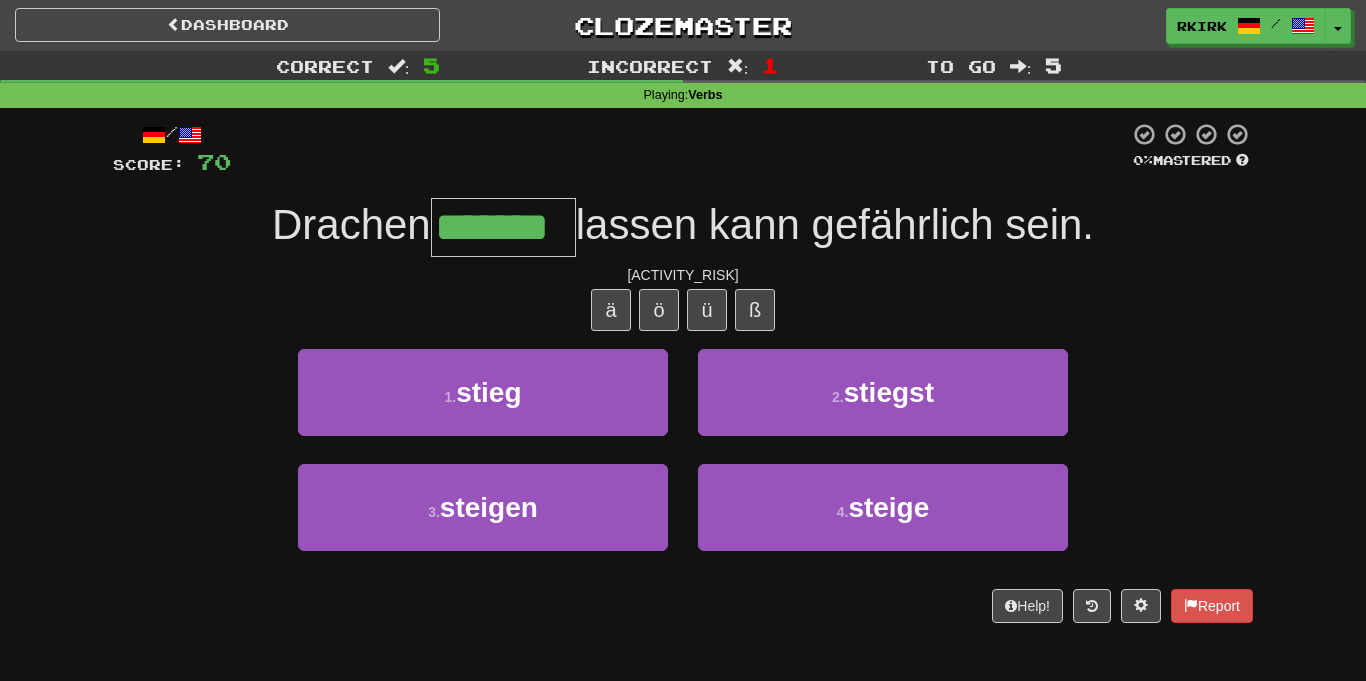 type on "*******" 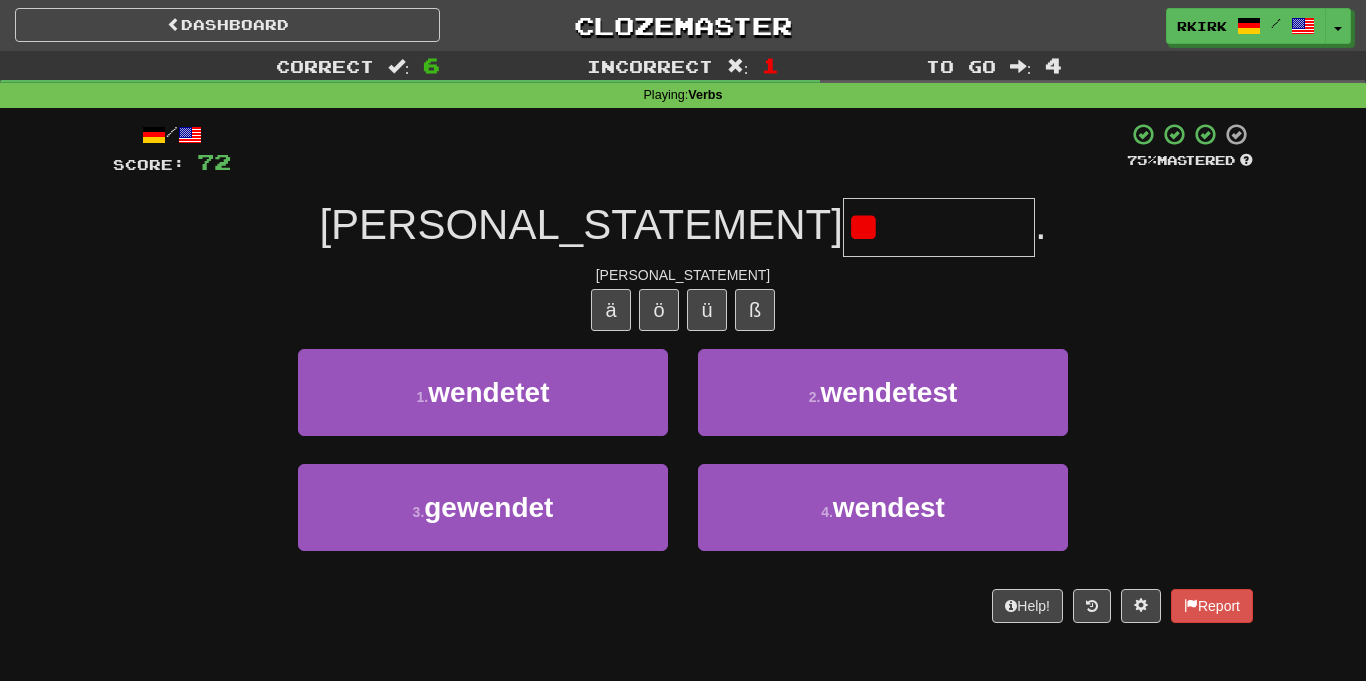 type on "*" 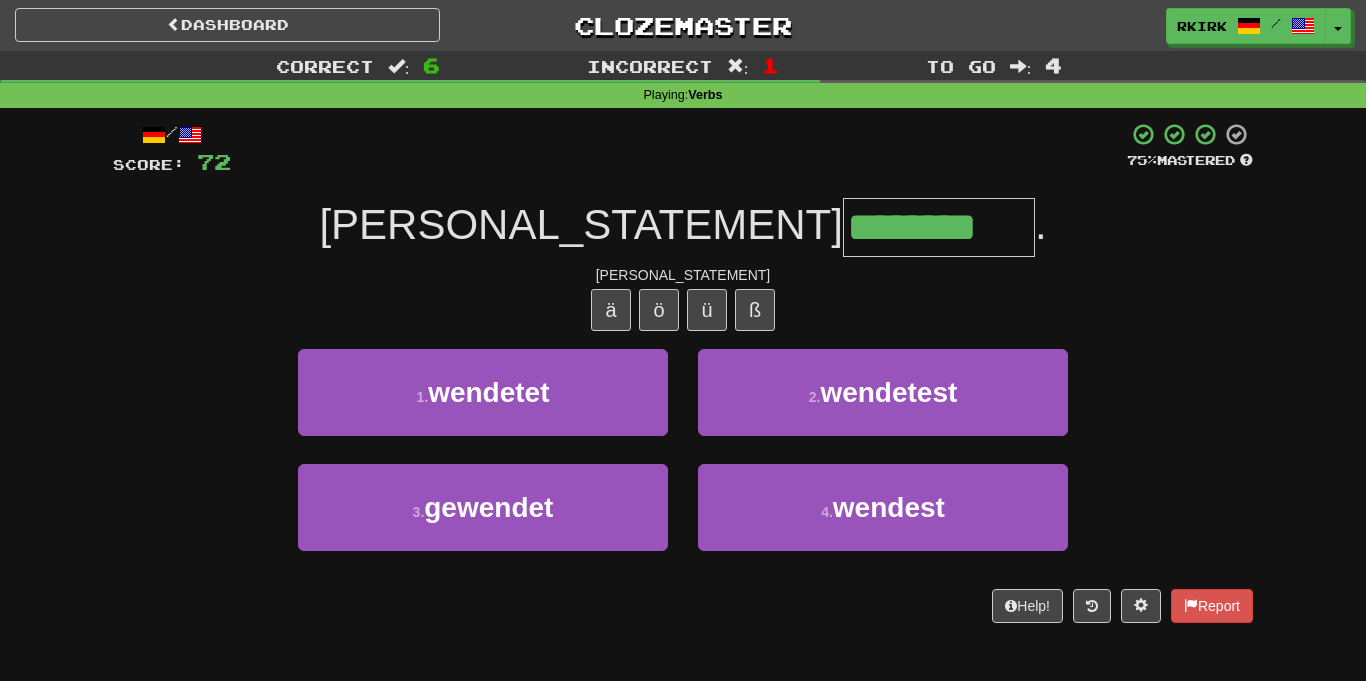 type on "********" 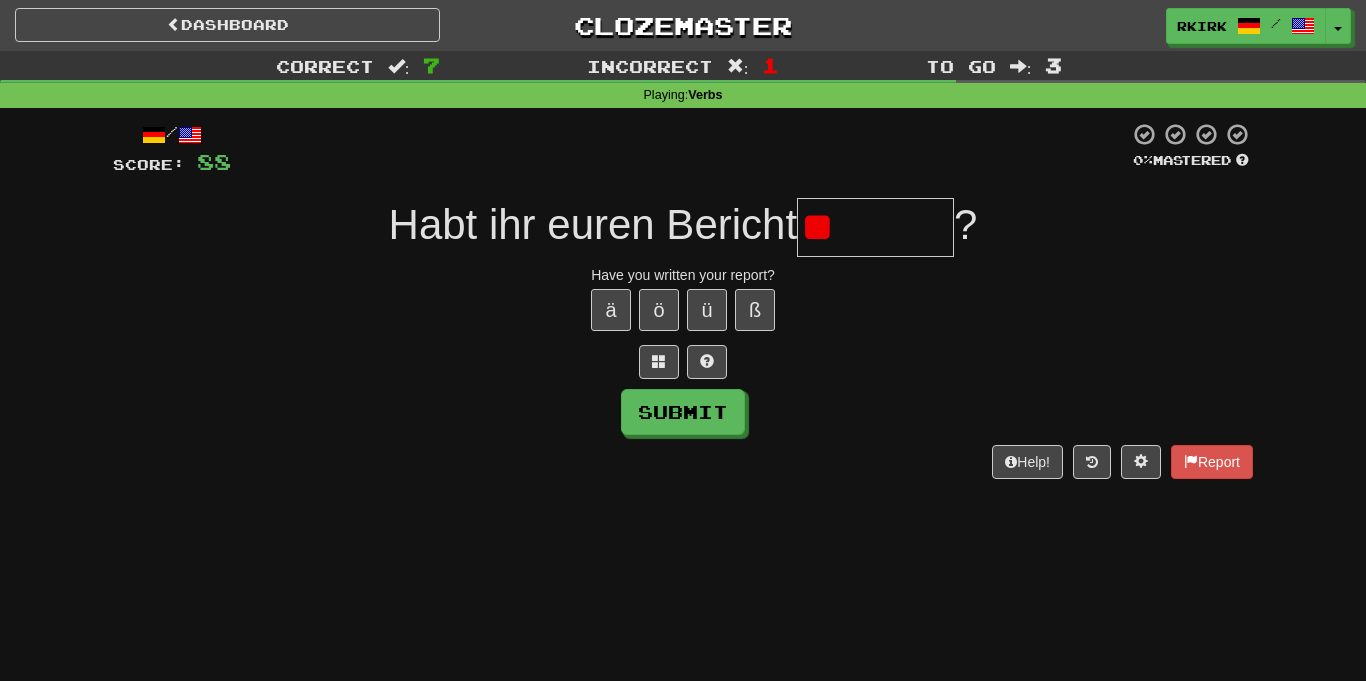 type on "*" 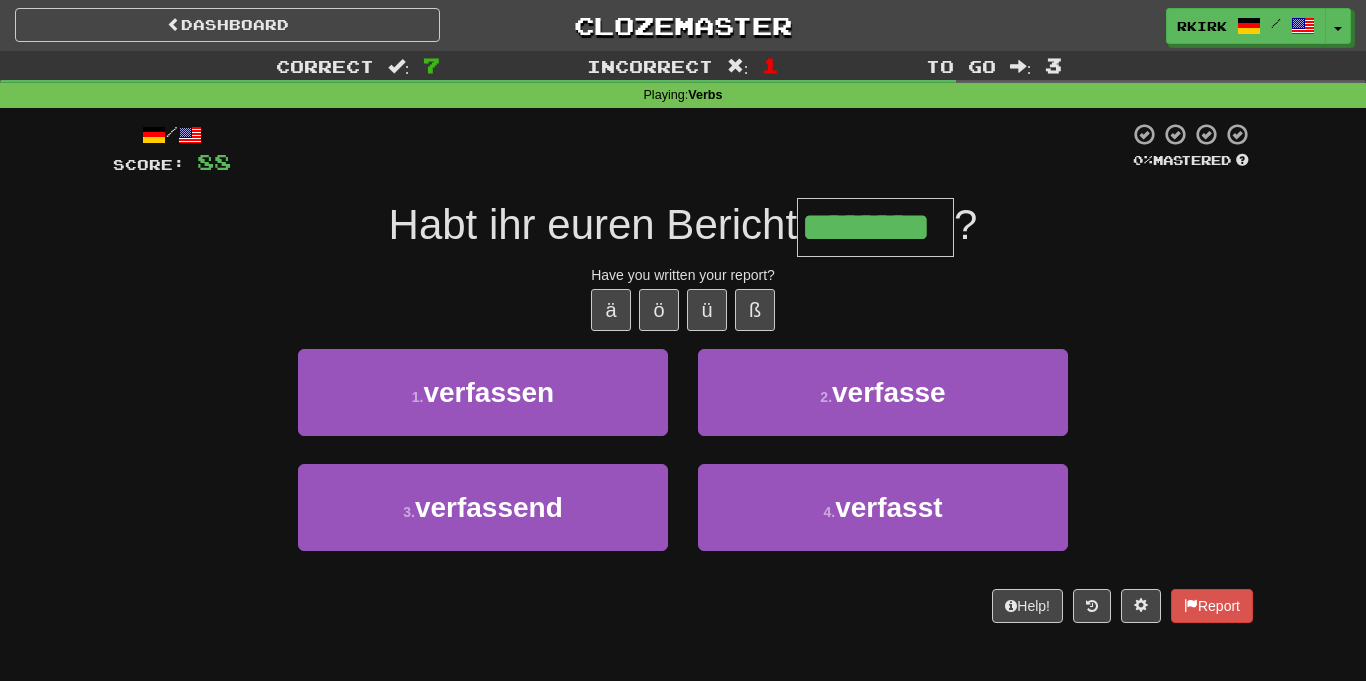 type on "********" 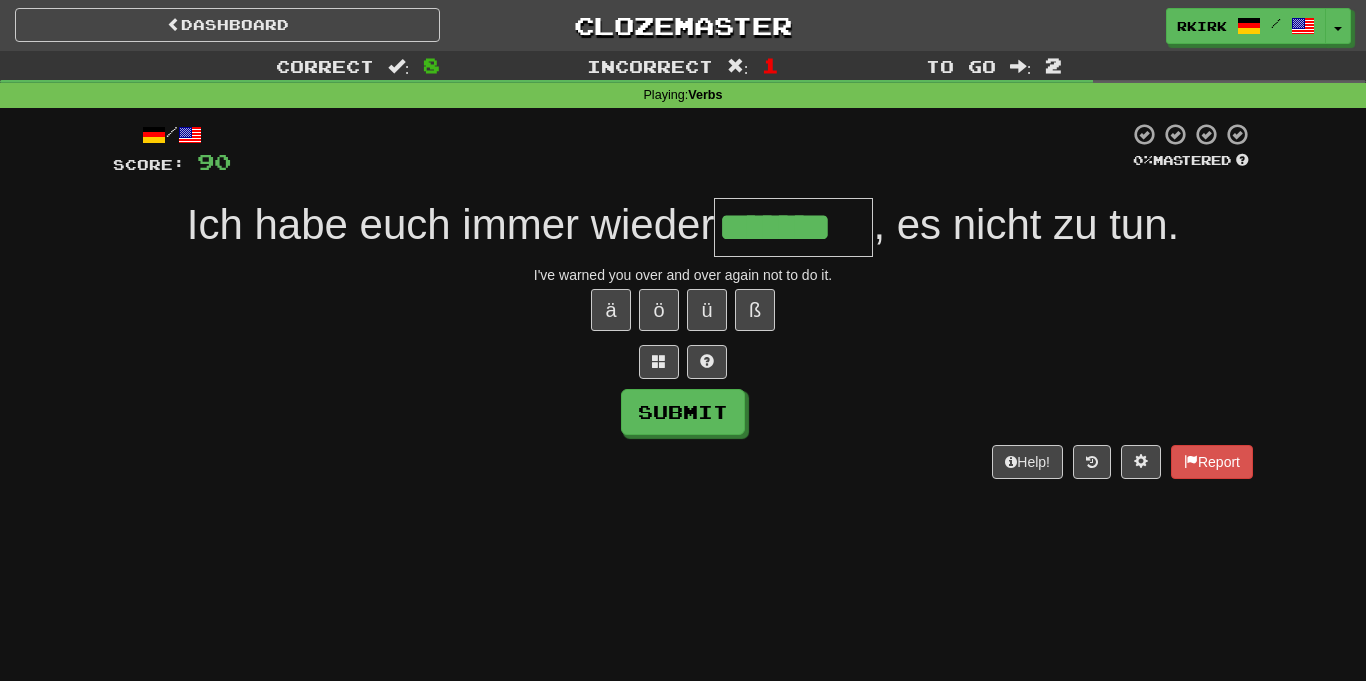 type on "*******" 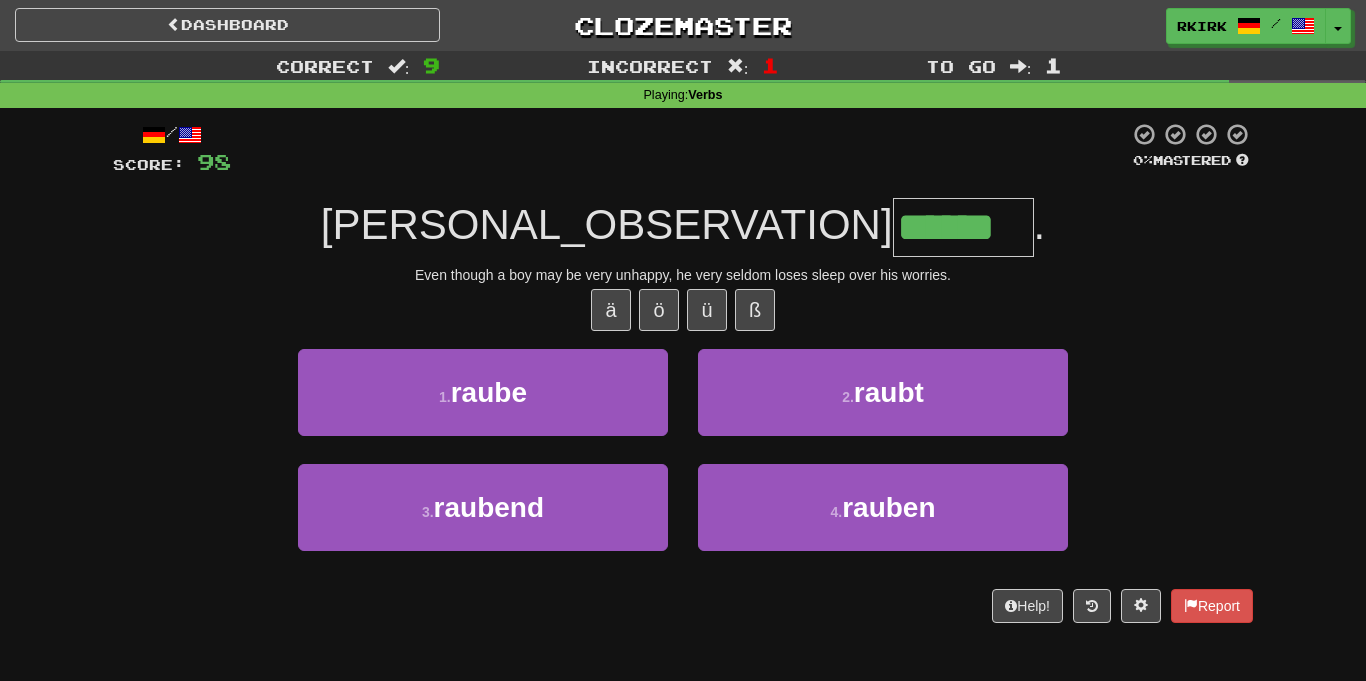 type on "******" 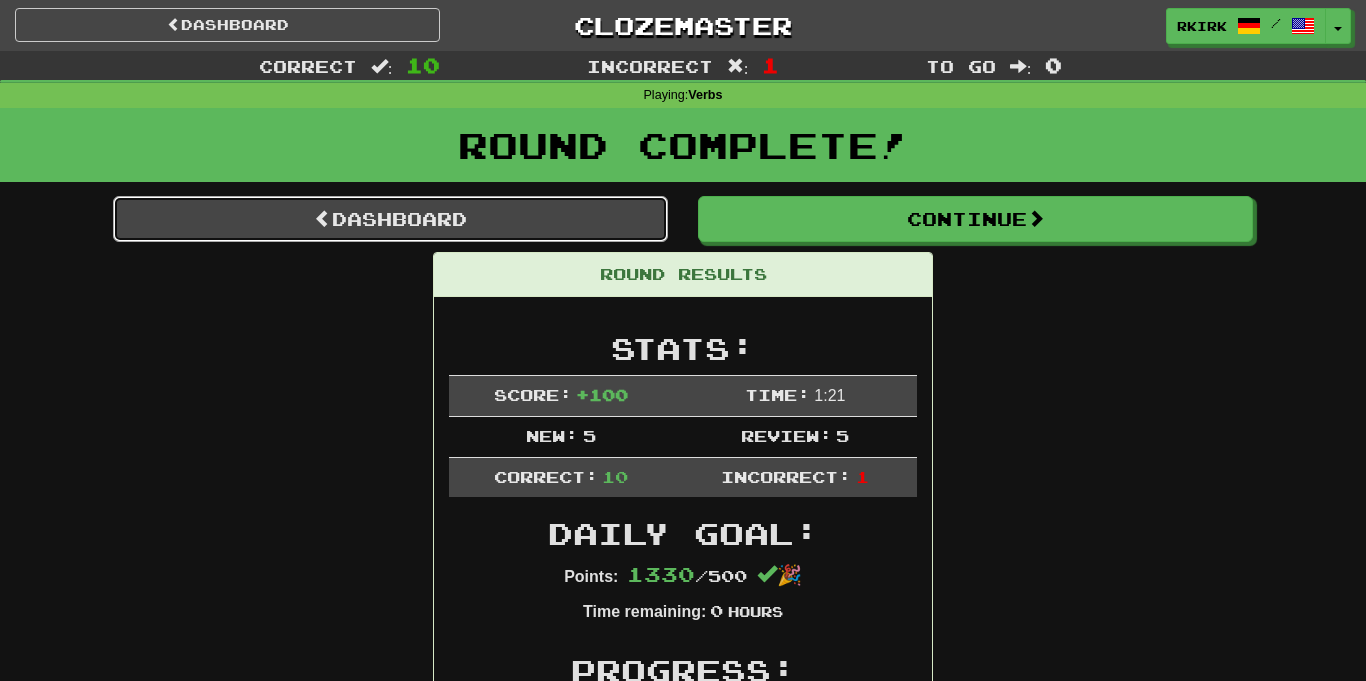 click on "Dashboard" at bounding box center [390, 219] 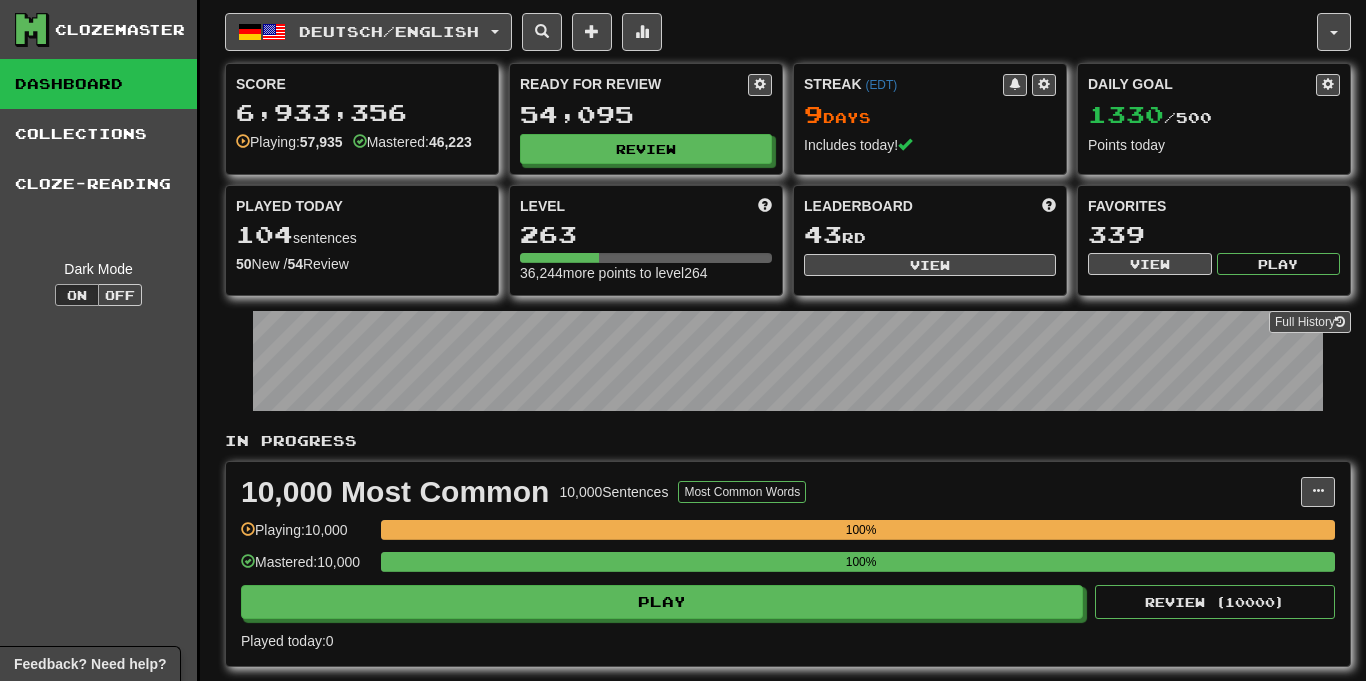 scroll, scrollTop: 0, scrollLeft: 0, axis: both 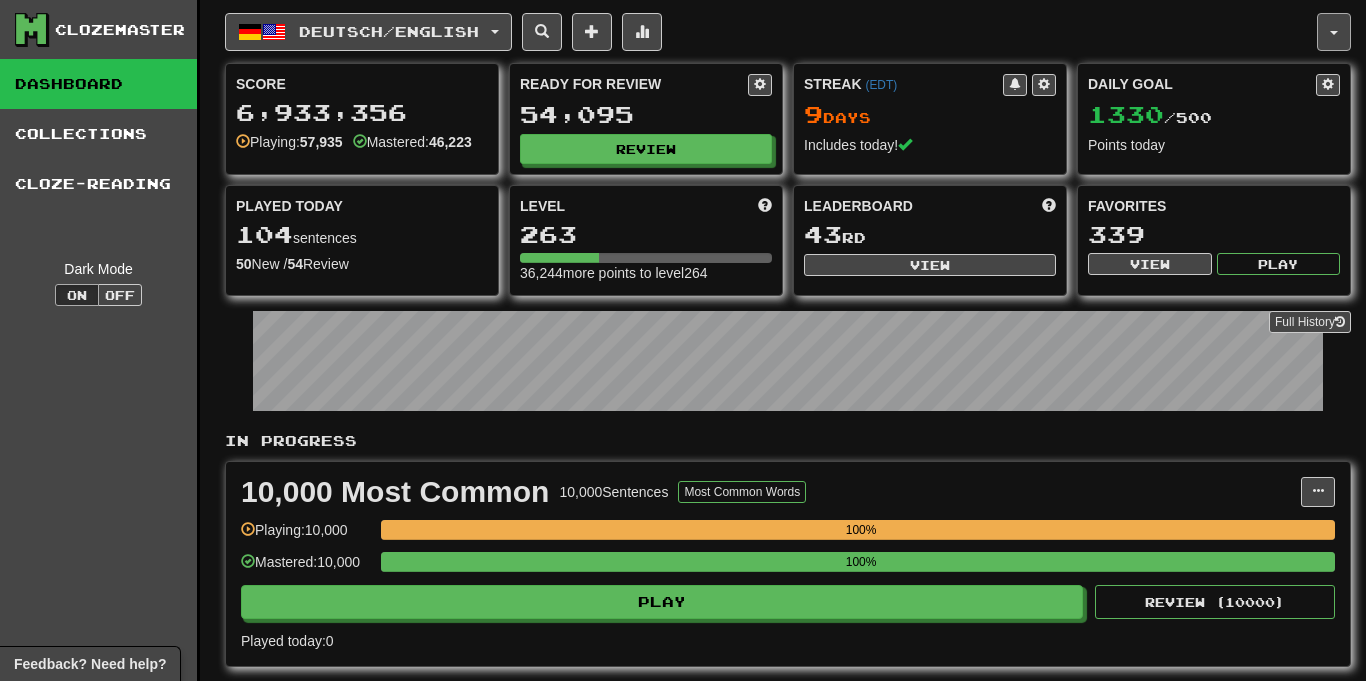 click at bounding box center [1334, 32] 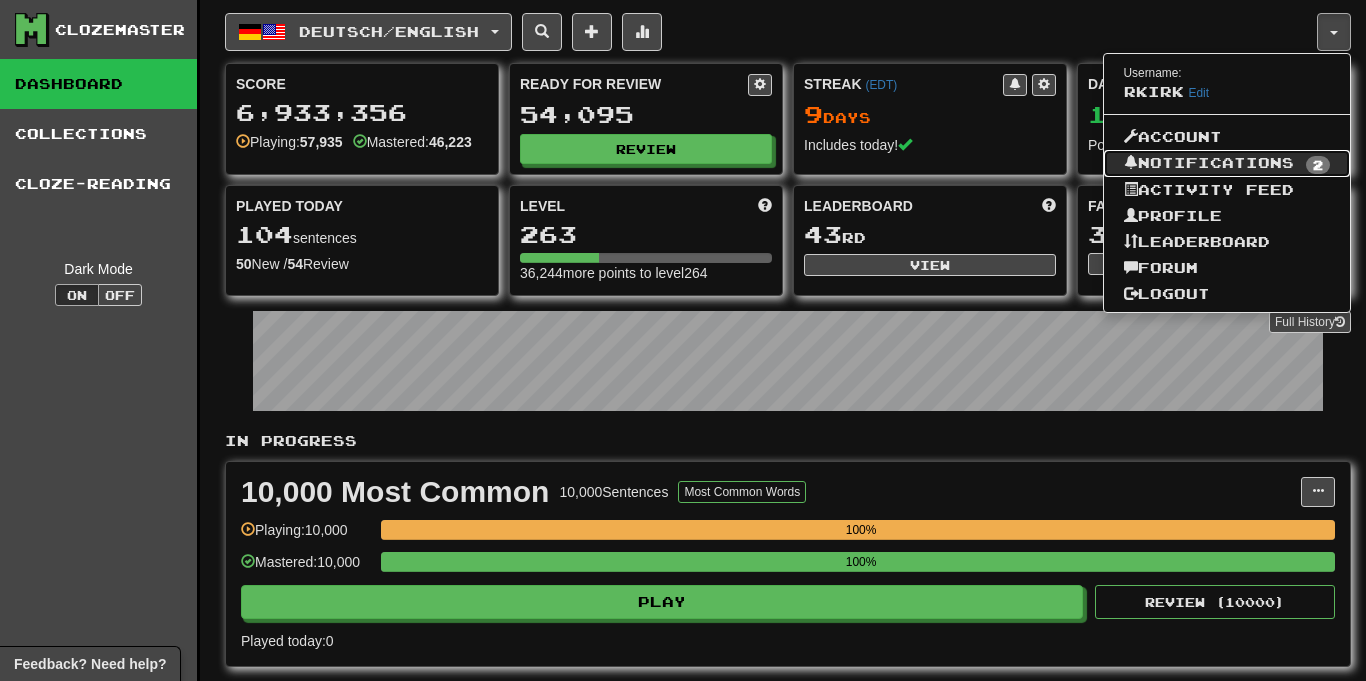 click on "Notifications 2" at bounding box center (1227, 164) 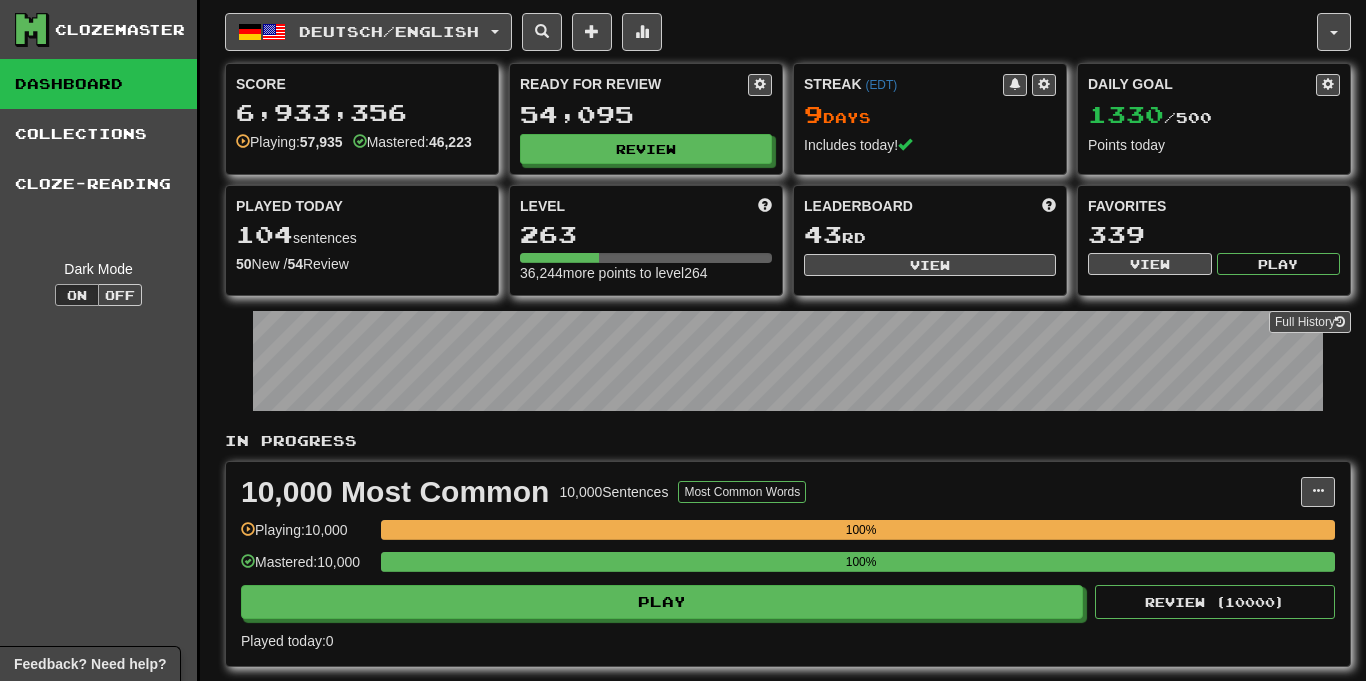click on "Deutsch  /  English Deutsch  /  English Streak:  9   Review:  54,095 Daily Goal:  1330  /  500 Español  /  English Streak:  9   Review:  47,606 Daily Goal:  4052  /  500 Français  /  English Streak:  8   Review:  18,770 Daily Goal:  0  /  500 Nederlands  /  English Streak:  0   Review:  21,462 Daily Goal:  0  /  500 Esperanto  /  English Streak:  0   Review:  933 Daily Goal:  0  /  500 Português  /  English Streak:  0   Review:  77 Points today:  0 Italiano  /  English Streak:  0   Review:  50 Daily Goal:  0  /  100 Svenska  /  English Streak:  0   Review:  20 Points today:  0 Français  /  Deutsch Streak:  0   Review:  0 Points today:  0  Language Pairing Username: rkirk Edit  Account  Notifications 2  Activity Feed  Profile  Leaderboard  Forum  Logout Score 6,933,356  Playing:  57,935  Mastered:  46,223 Ready for Review 54,095   Review Streak   ( EDT ) 9  Day s Includes today!  Daily Goal 1330  /  500 Points today Played Today 104  sentences 50  New /  54  Review Full History  Level 263 36,244 264 43 rd" at bounding box center [788, 956] 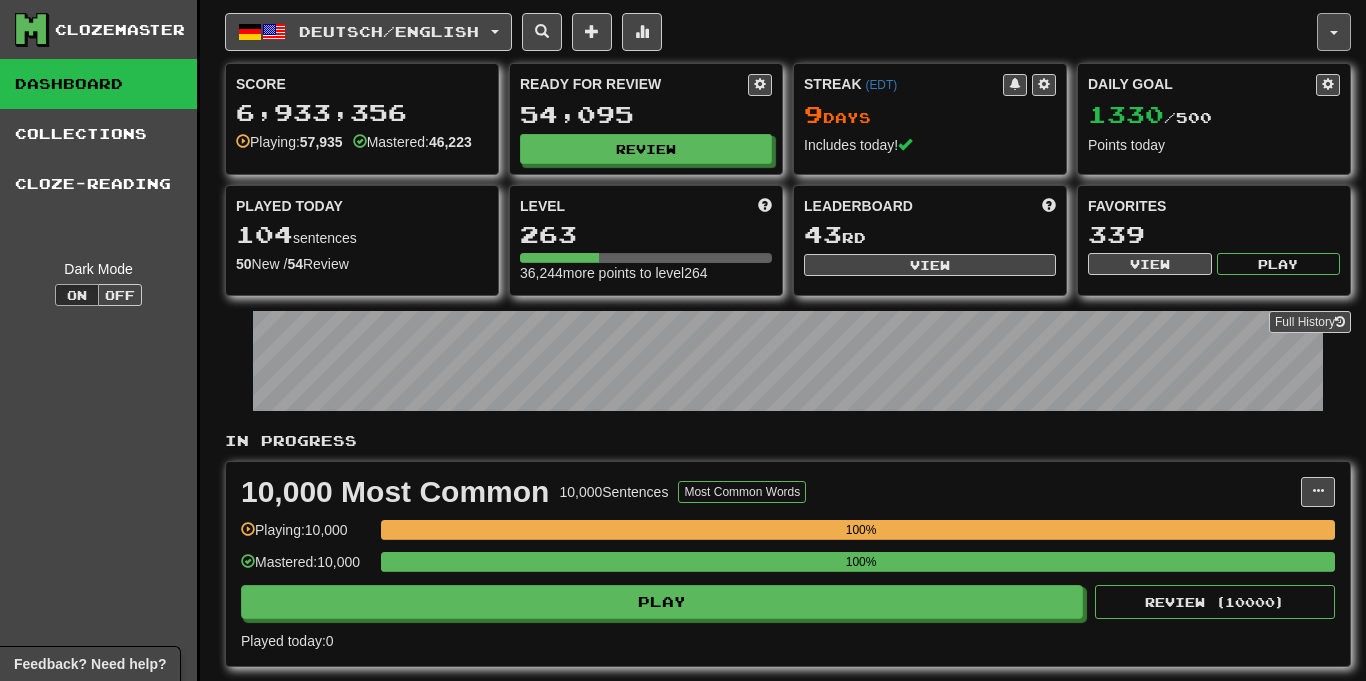 click at bounding box center (1334, 32) 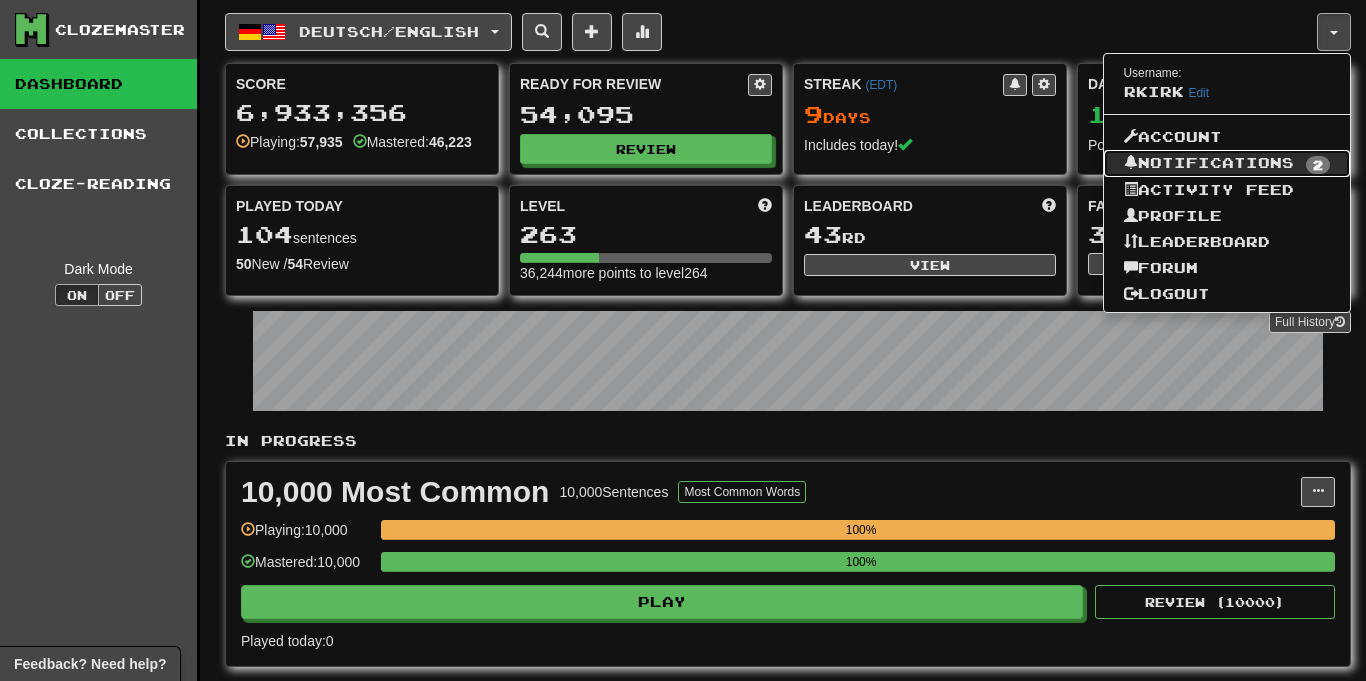 click on "Notifications 2" at bounding box center [1227, 164] 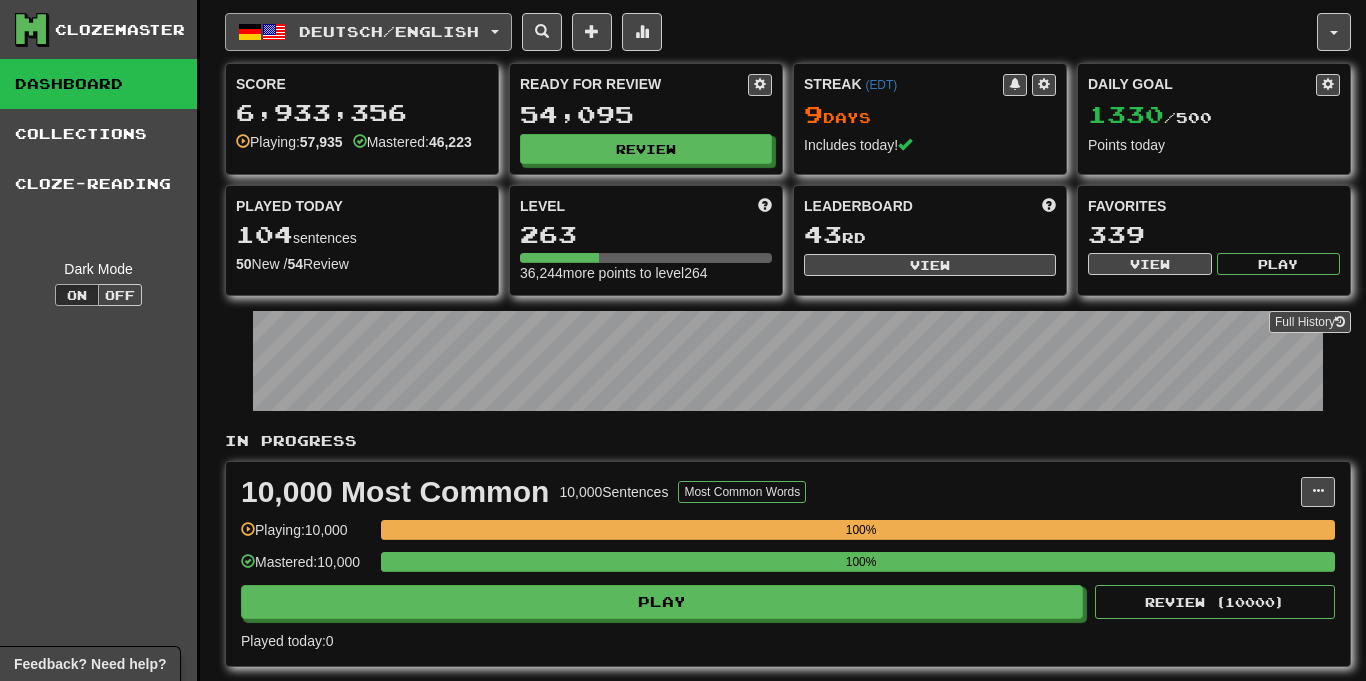 click on "Deutsch  /  English" at bounding box center (389, 31) 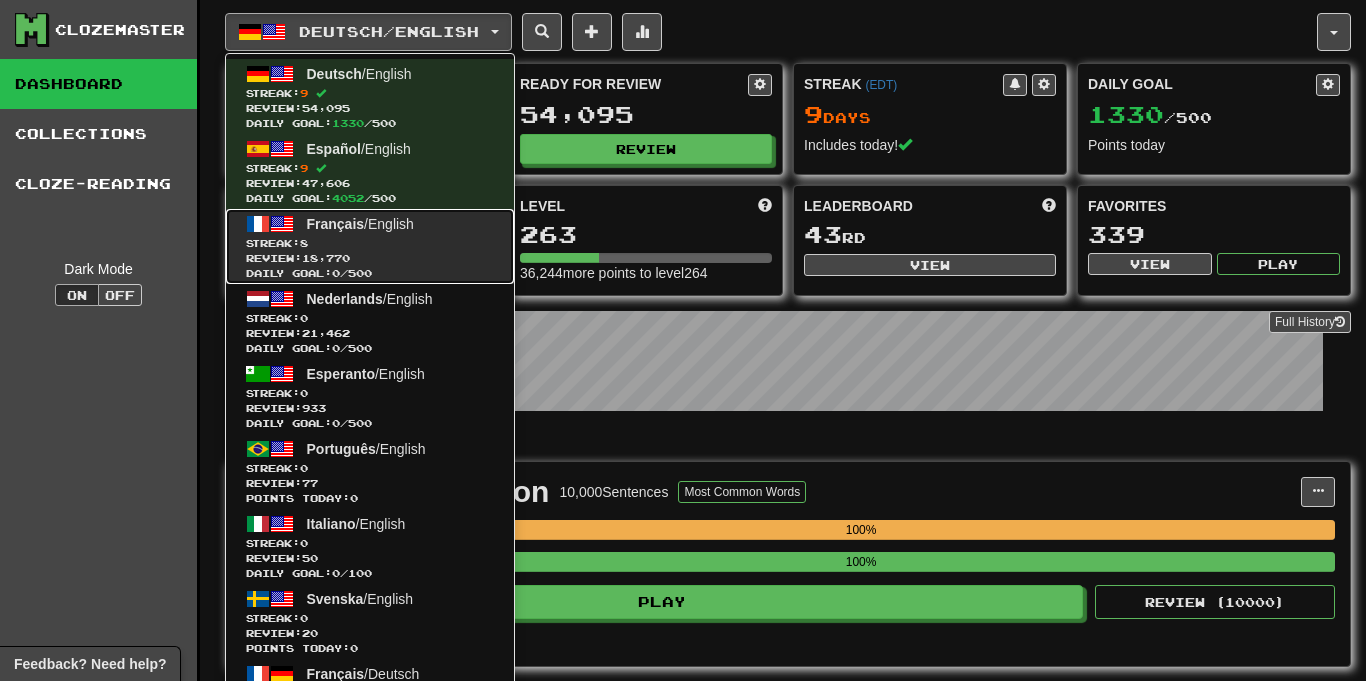 click on "Streak:  8" at bounding box center (370, 243) 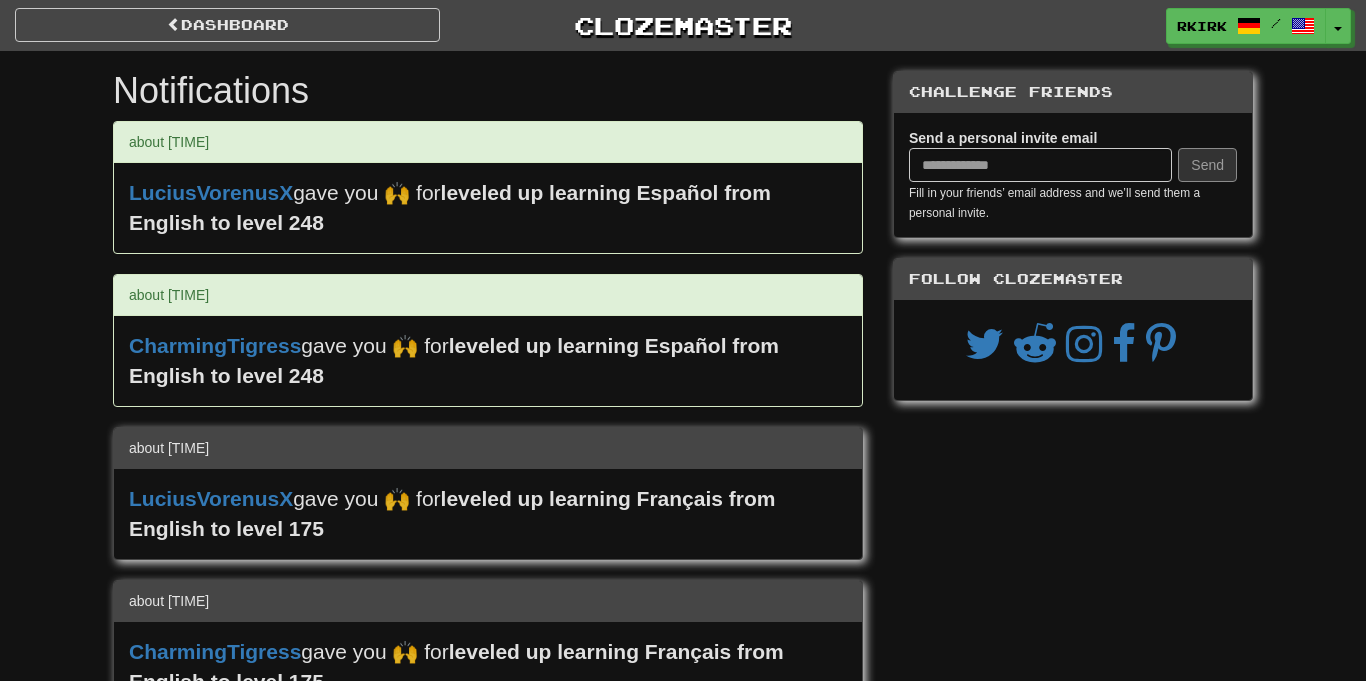 scroll, scrollTop: 0, scrollLeft: 0, axis: both 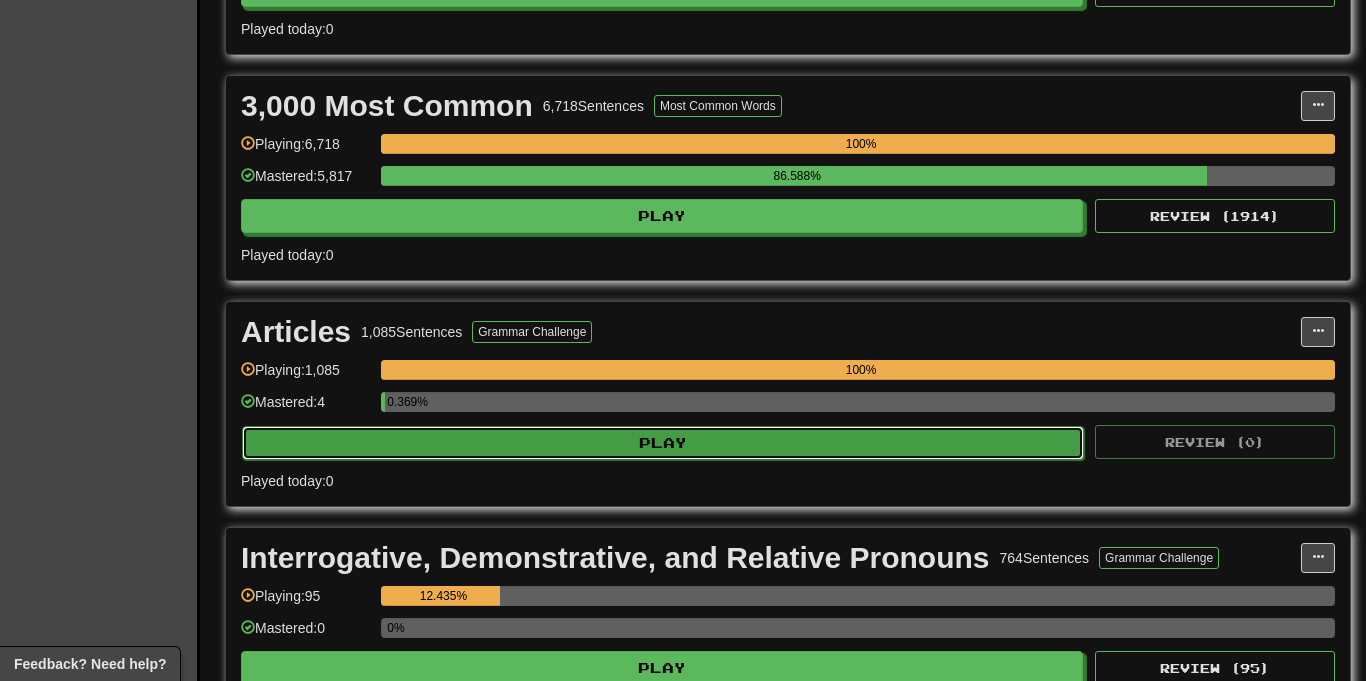 click on "Play" at bounding box center [663, 443] 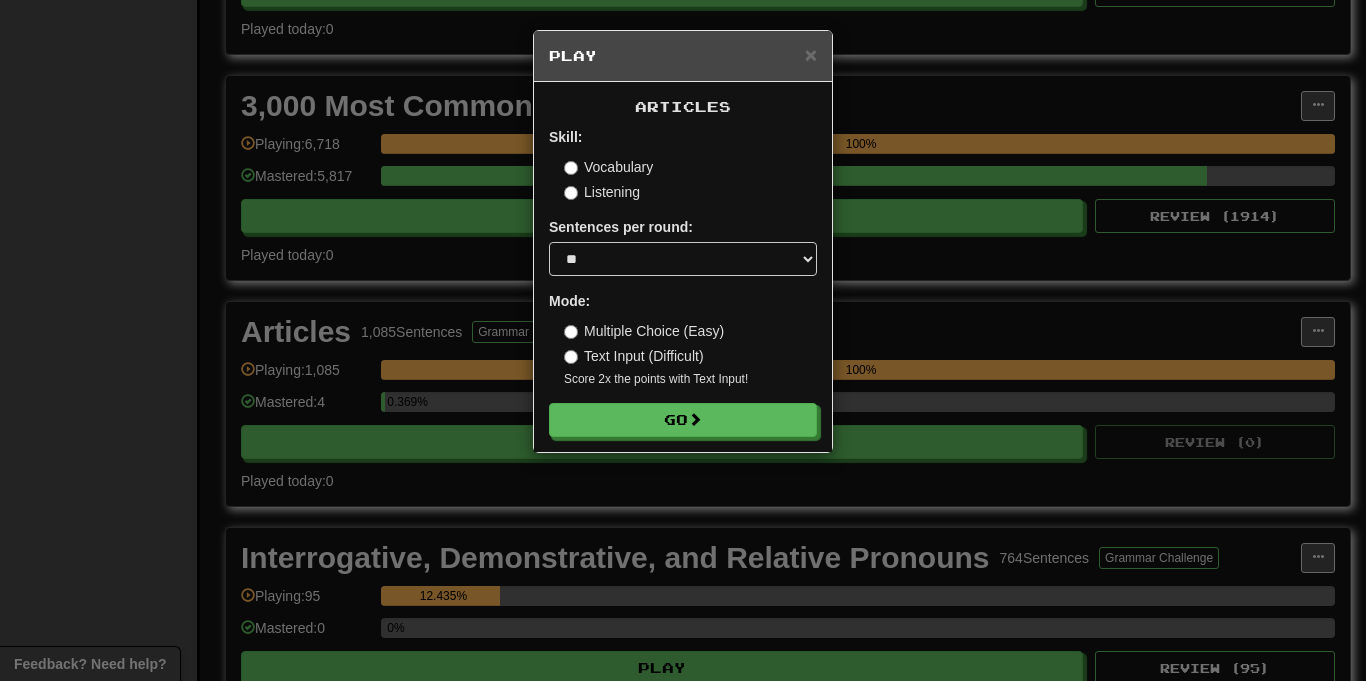 click on "Articles Skill: Vocabulary Listening Sentences per round: * ** ** ** ** ** *** ******** Mode: Multiple Choice (Easy) Text Input (Difficult) Score 2x the points with Text Input ! Go" at bounding box center [683, 267] 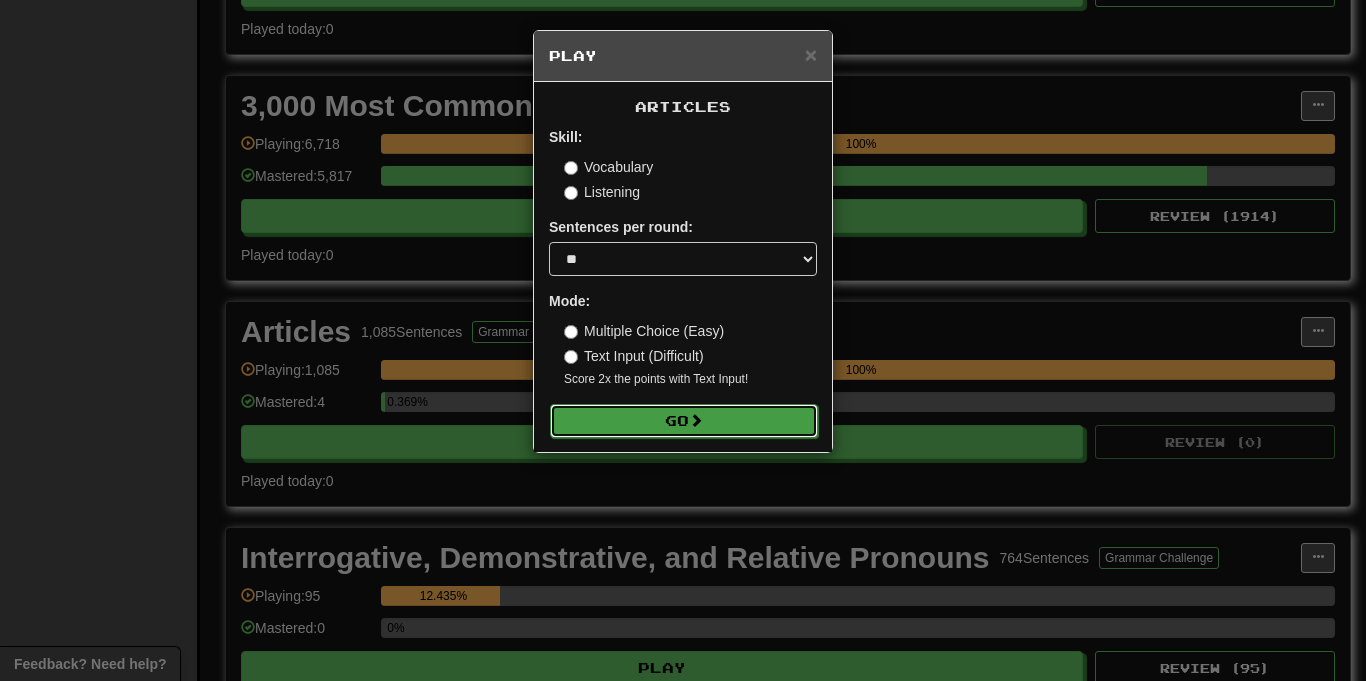 click on "Go" at bounding box center [684, 421] 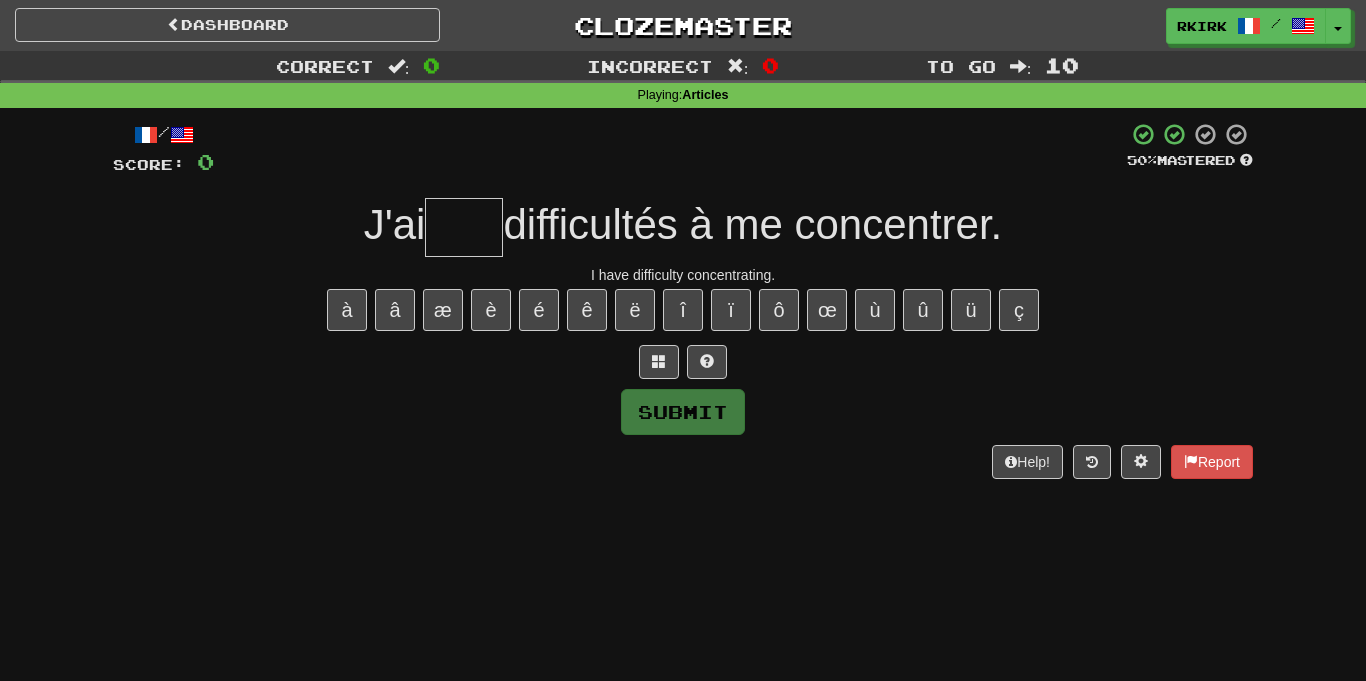 scroll, scrollTop: 0, scrollLeft: 0, axis: both 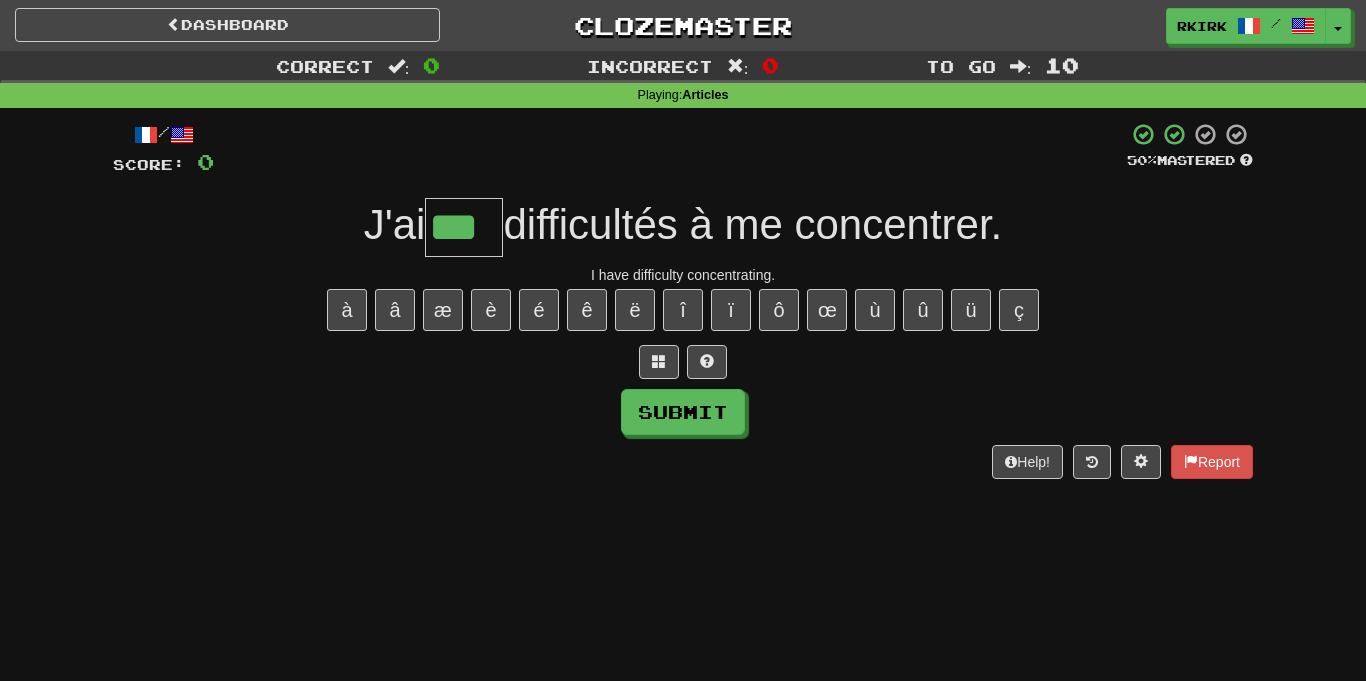 type on "***" 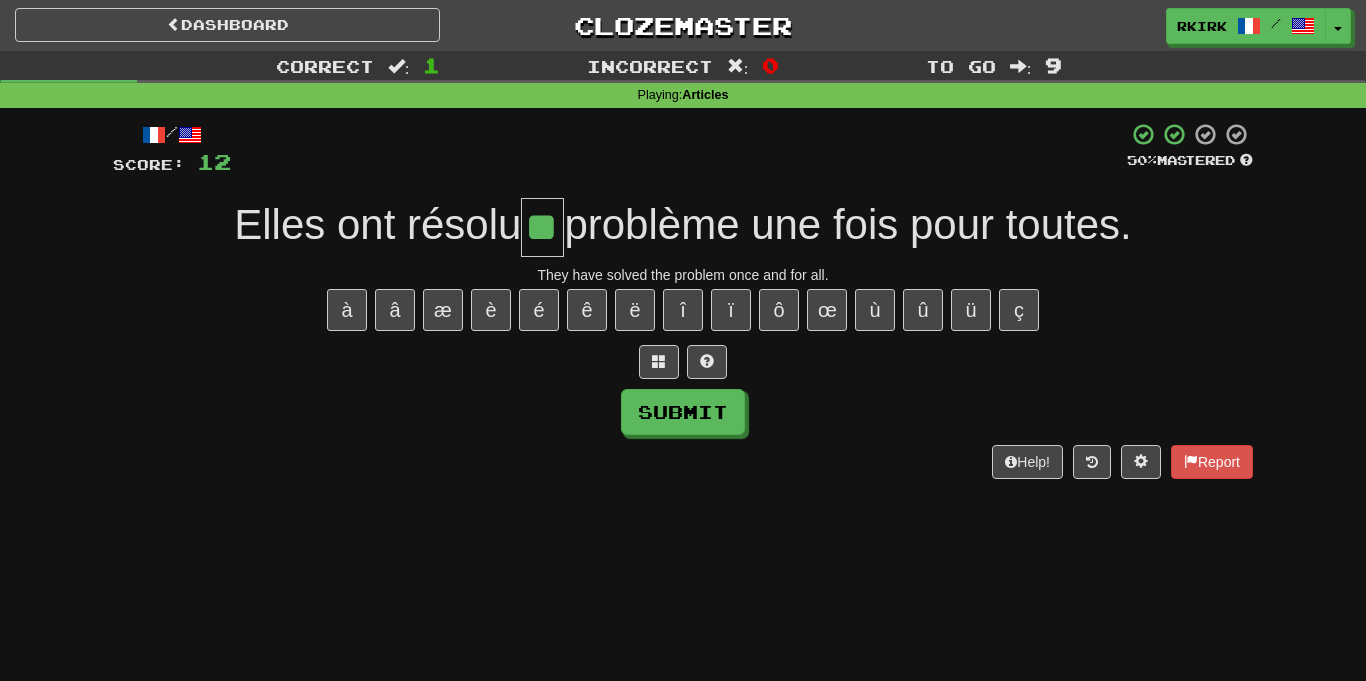 type on "**" 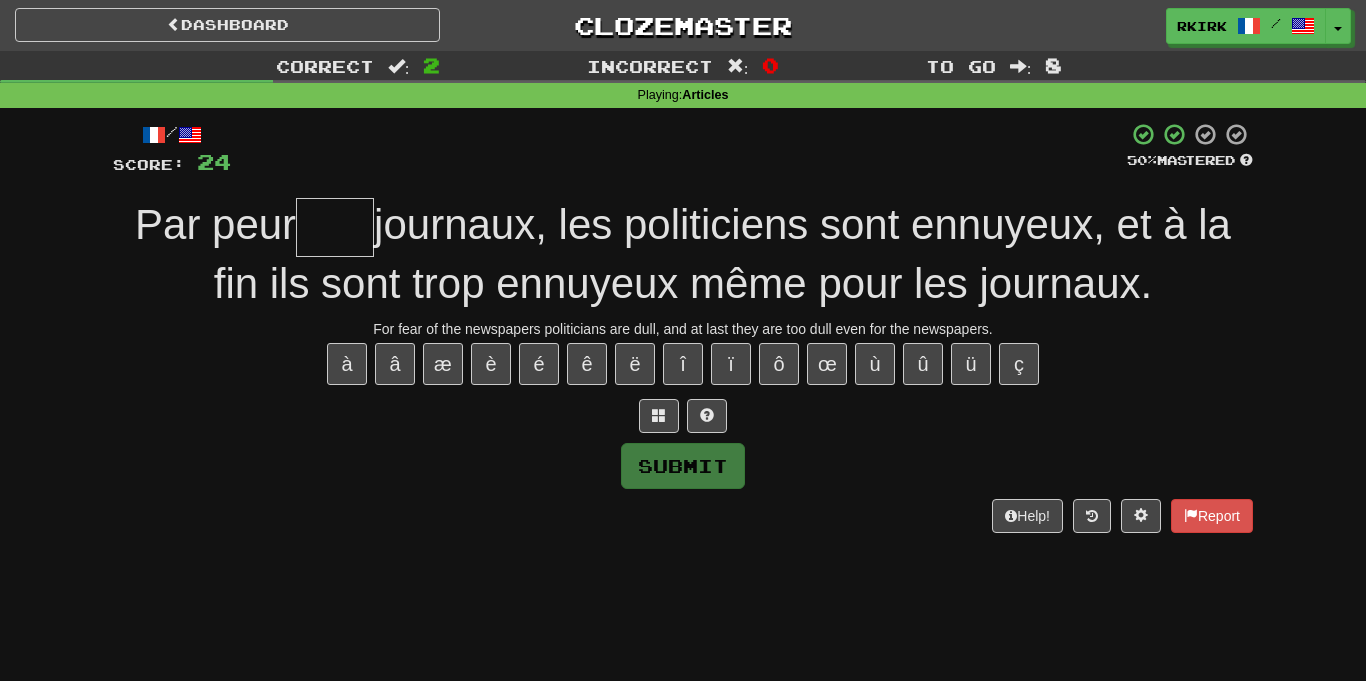 type on "*" 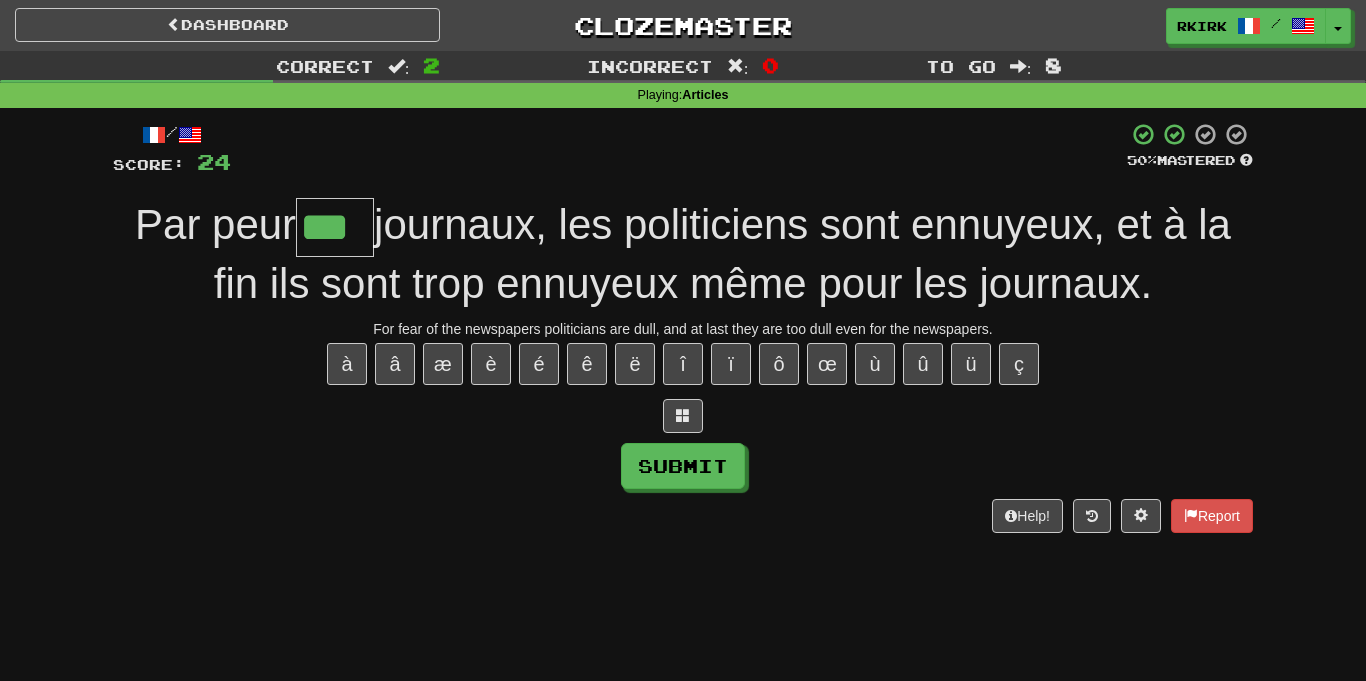 type on "***" 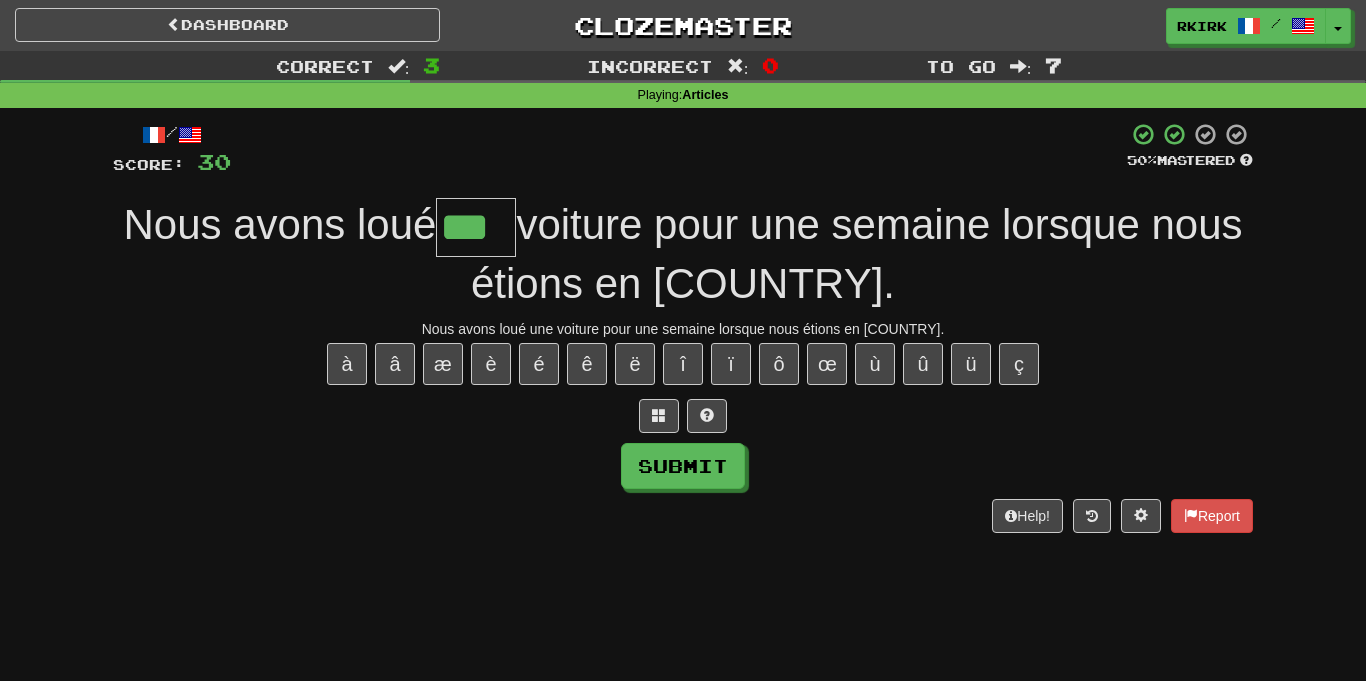 type on "***" 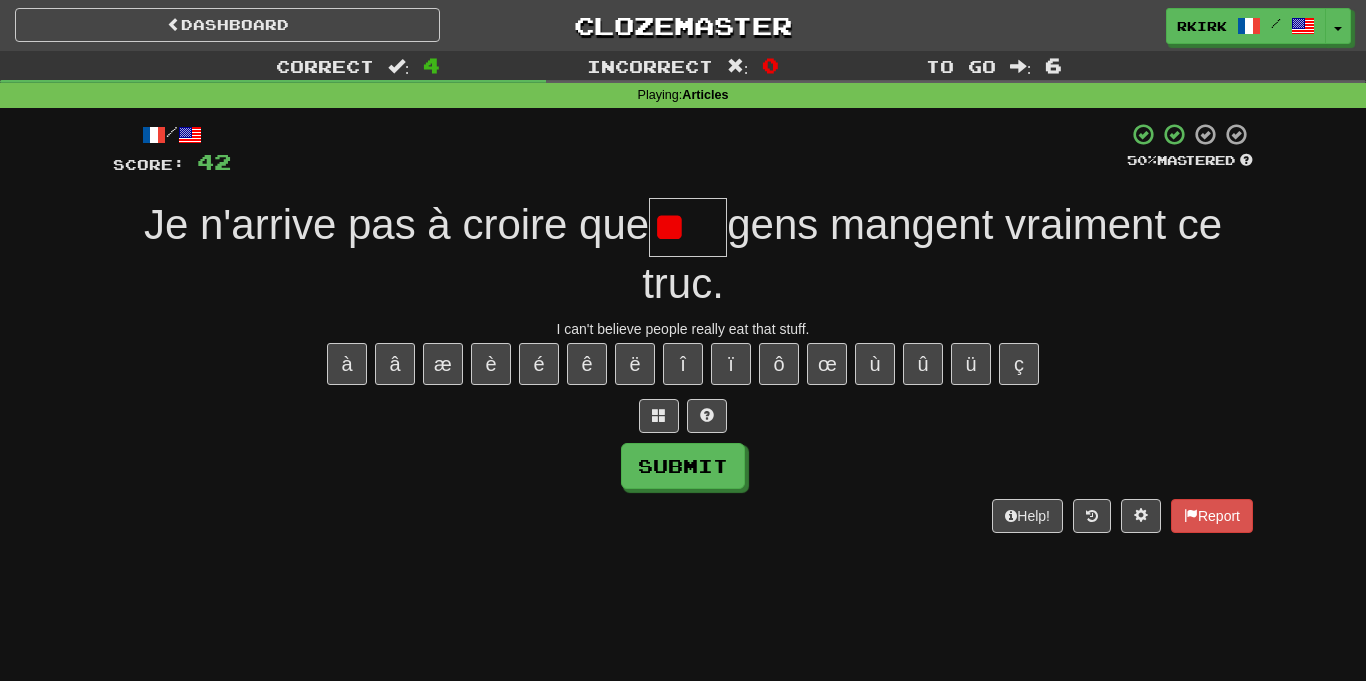 type on "*" 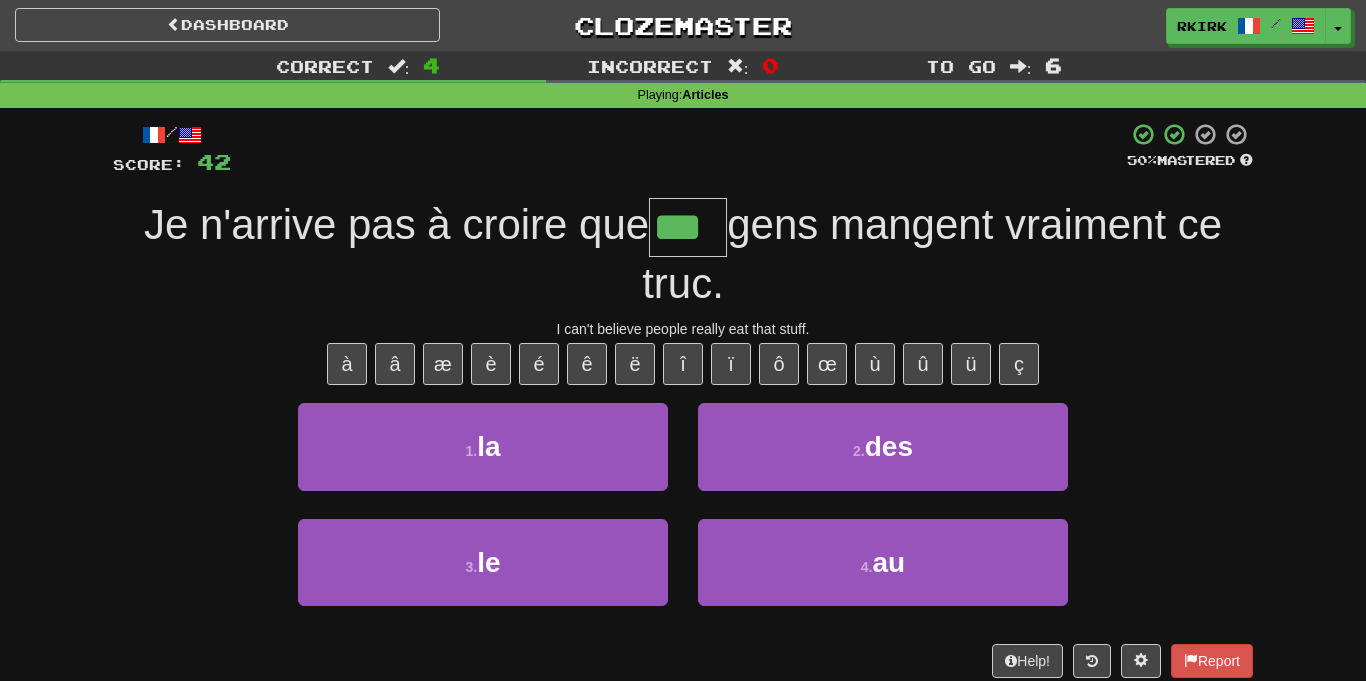 type on "***" 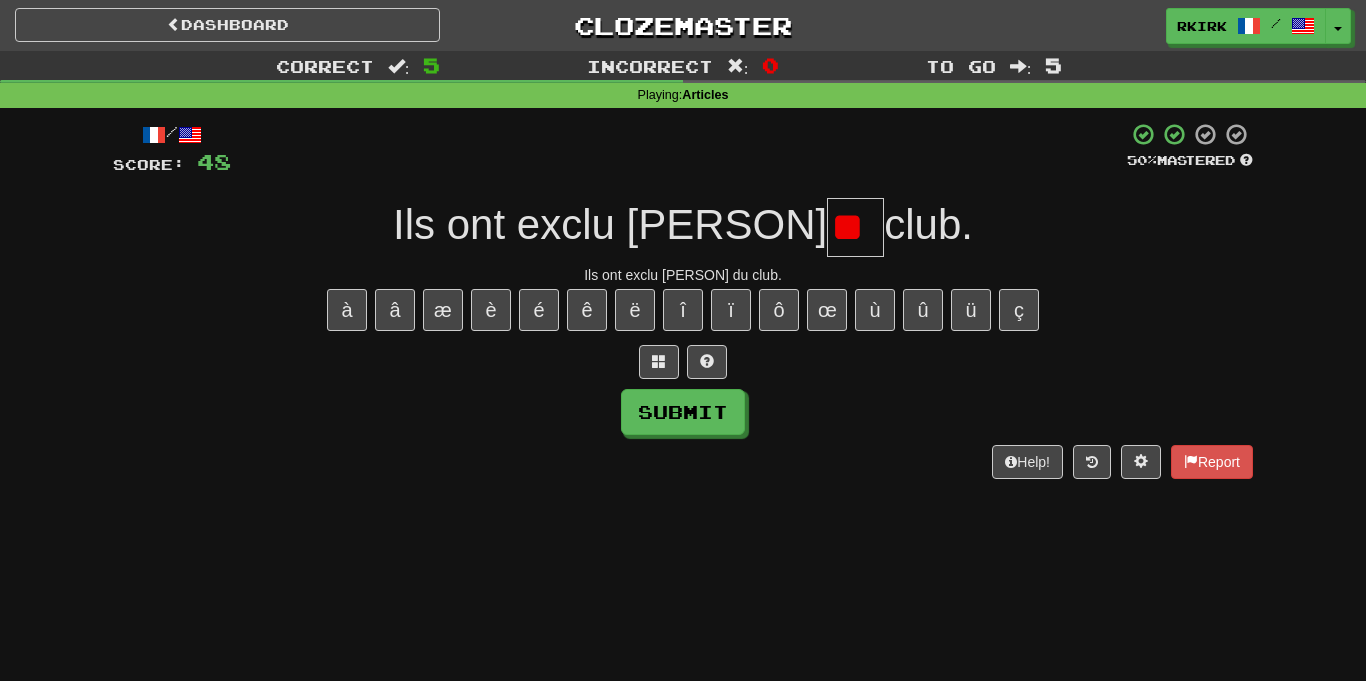 type on "*" 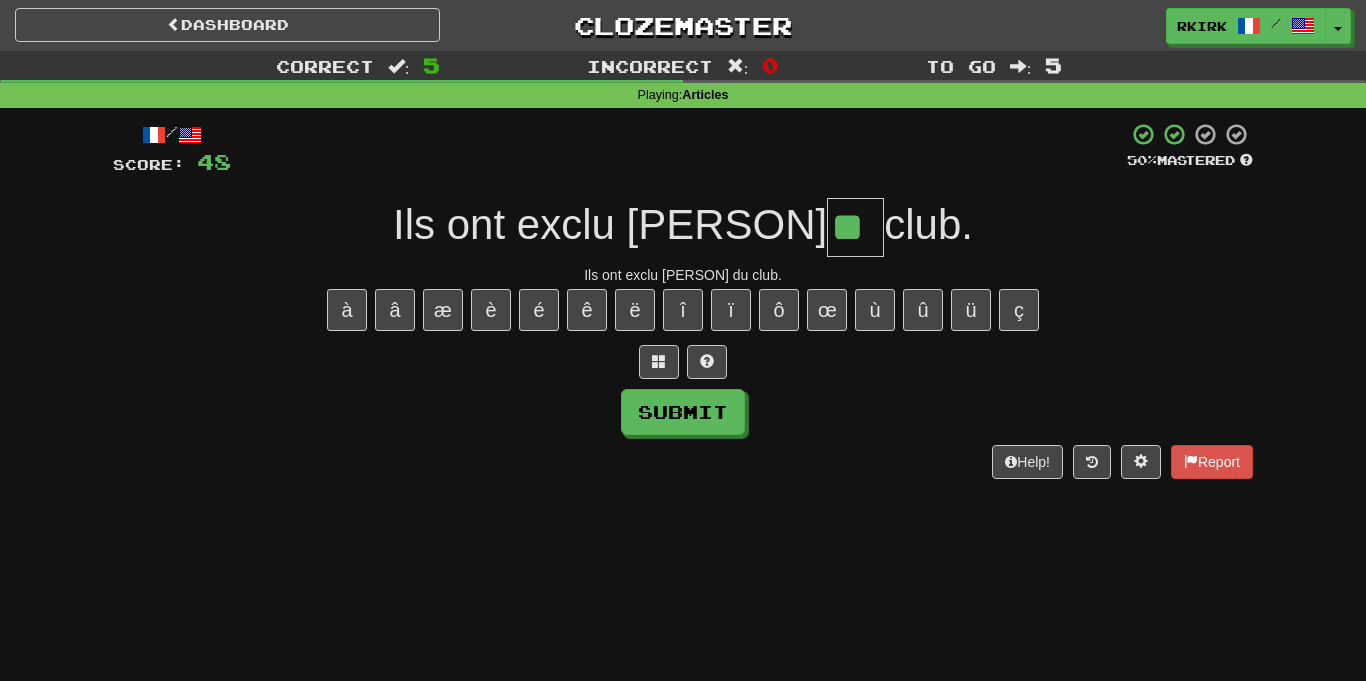 type on "**" 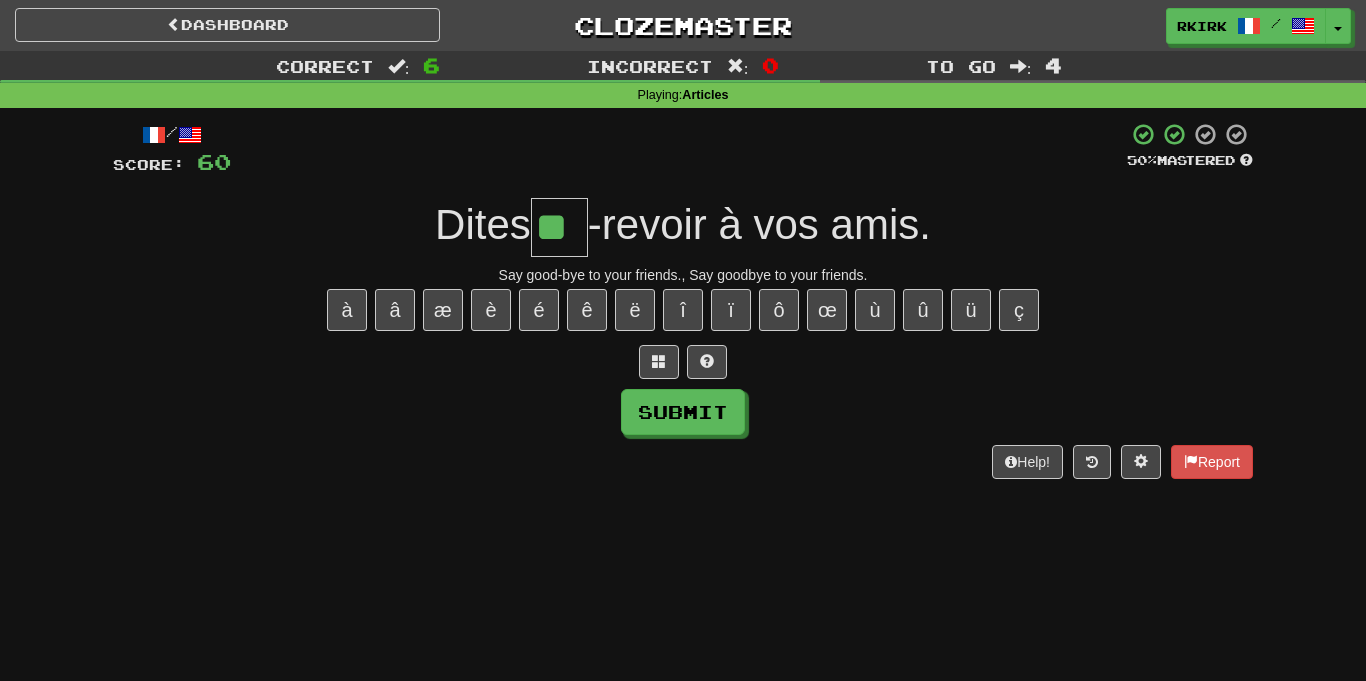 type on "**" 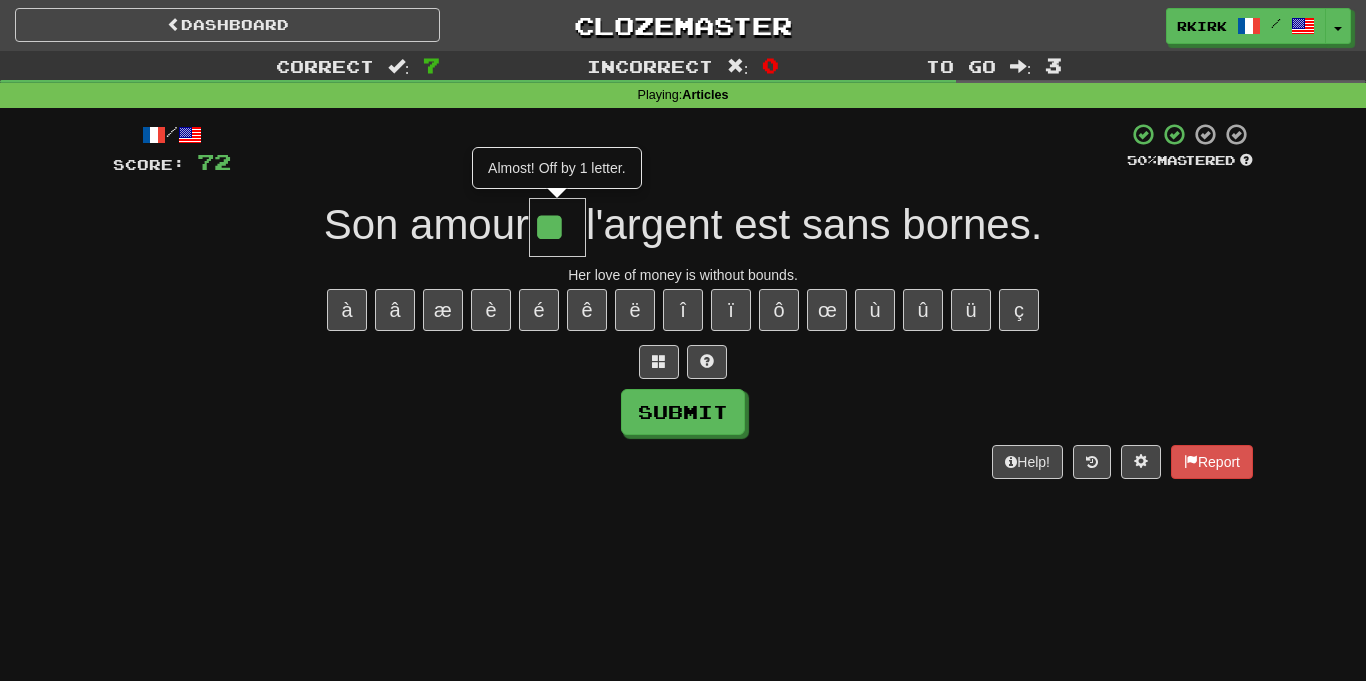 type on "**" 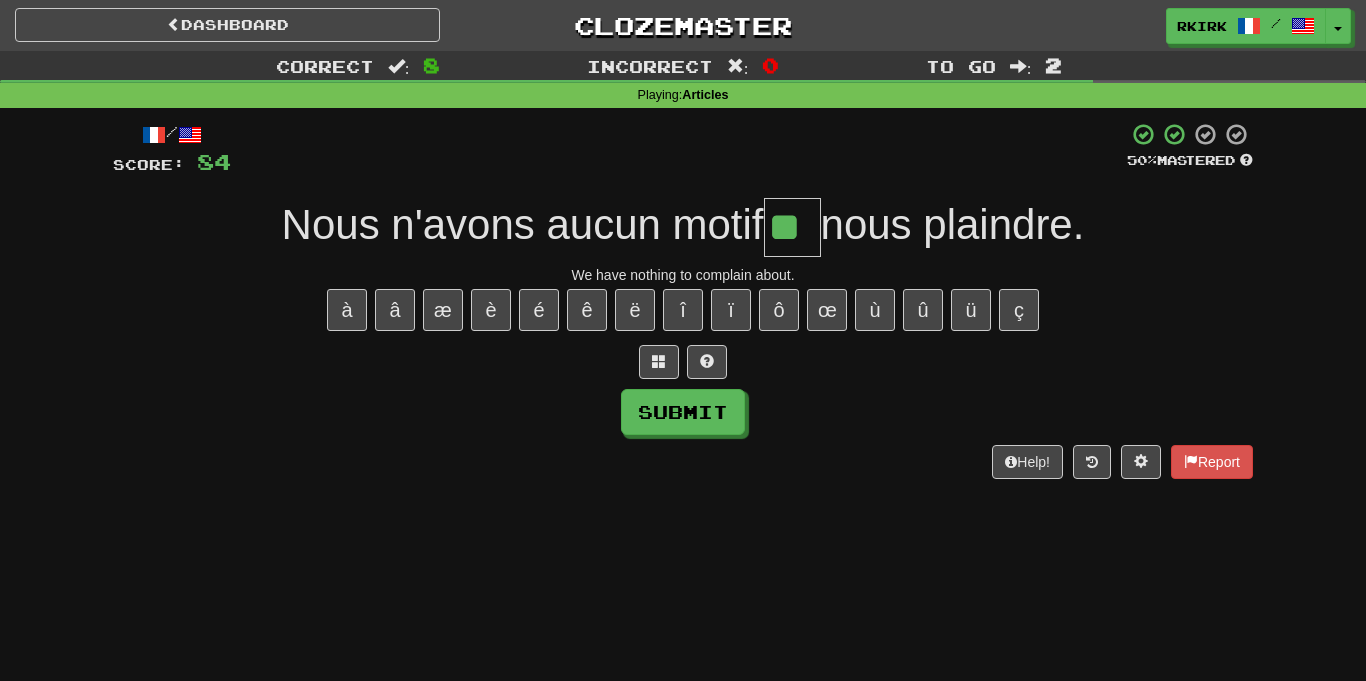 type on "**" 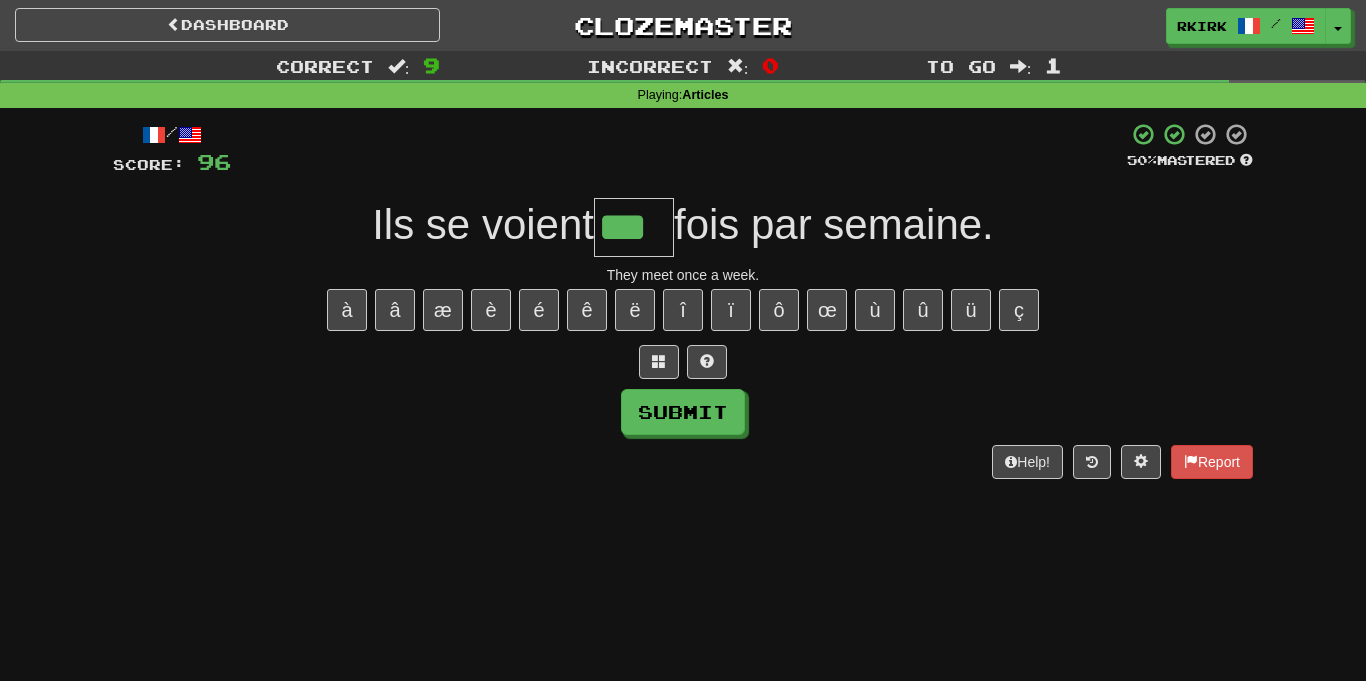 type on "***" 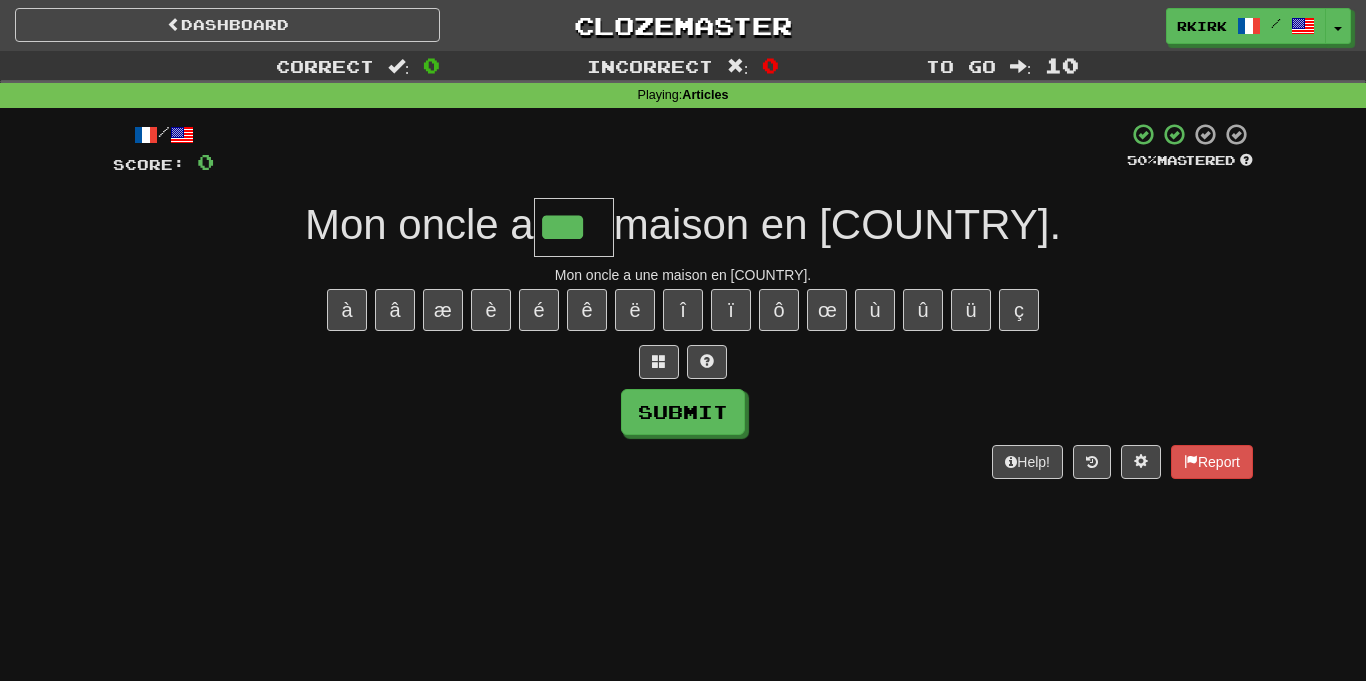 type on "***" 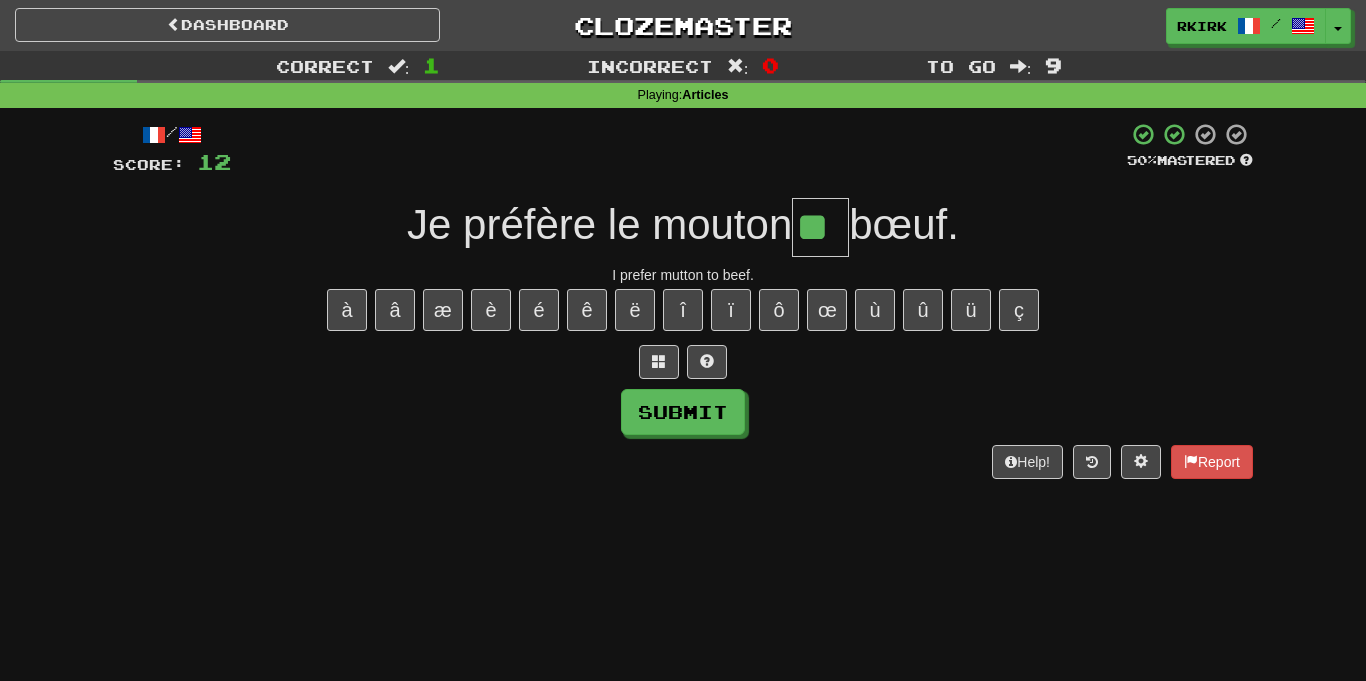 type on "**" 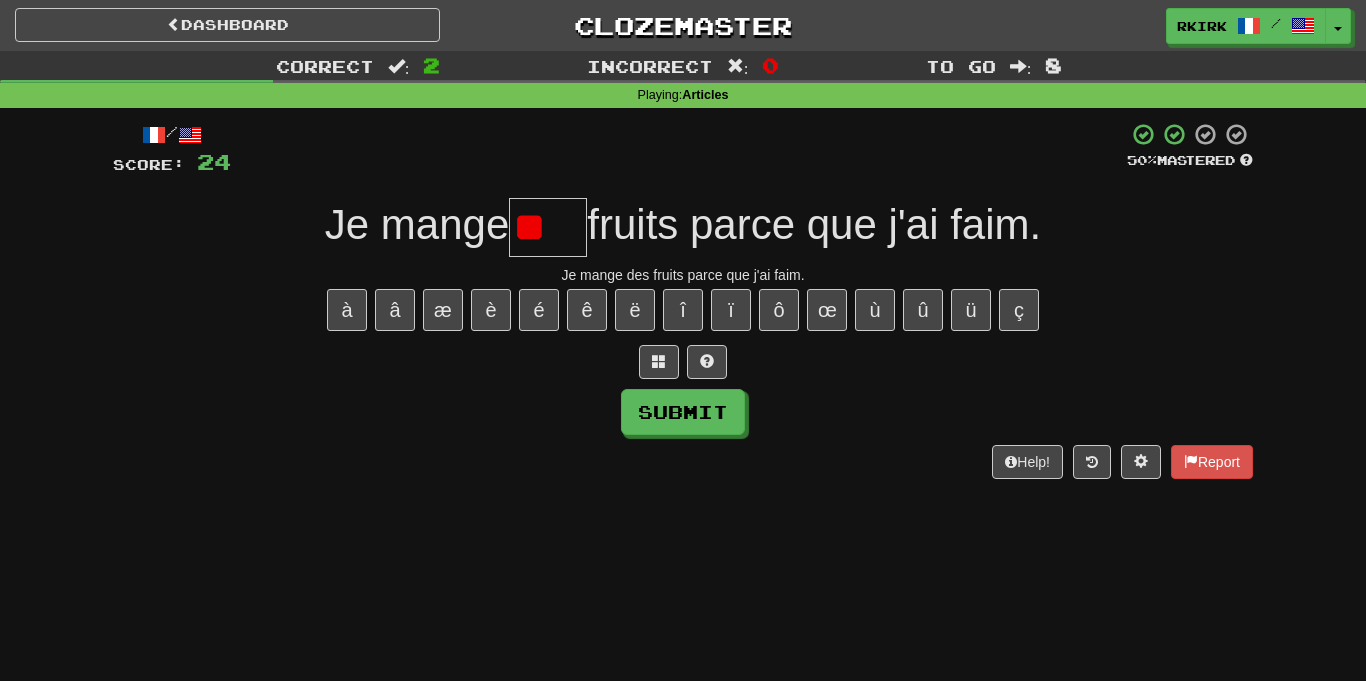 type on "*" 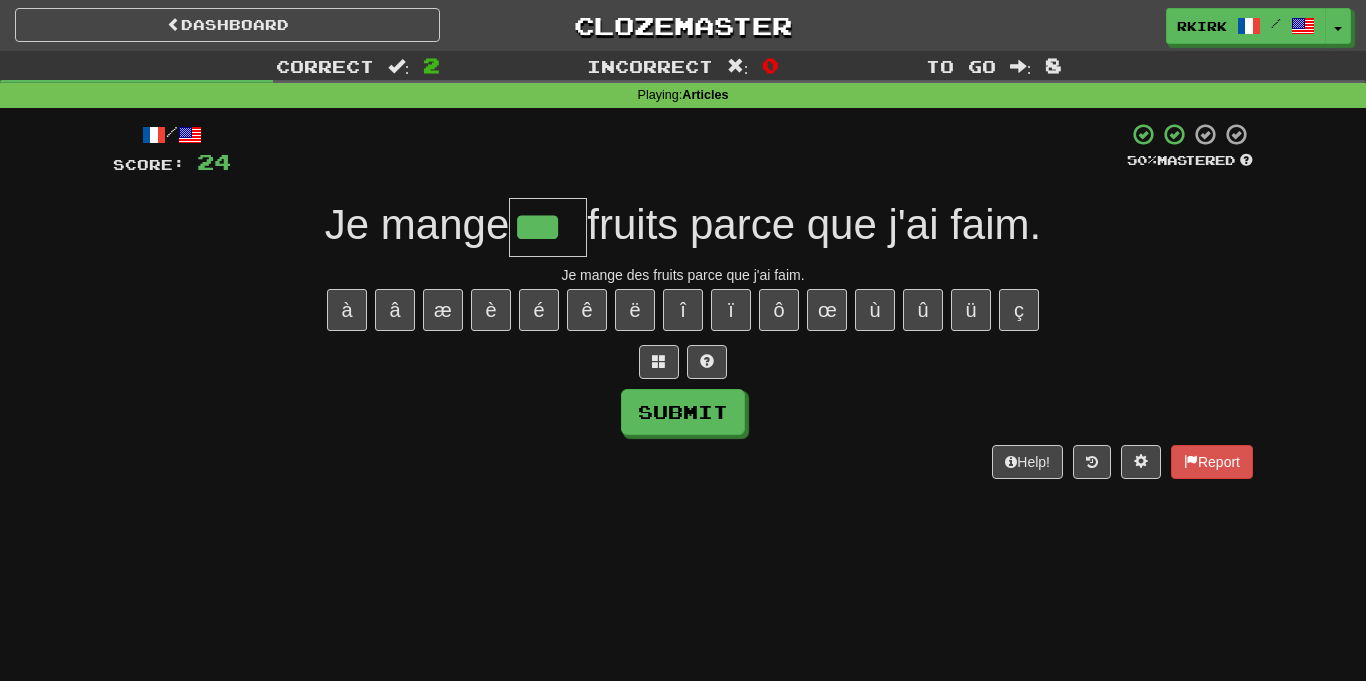 type on "***" 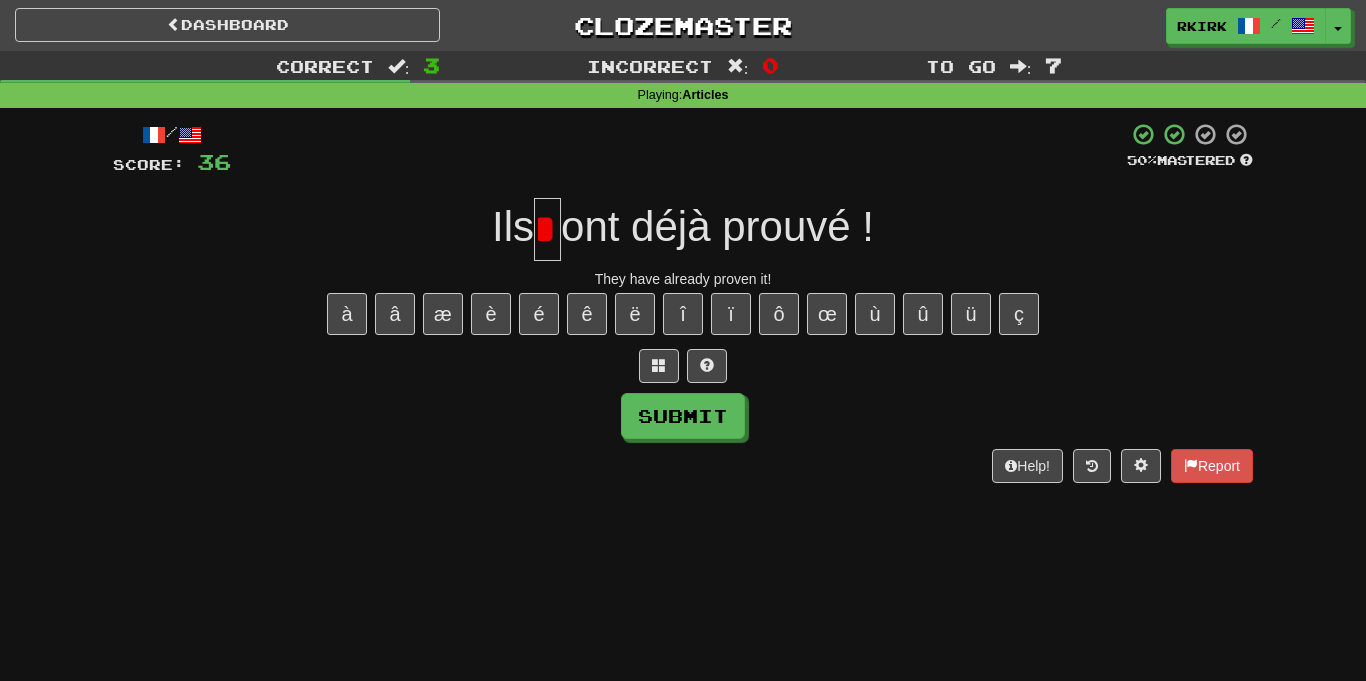 scroll, scrollTop: 0, scrollLeft: 0, axis: both 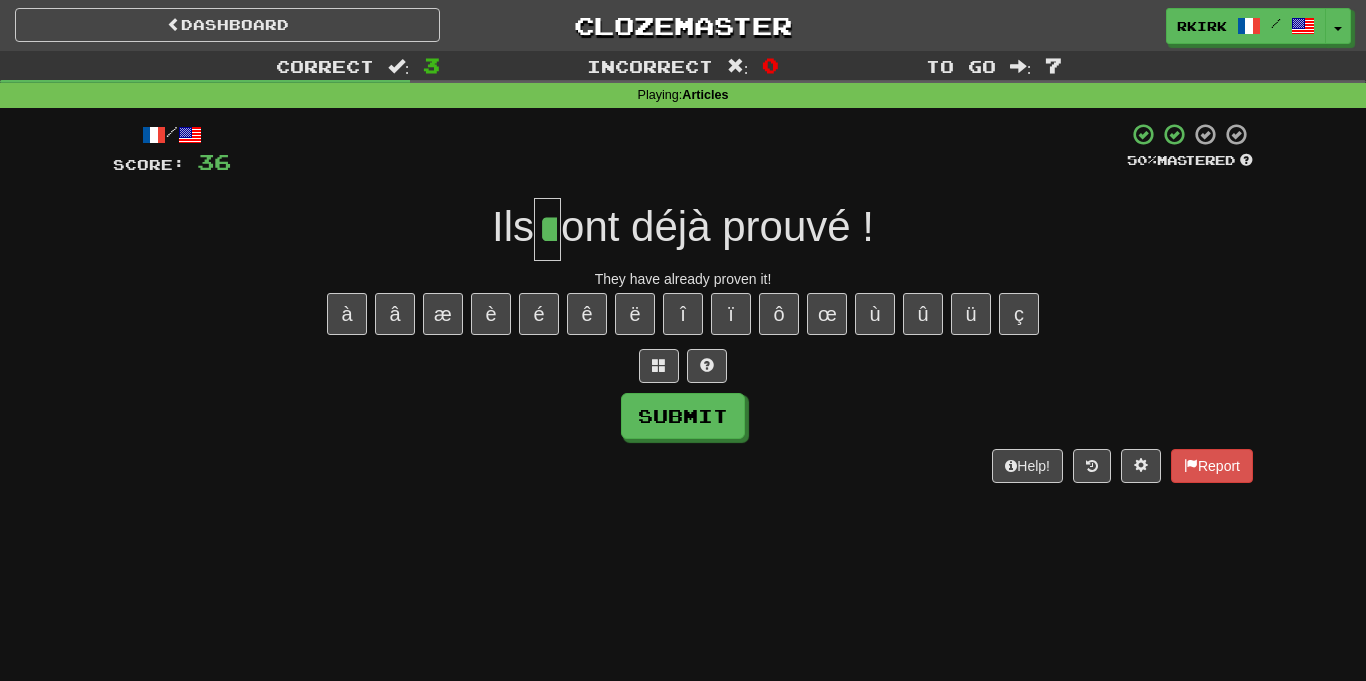 type on "**" 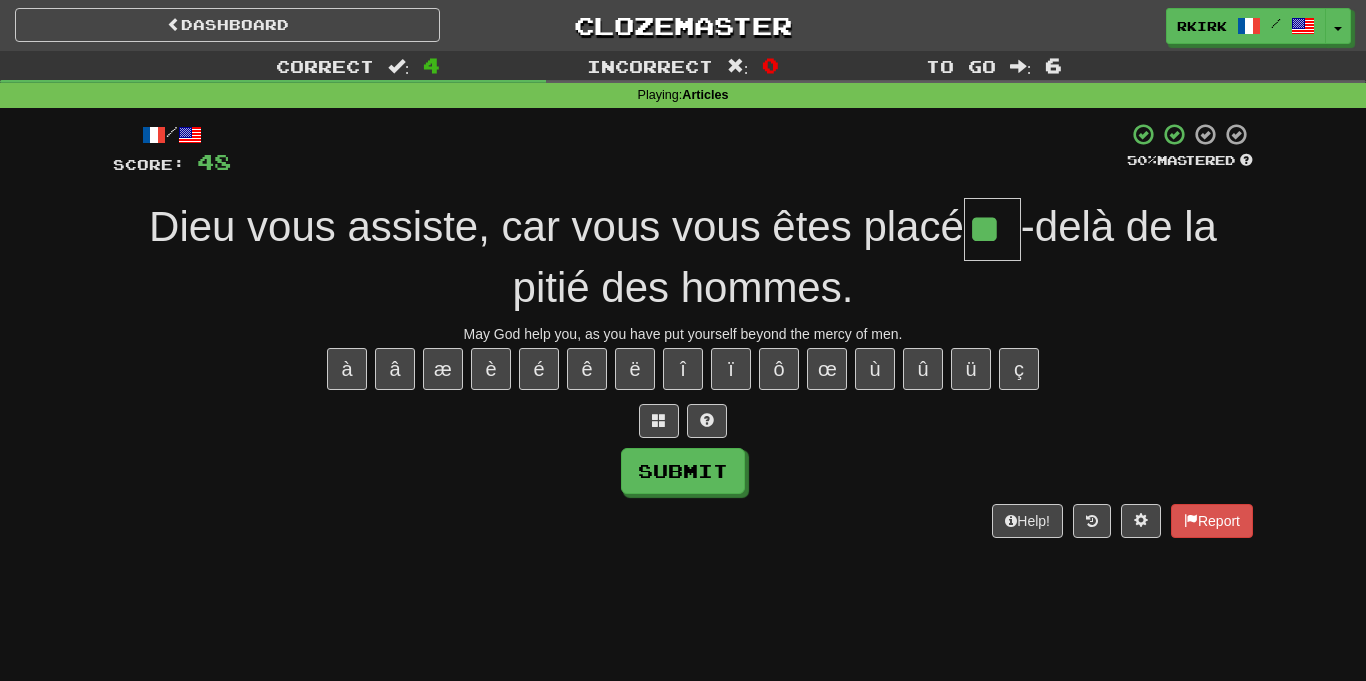 type on "**" 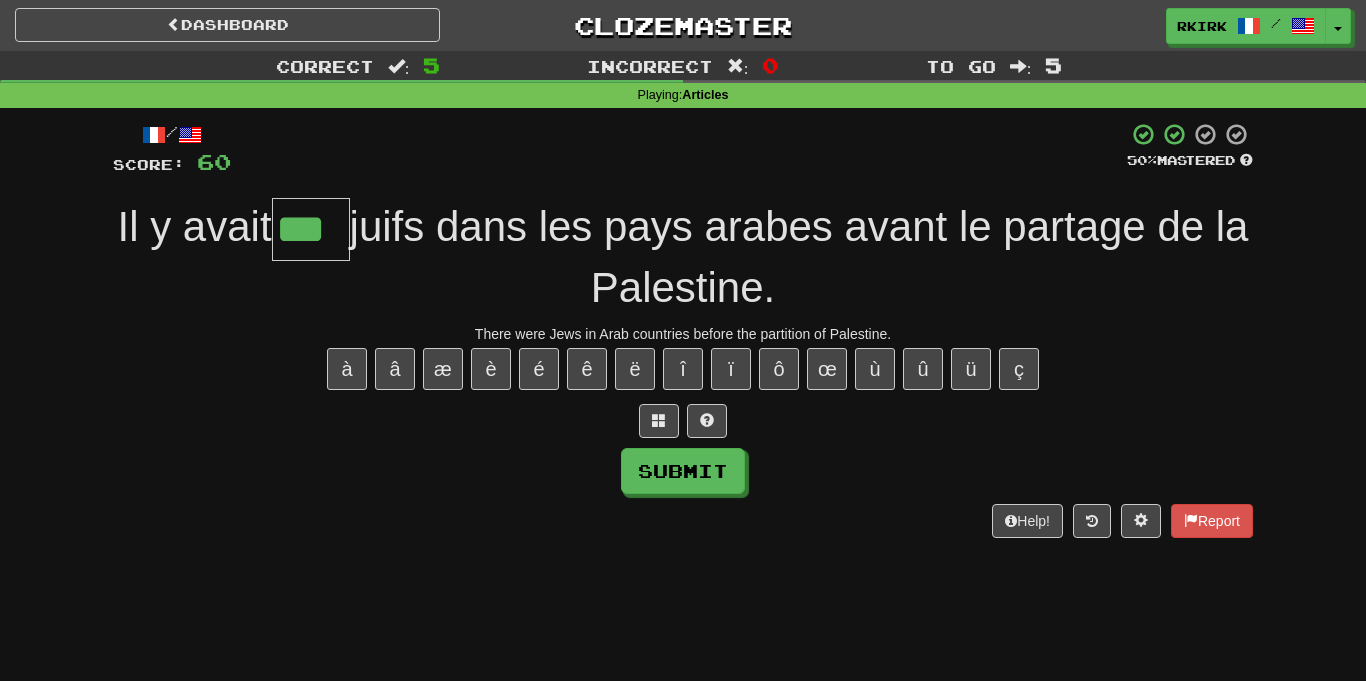 type on "***" 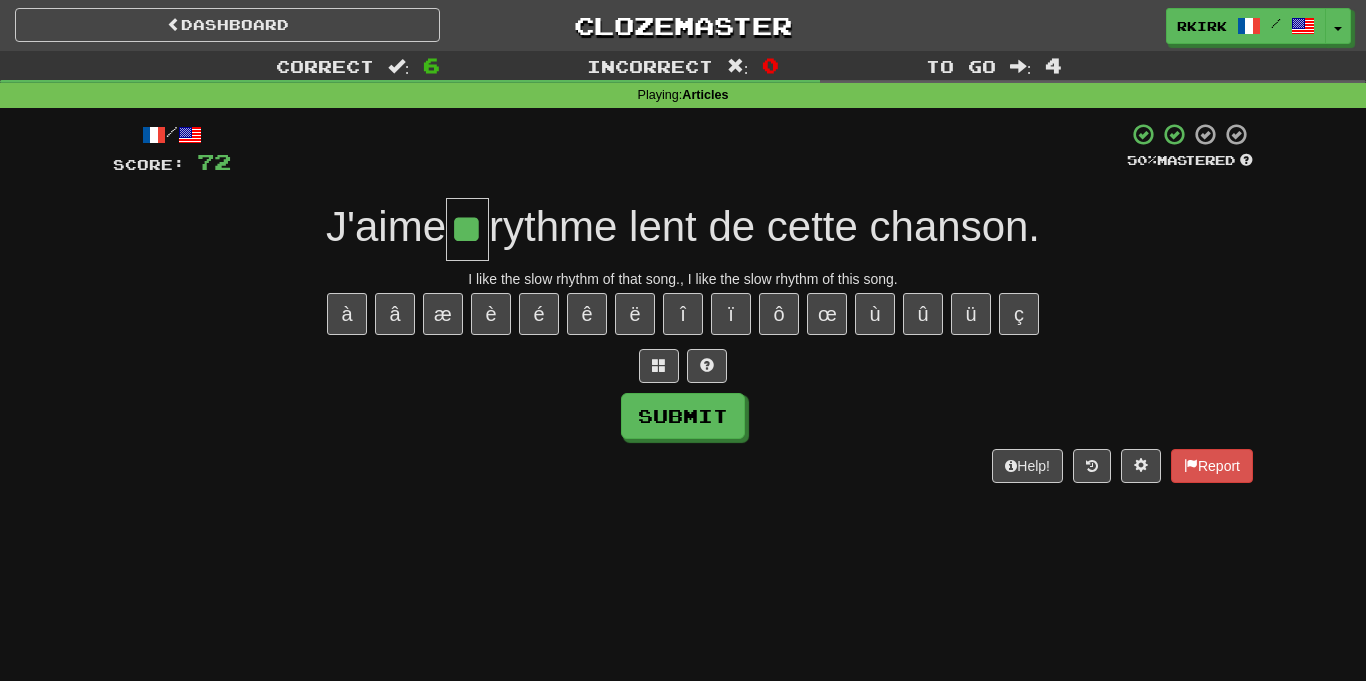 type on "**" 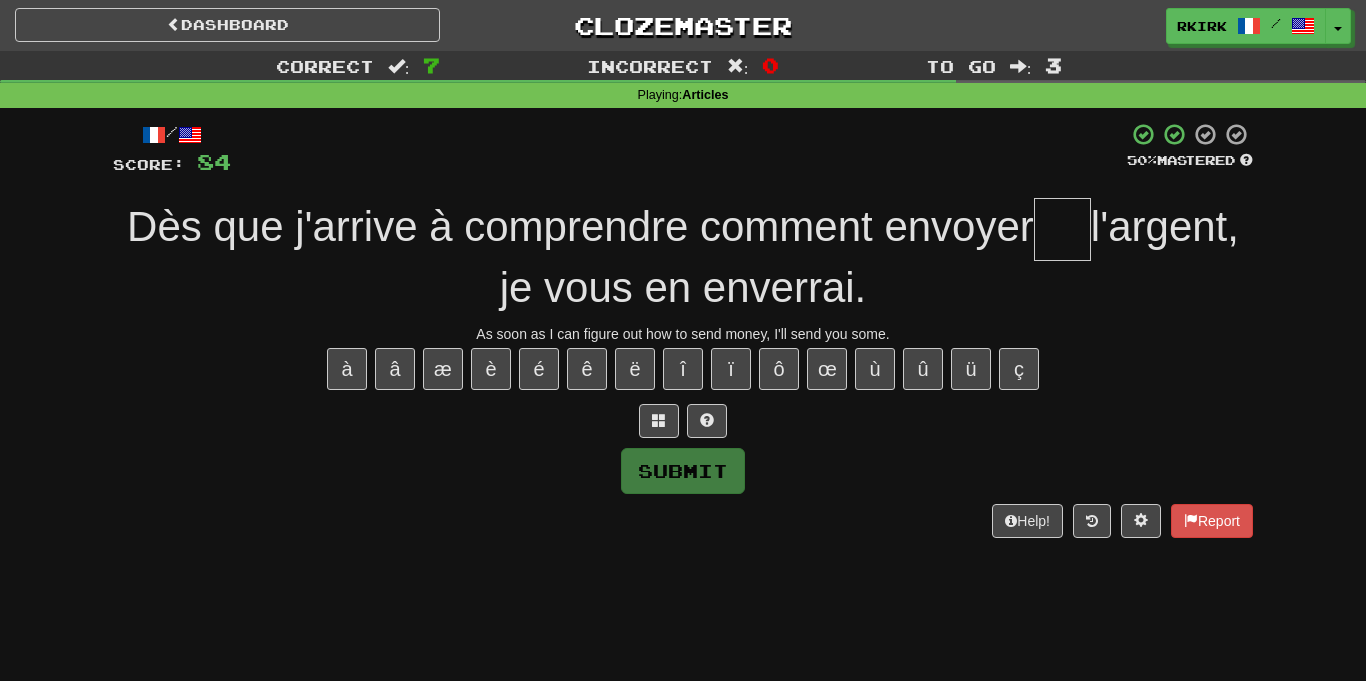 type on "*" 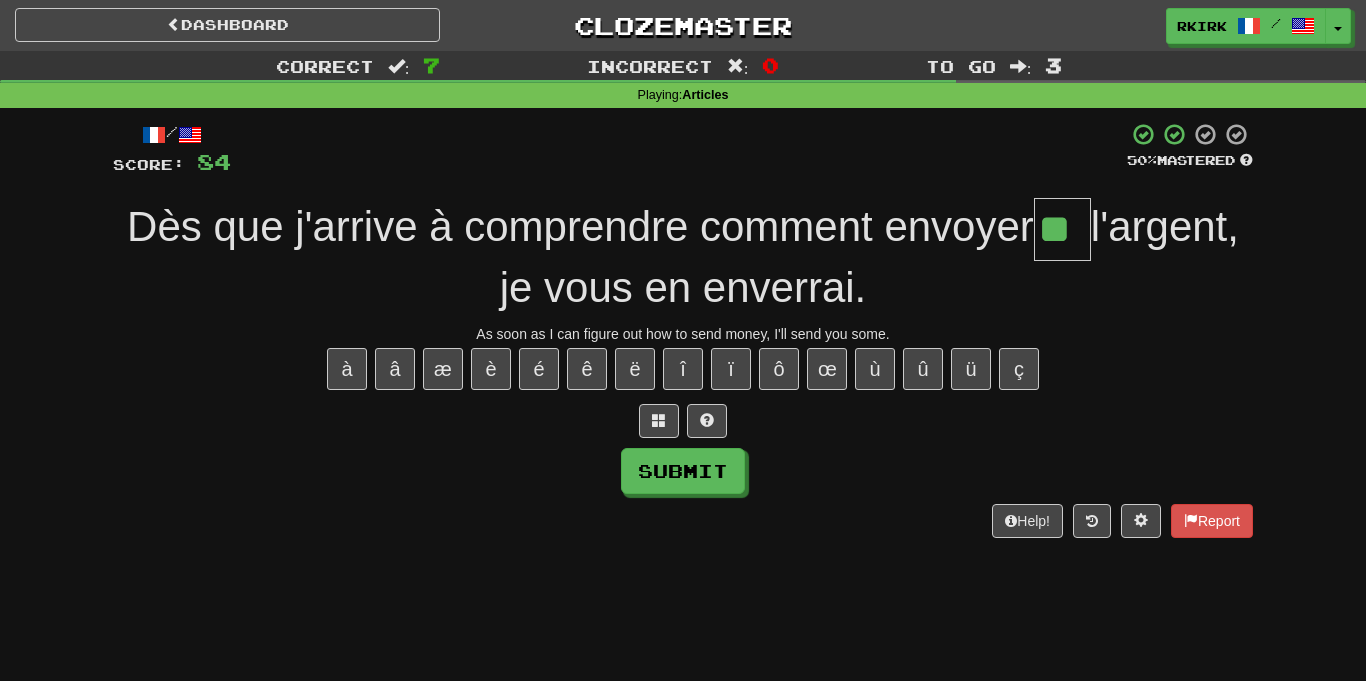 type on "**" 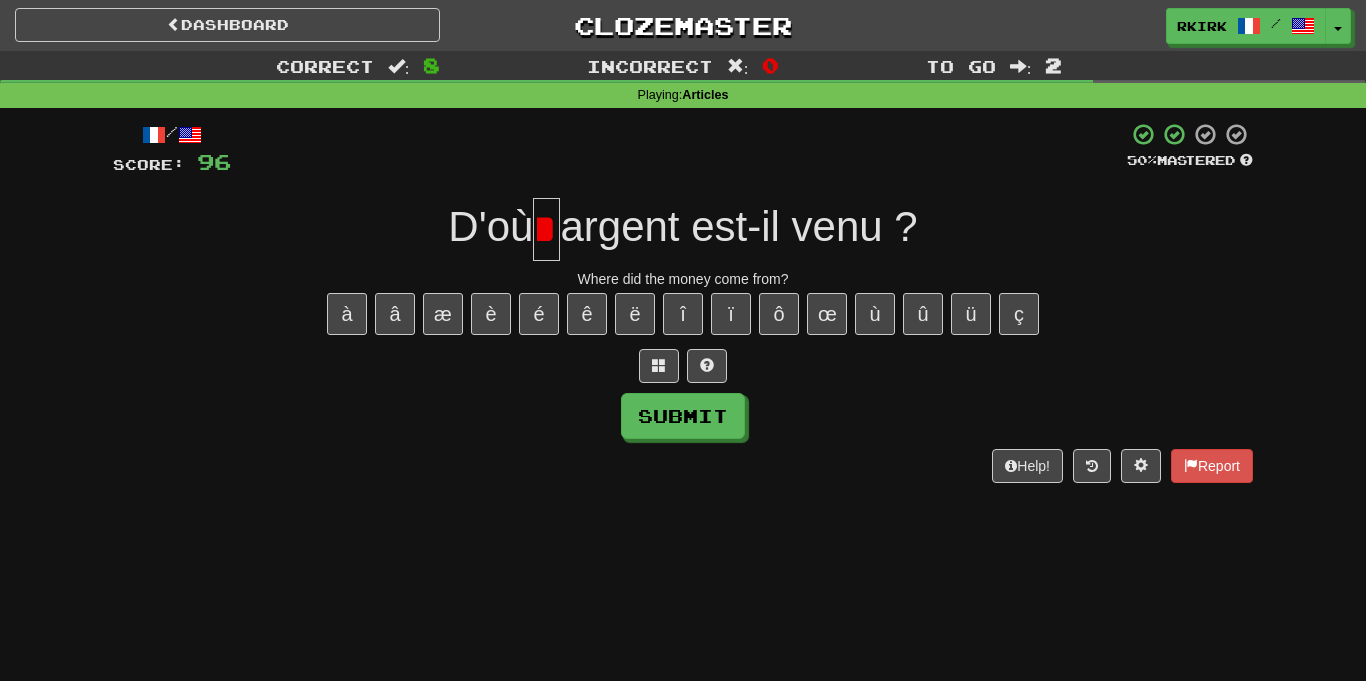scroll, scrollTop: 0, scrollLeft: 0, axis: both 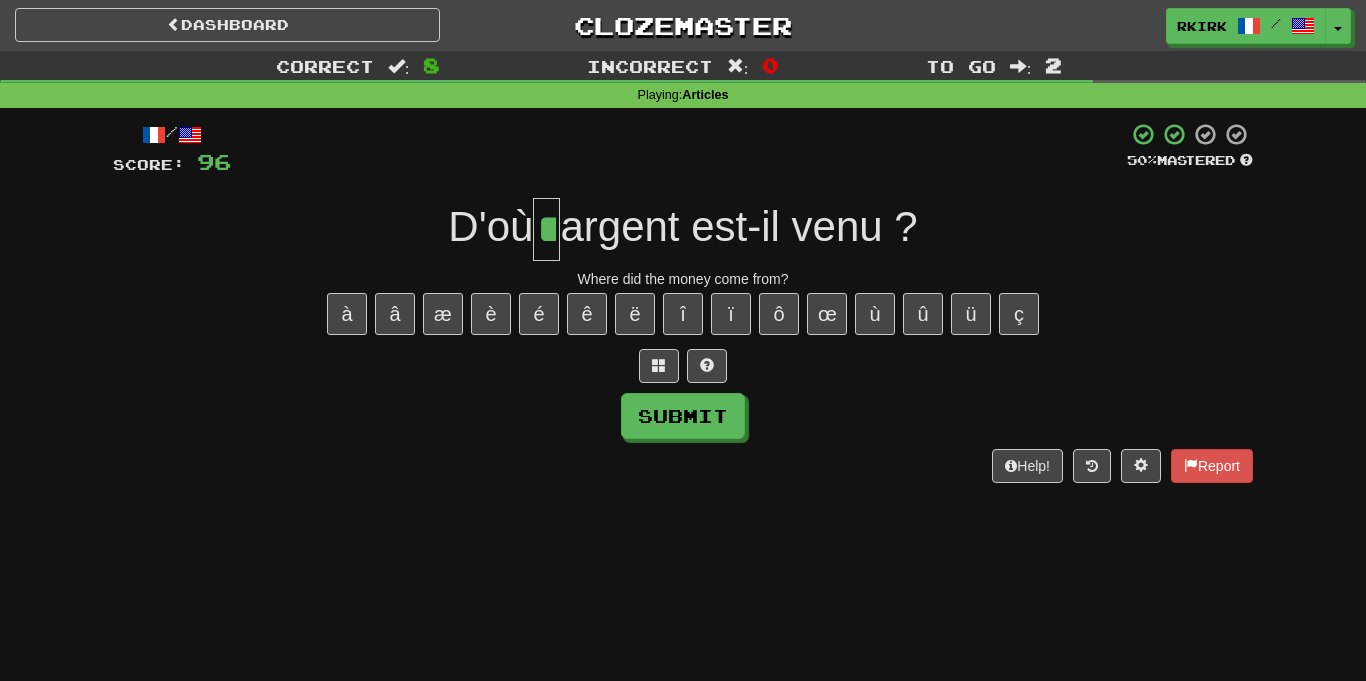 type on "**" 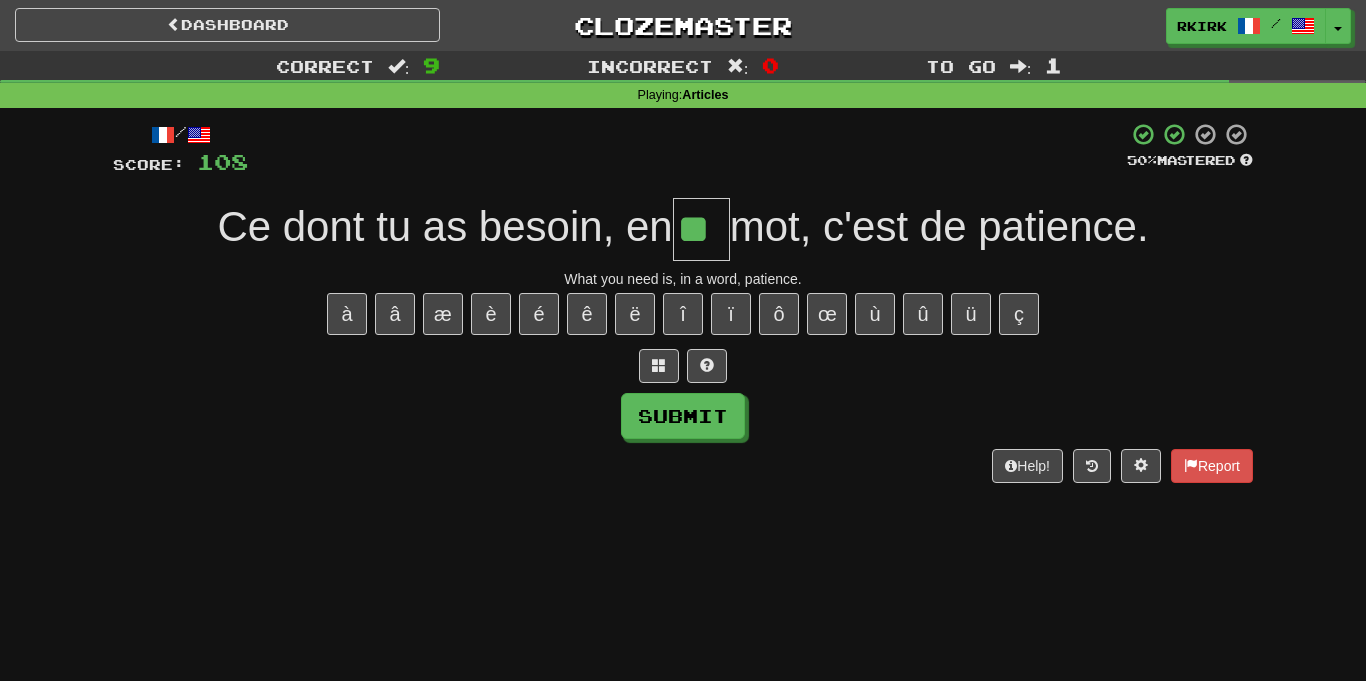 type on "**" 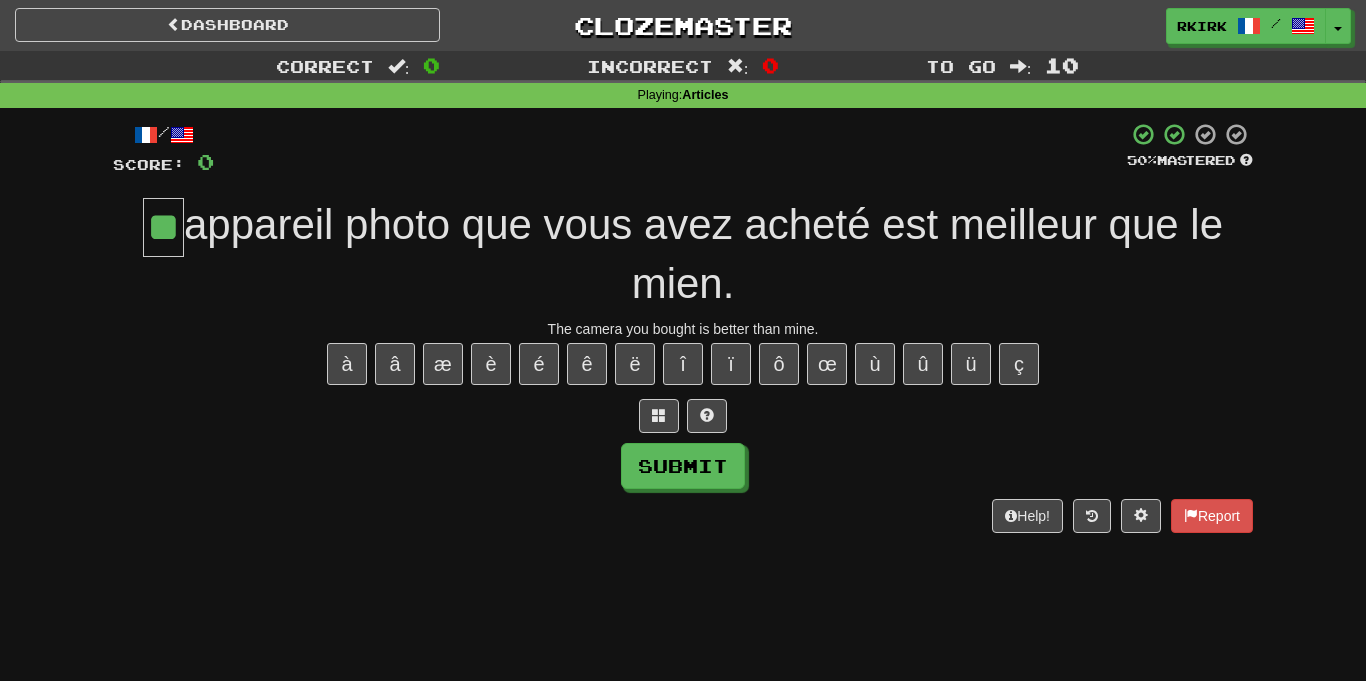 type on "**" 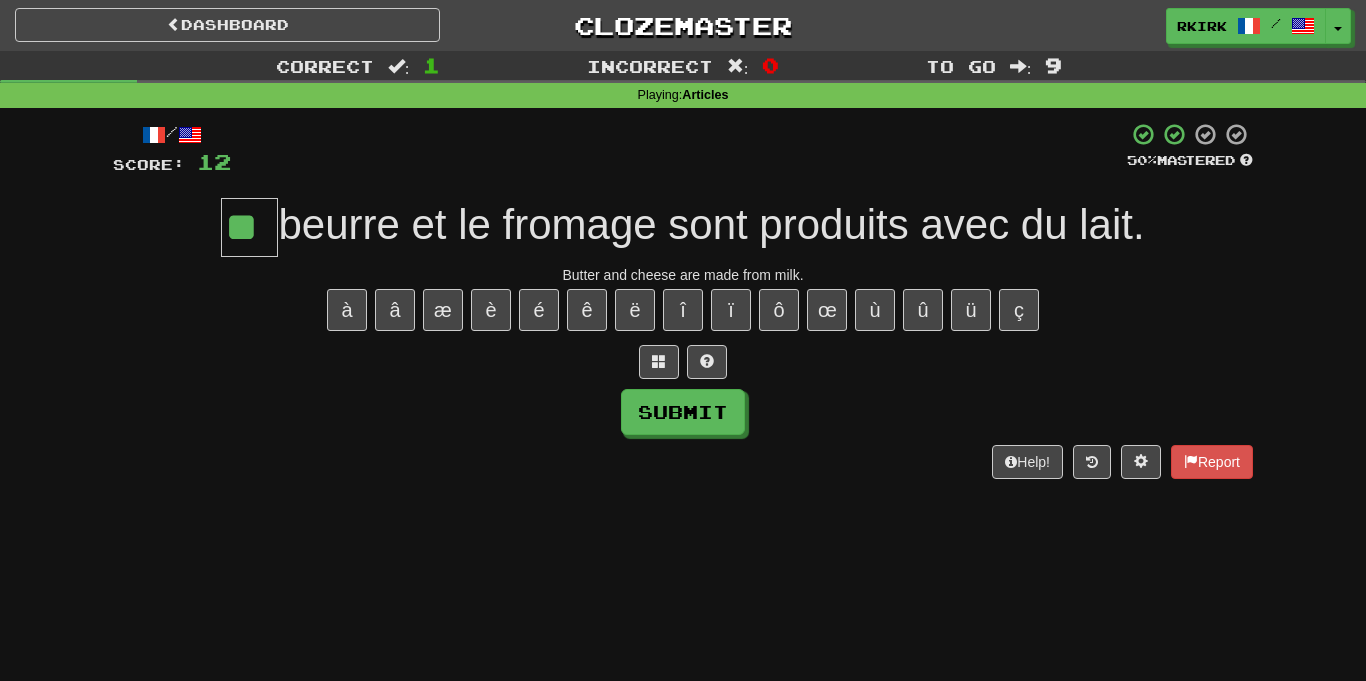 type on "**" 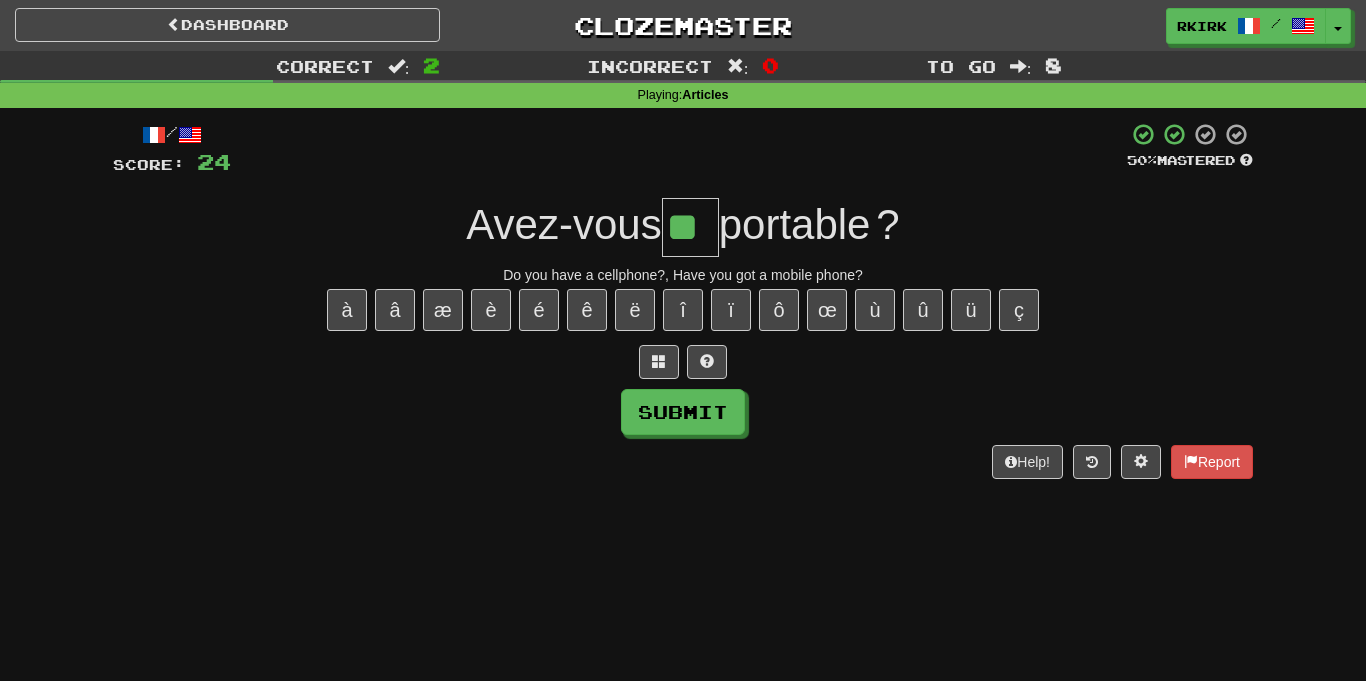 type on "**" 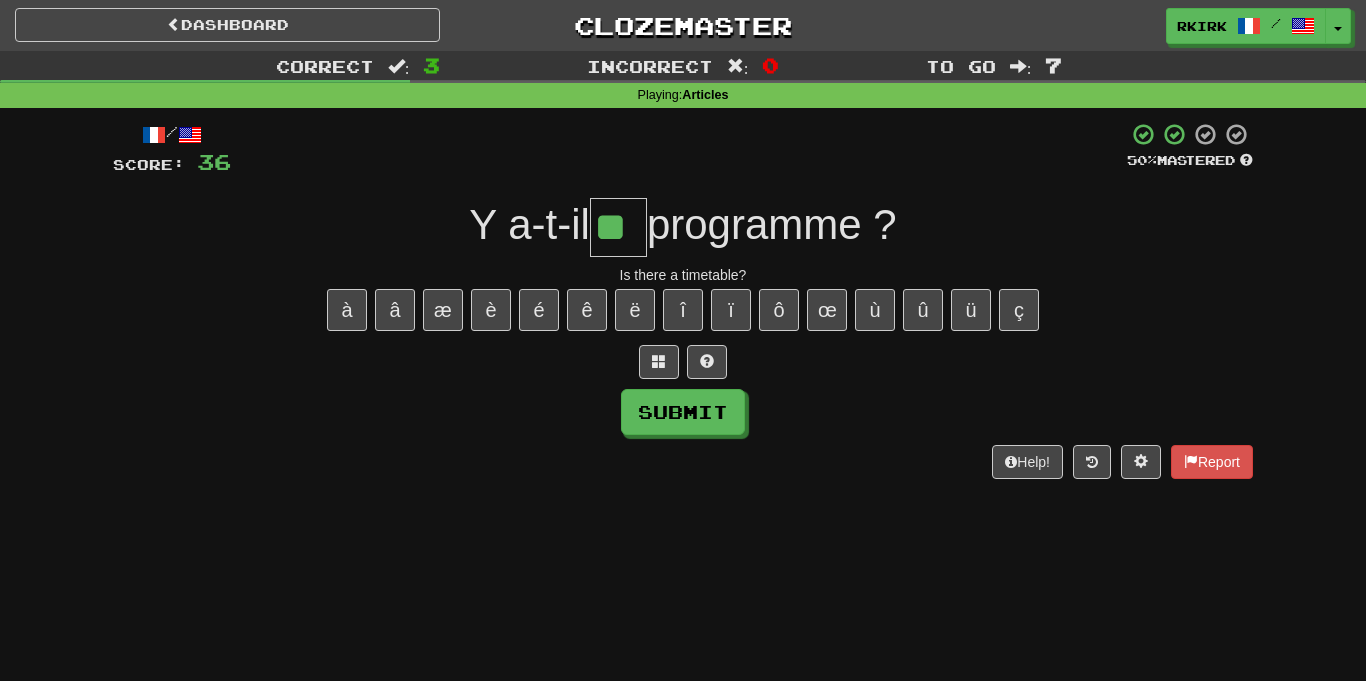 type on "**" 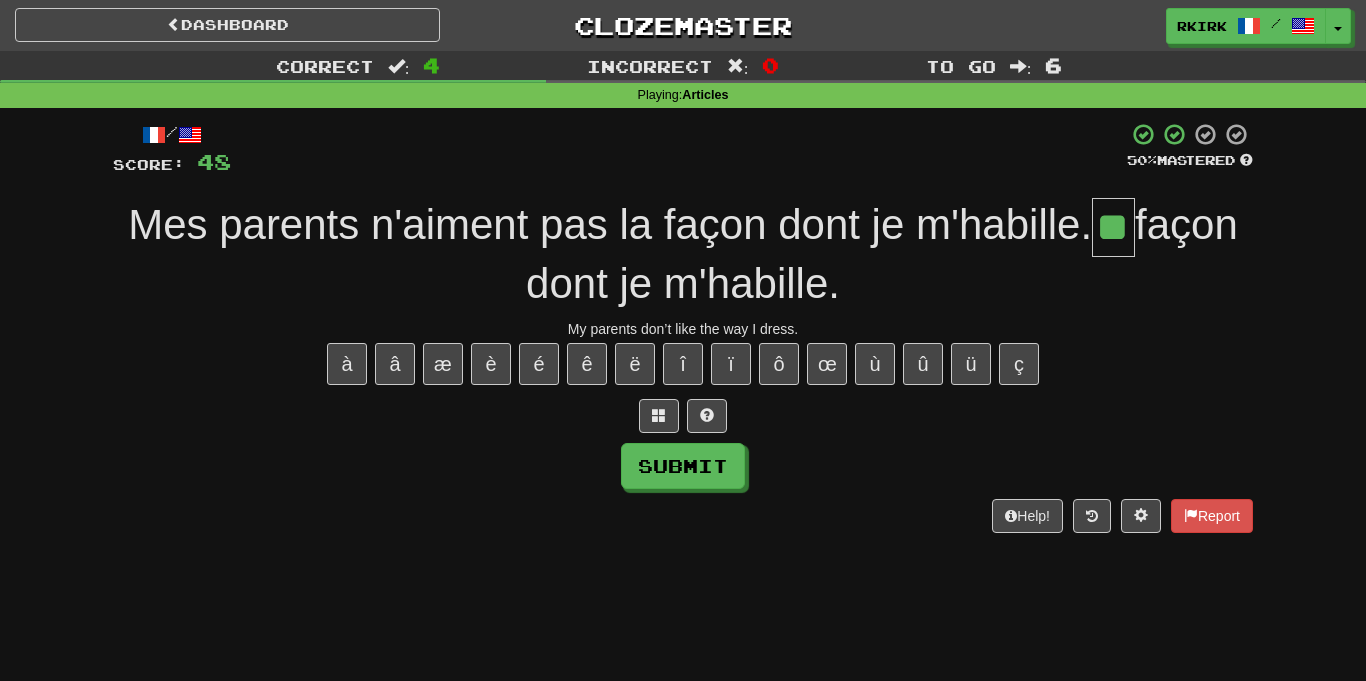 type on "**" 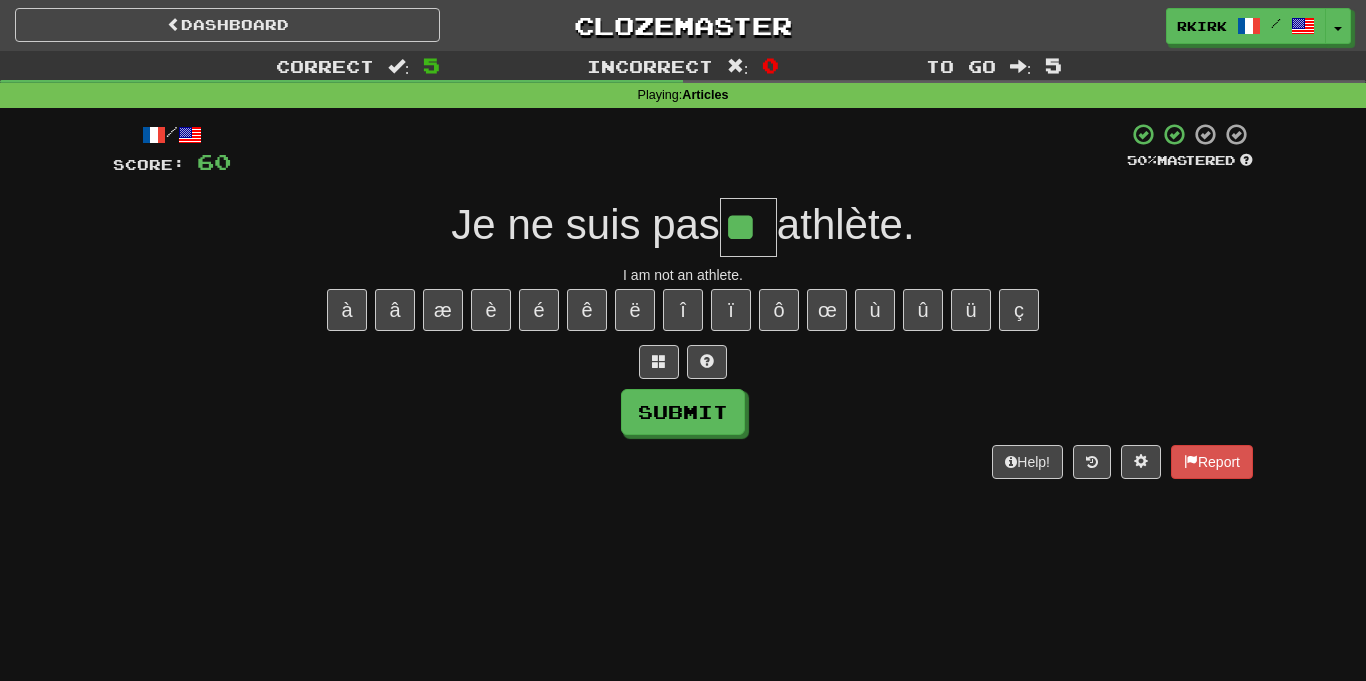 type on "**" 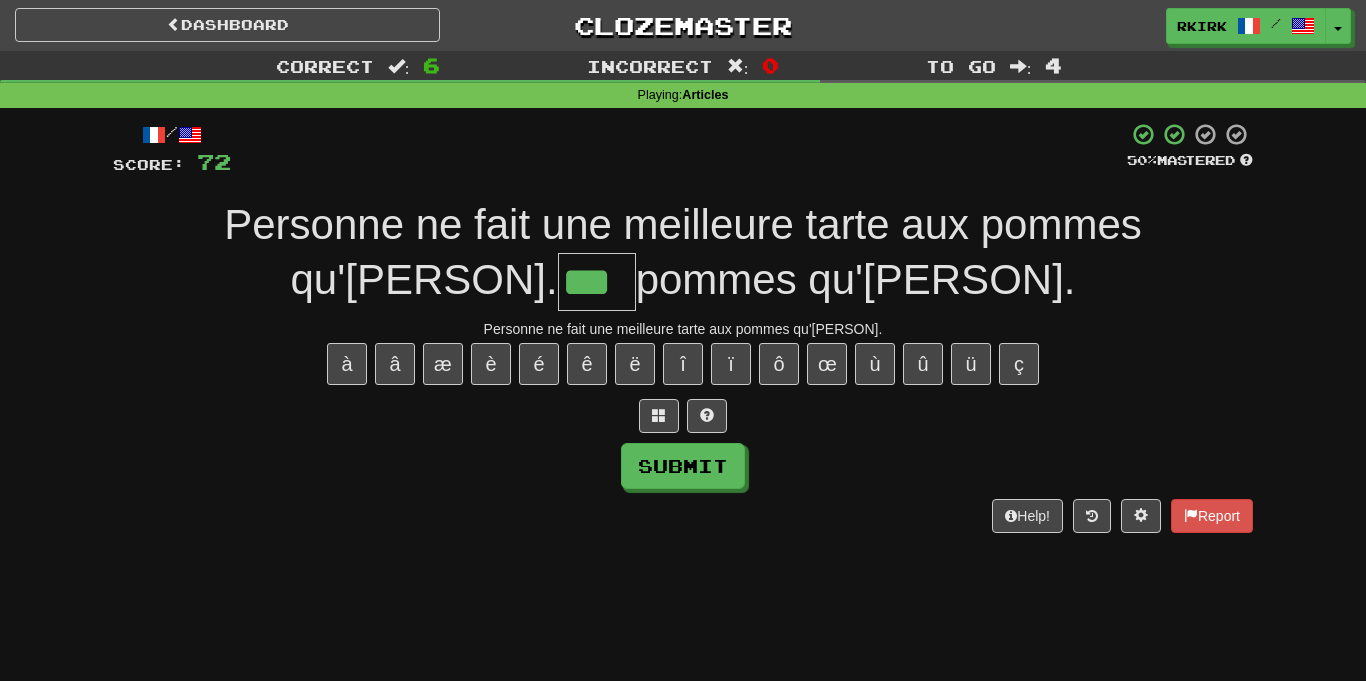 type on "***" 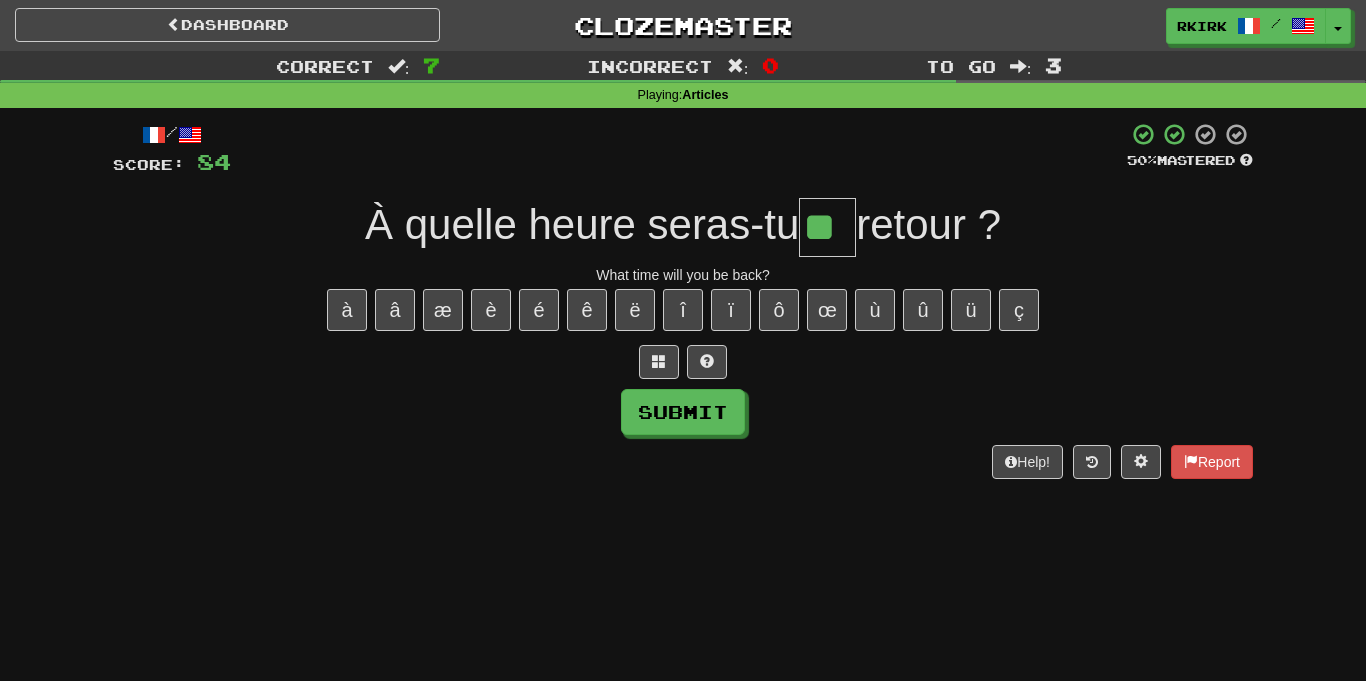 type on "**" 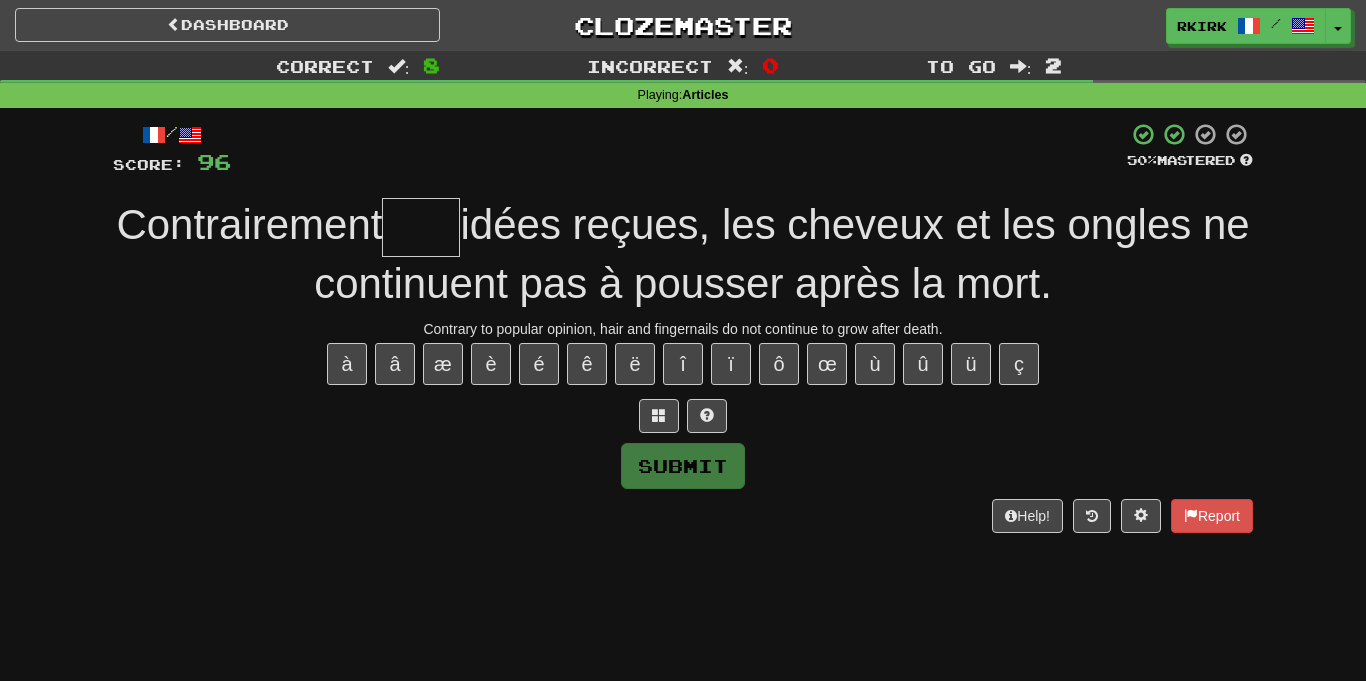 type on "*" 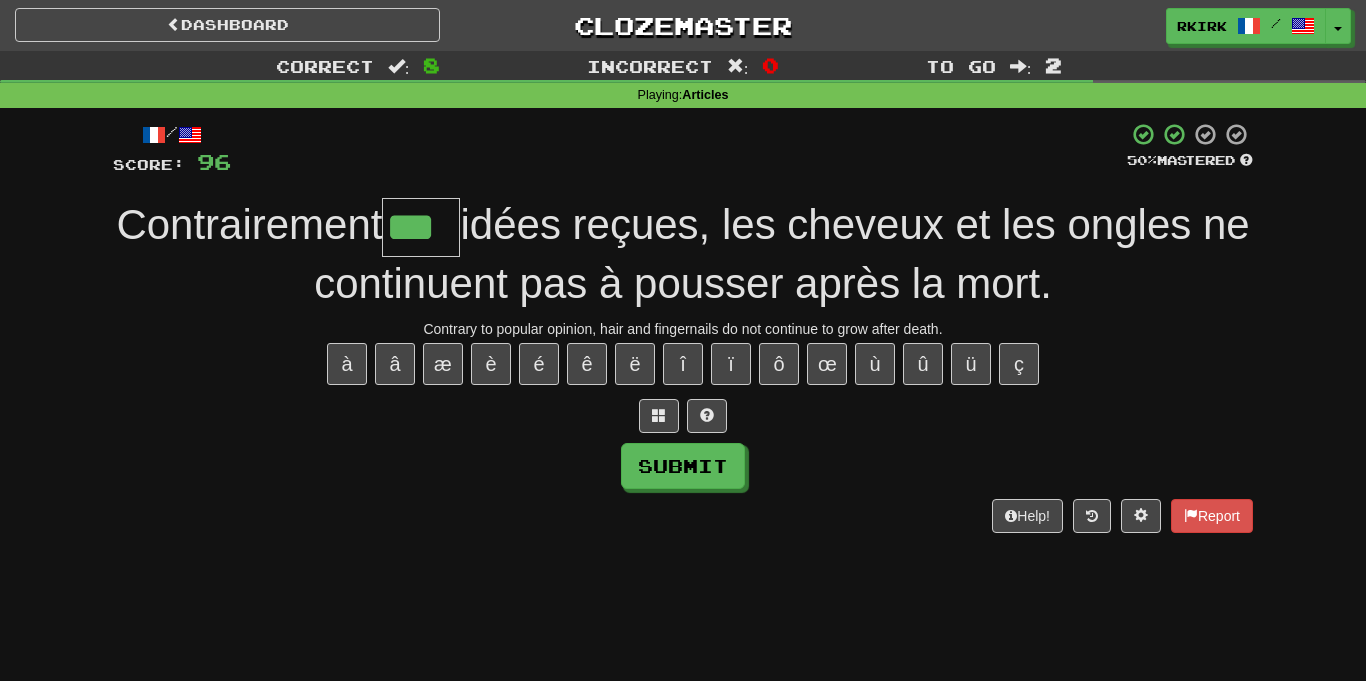 type on "***" 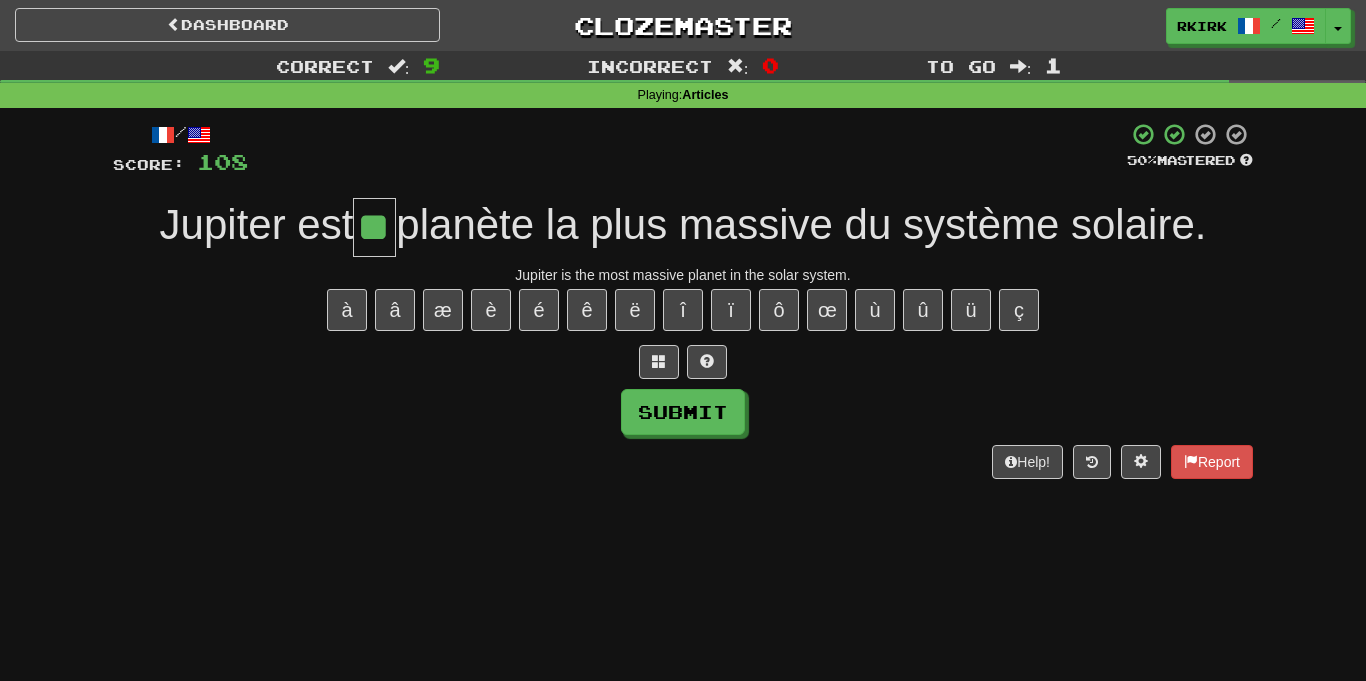 type on "**" 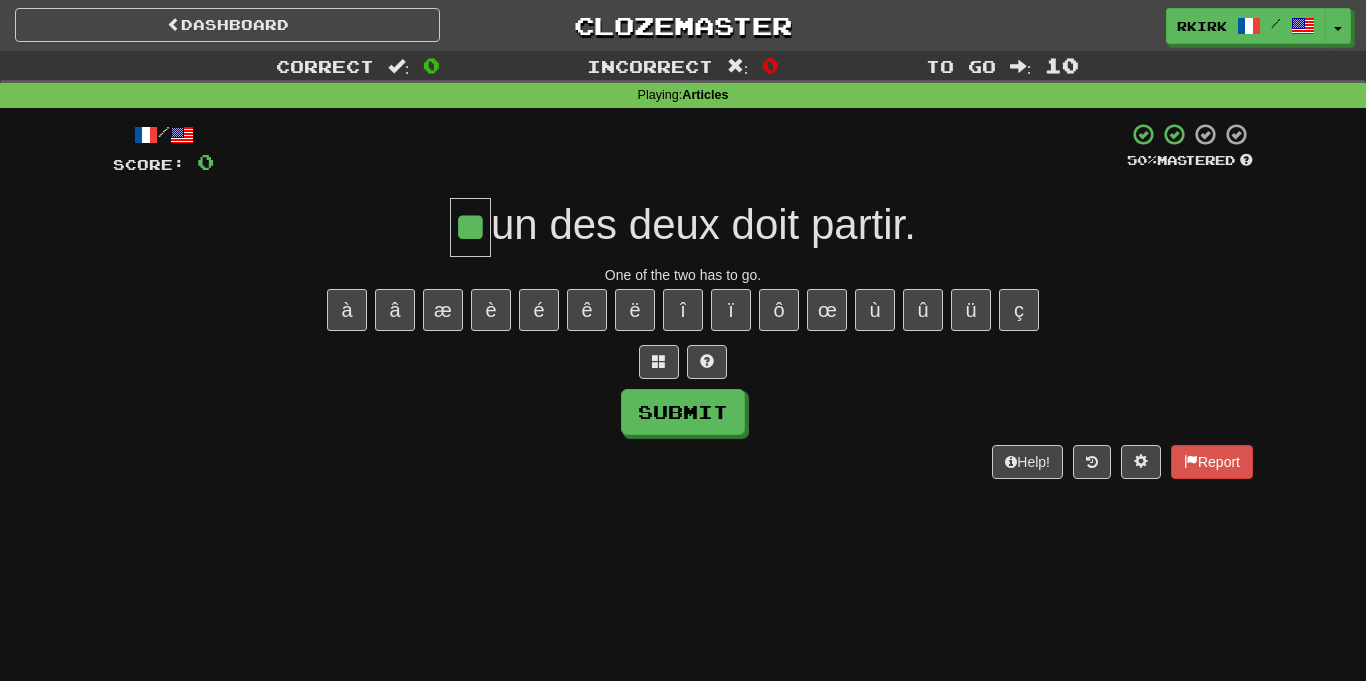 type on "**" 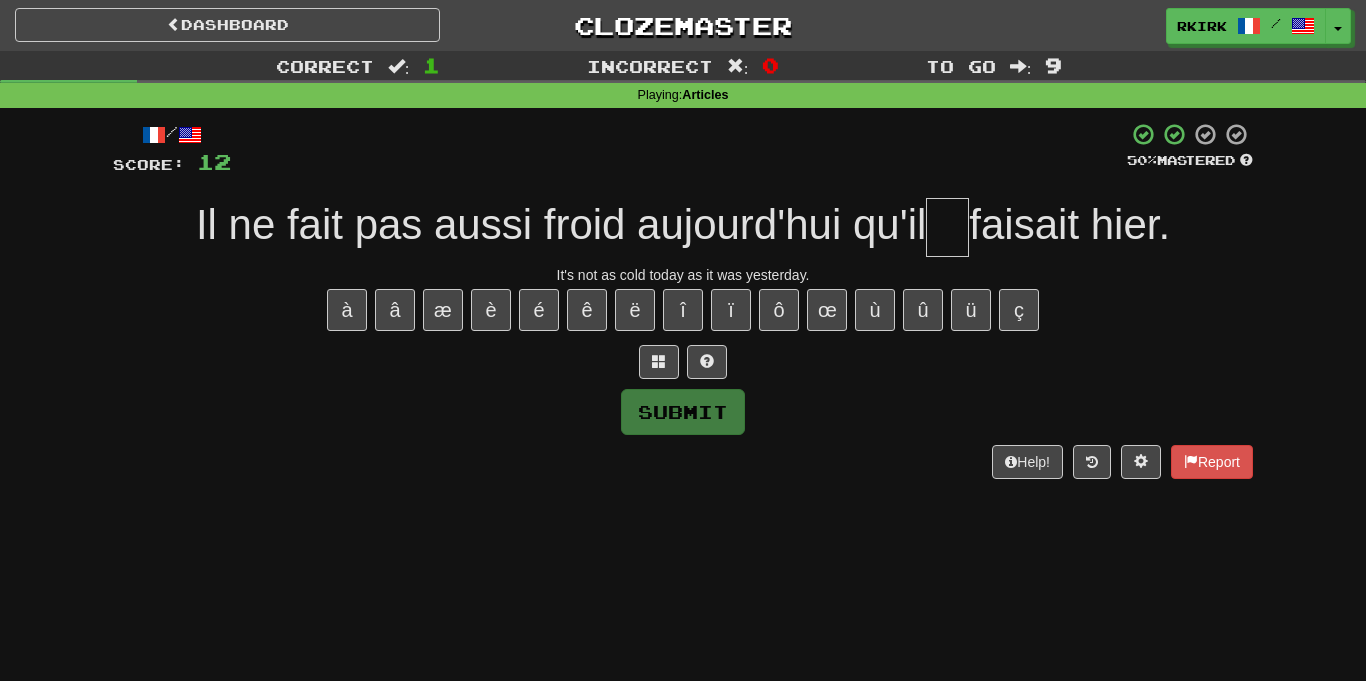 type on "*" 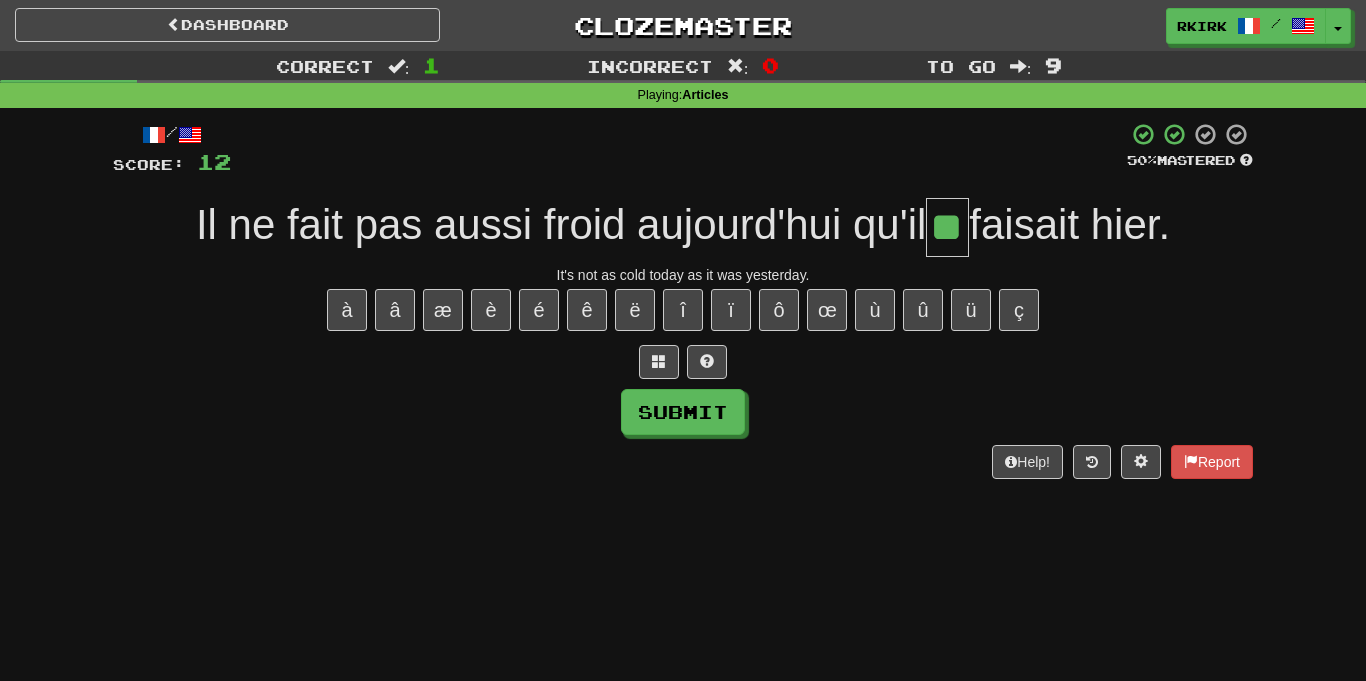 type on "**" 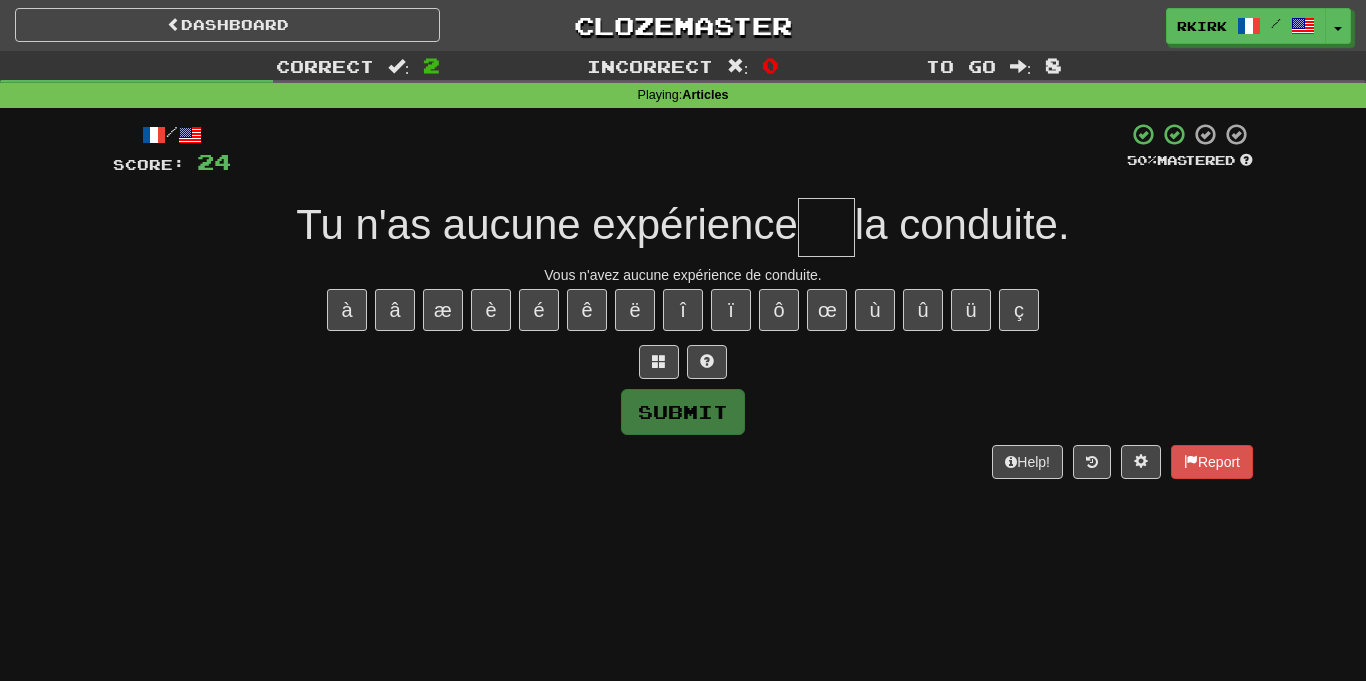 type on "*" 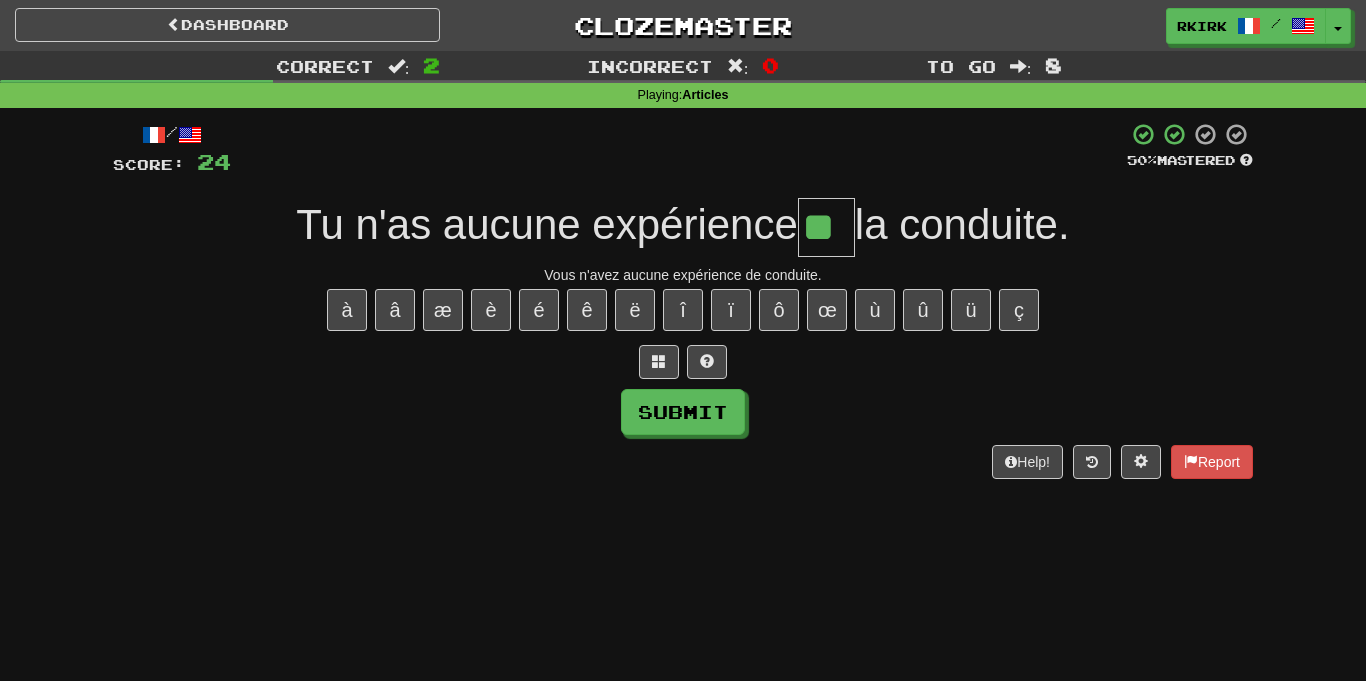 type on "**" 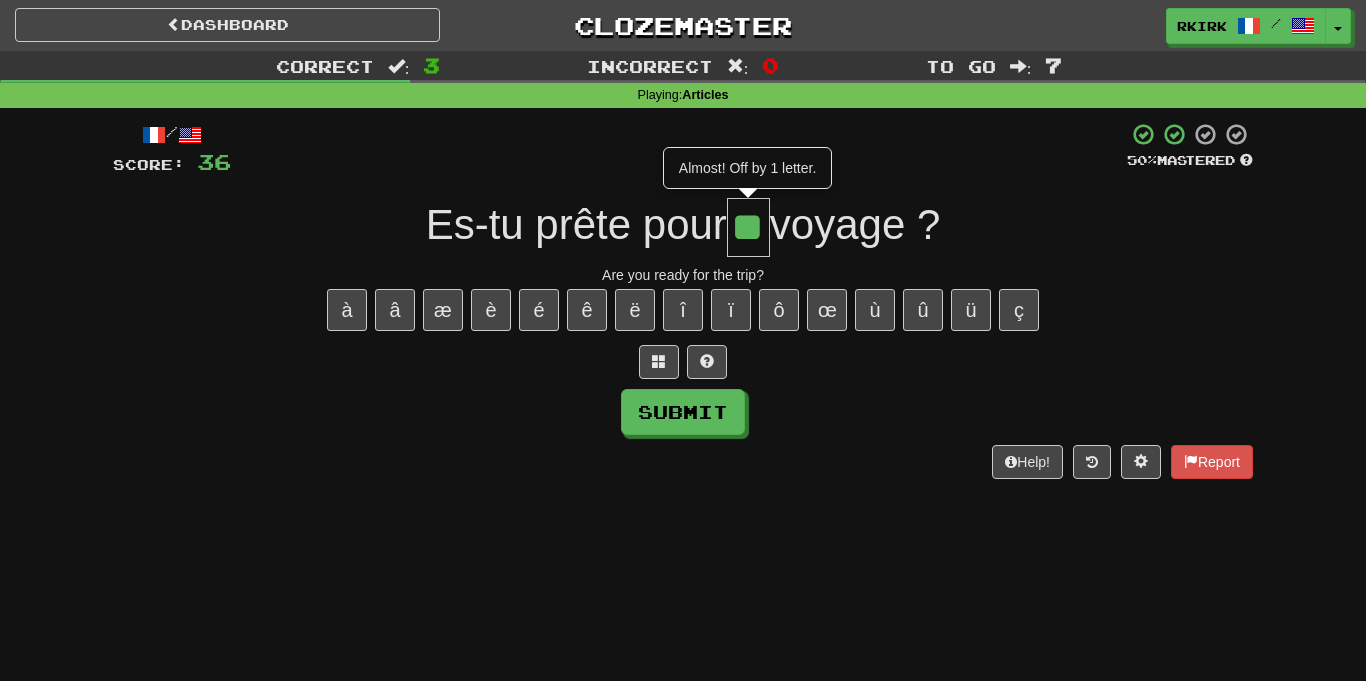 type on "**" 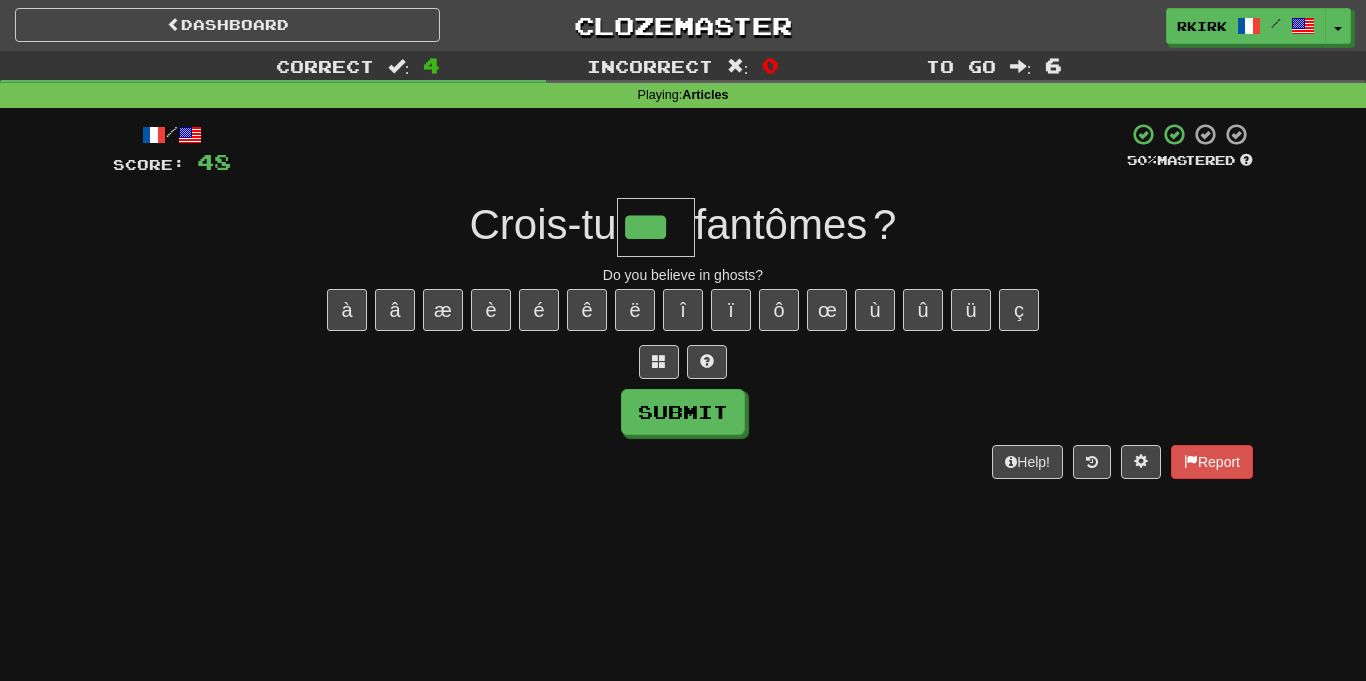 type on "***" 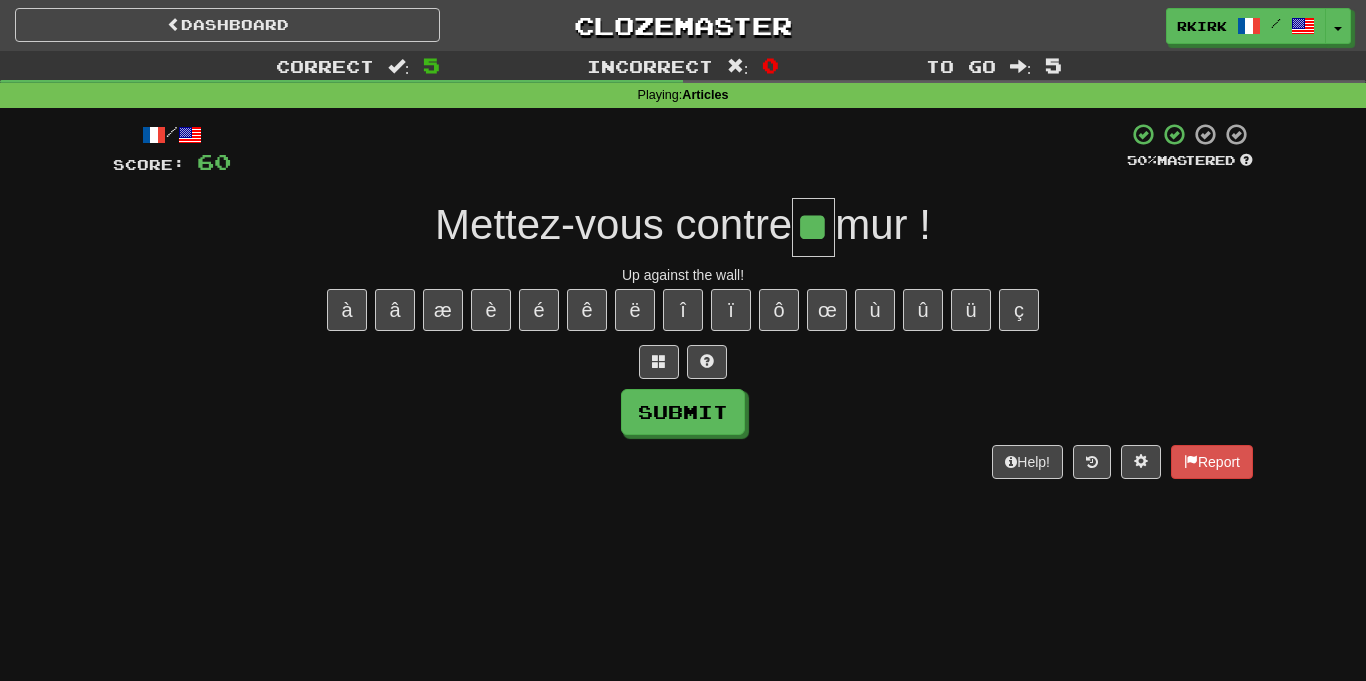 type on "**" 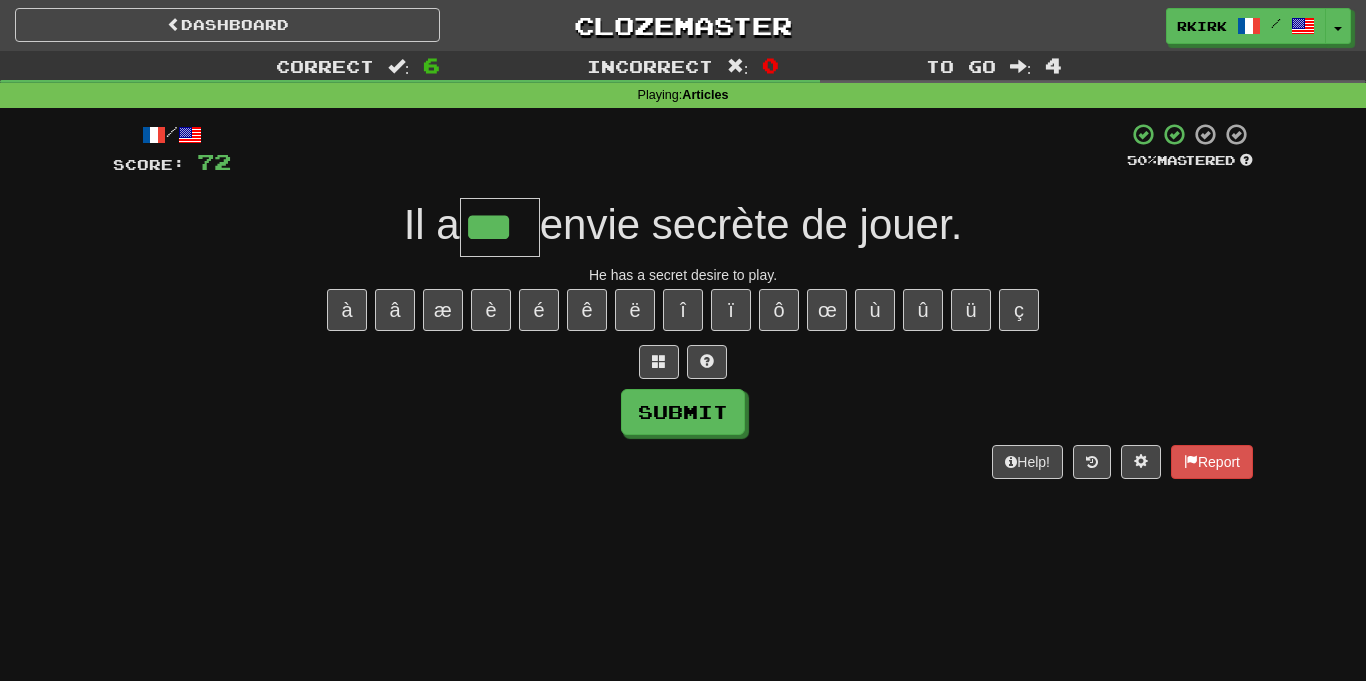 type on "***" 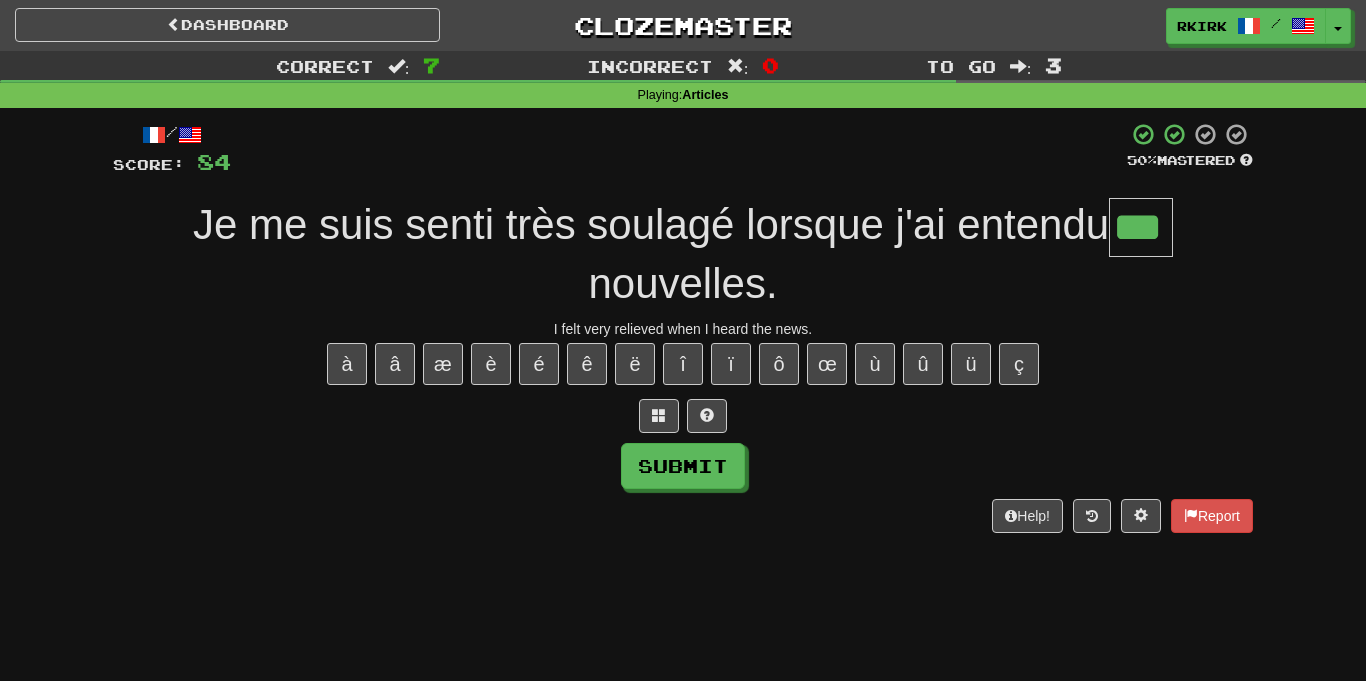 type on "***" 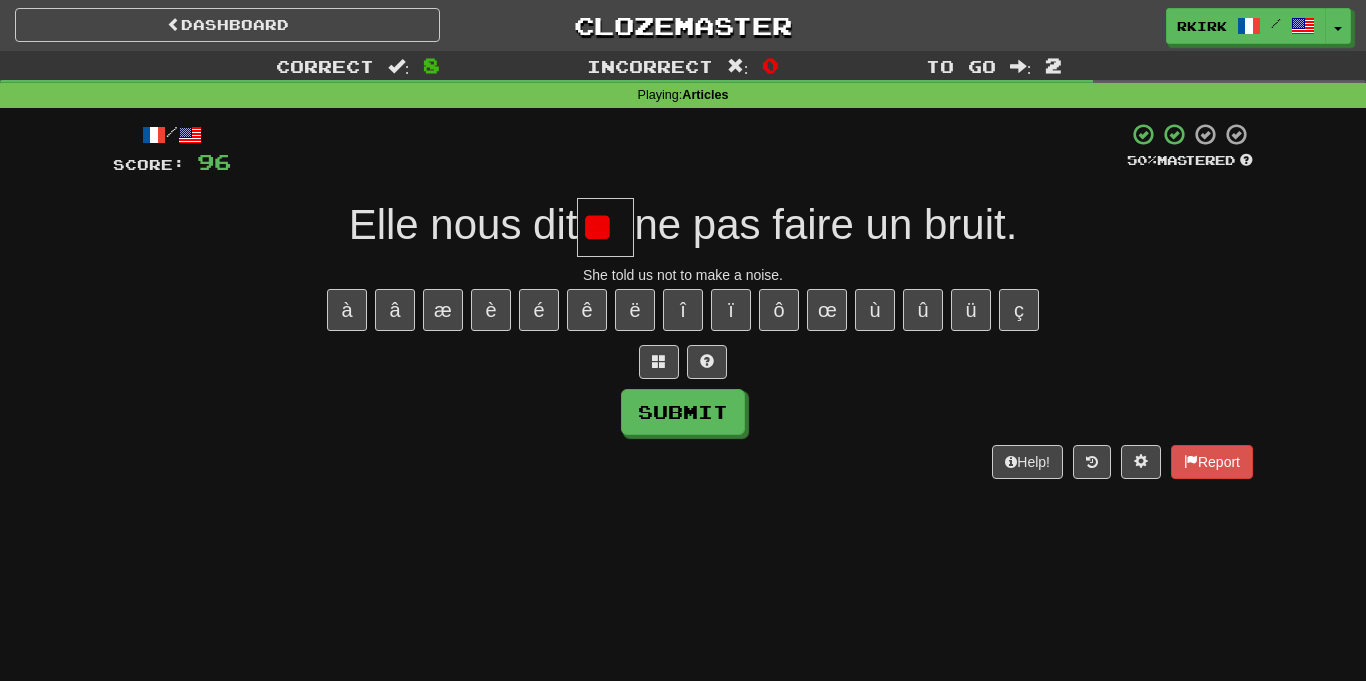 type on "*" 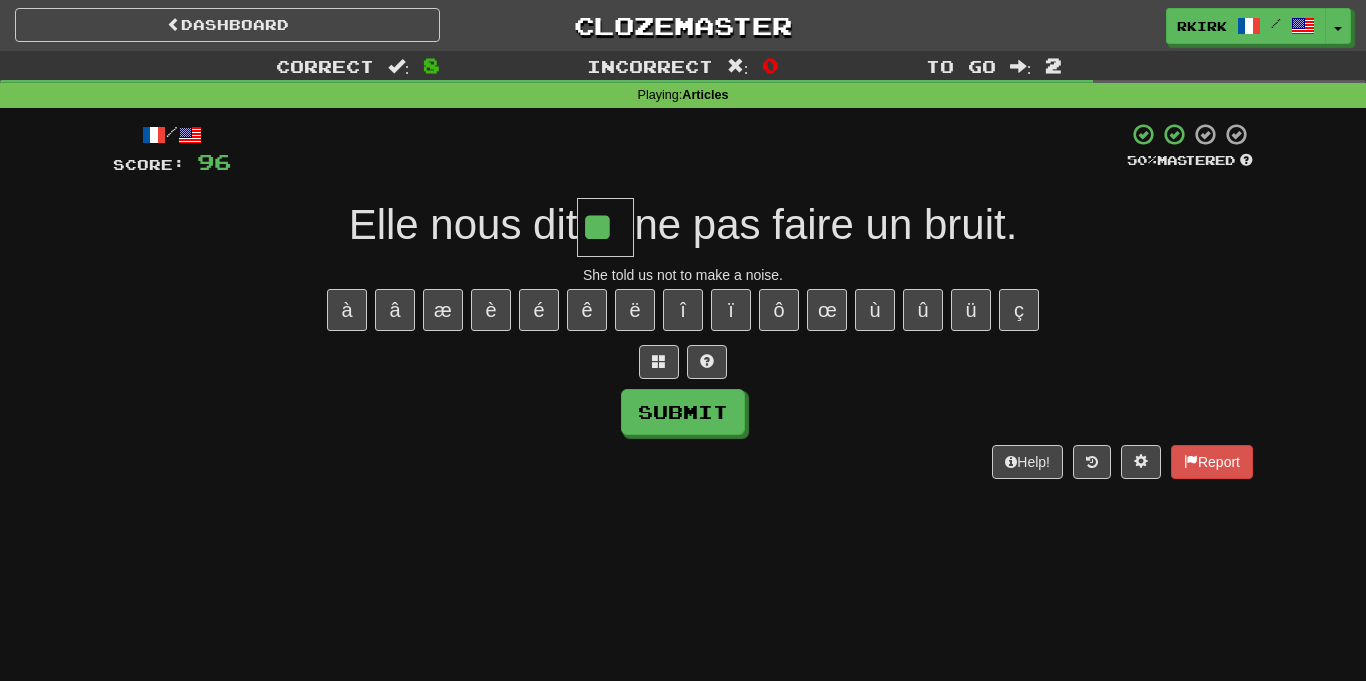 type on "**" 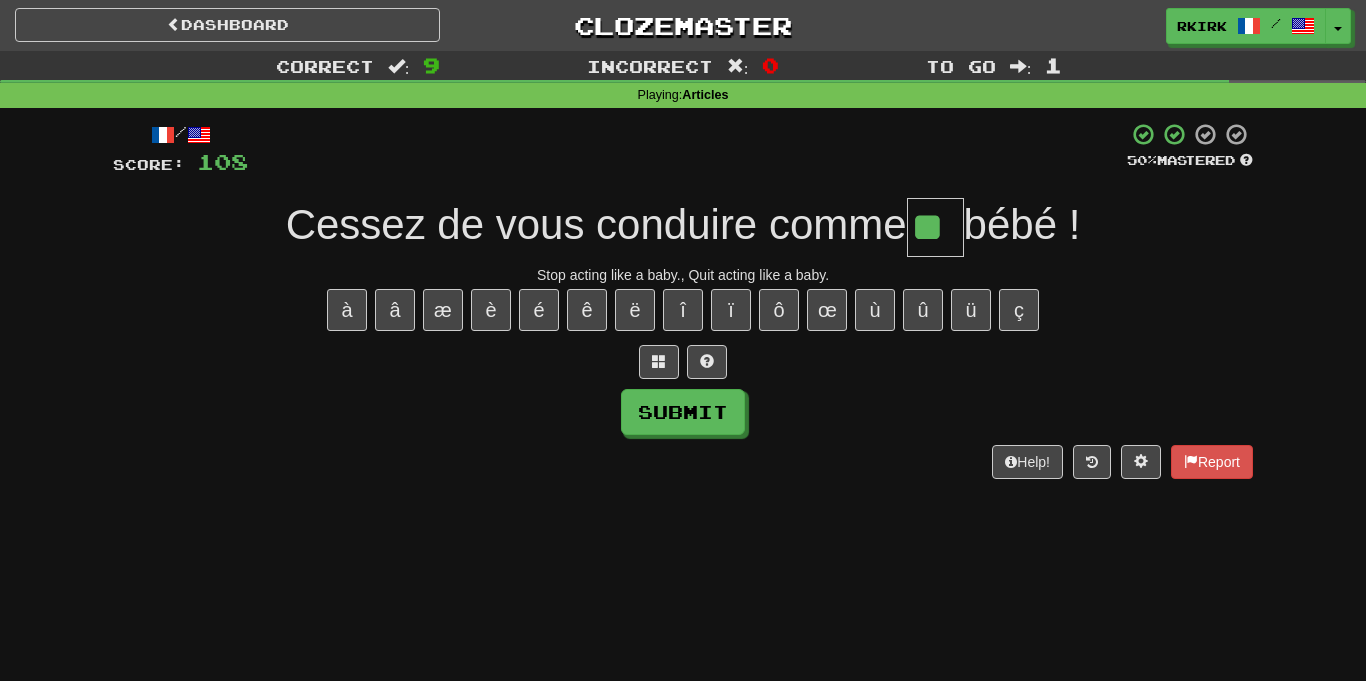 type on "**" 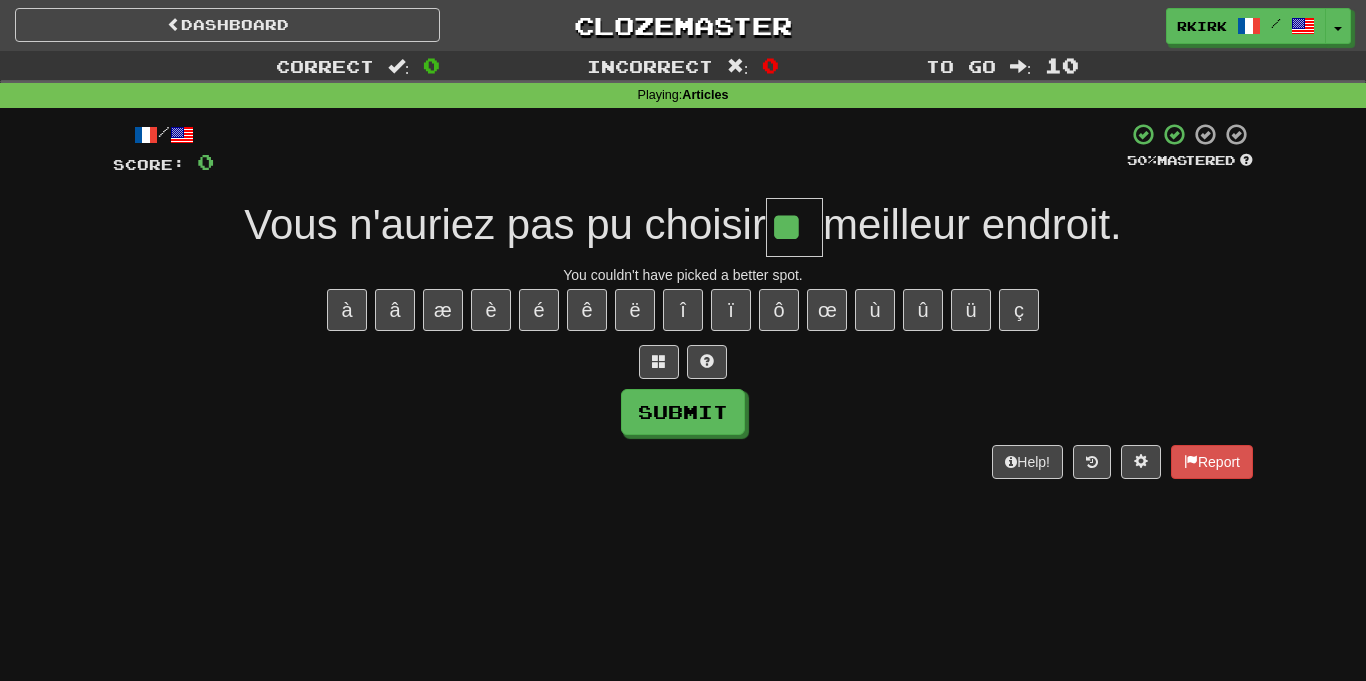 type on "**" 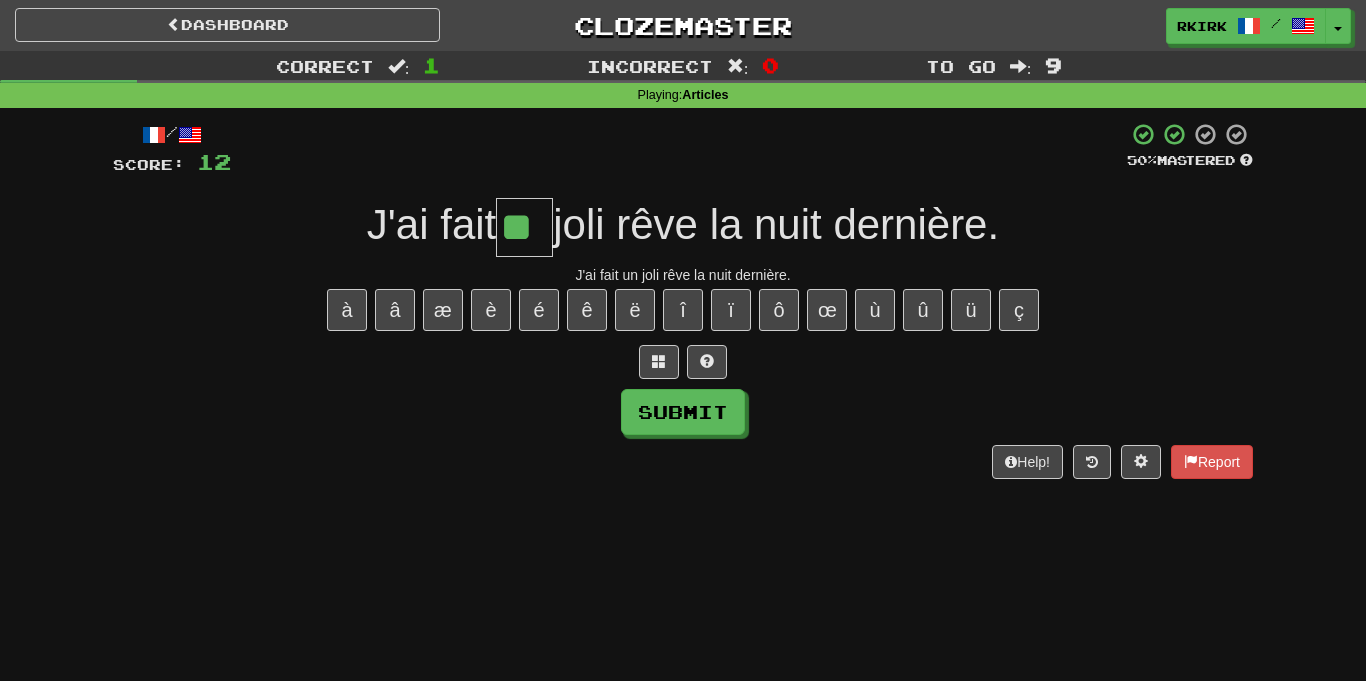 type on "**" 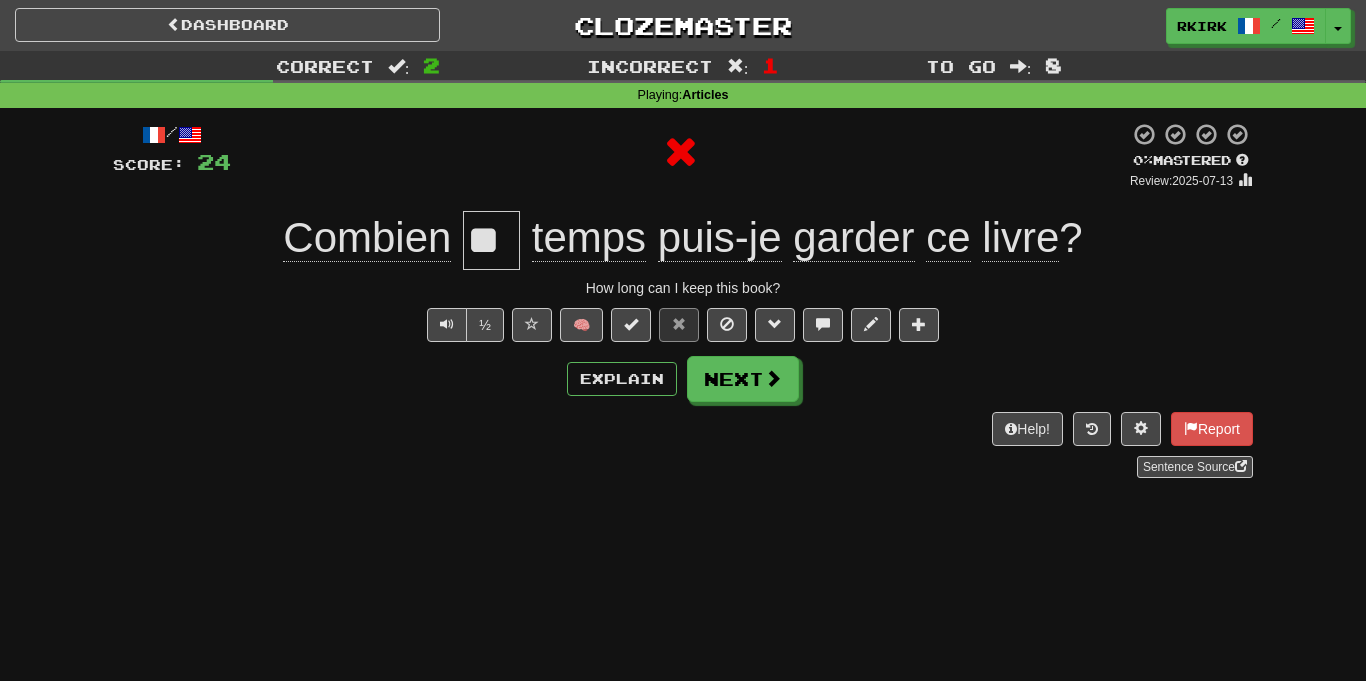 type on "**" 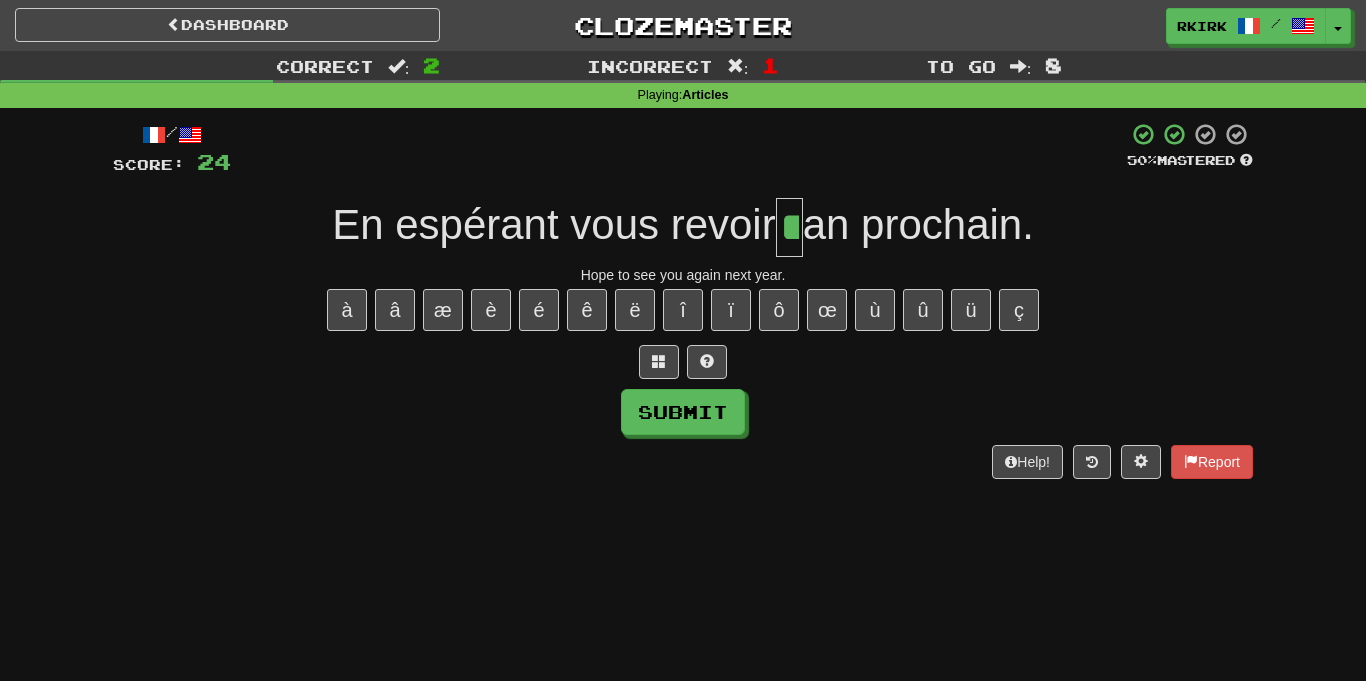 type on "**" 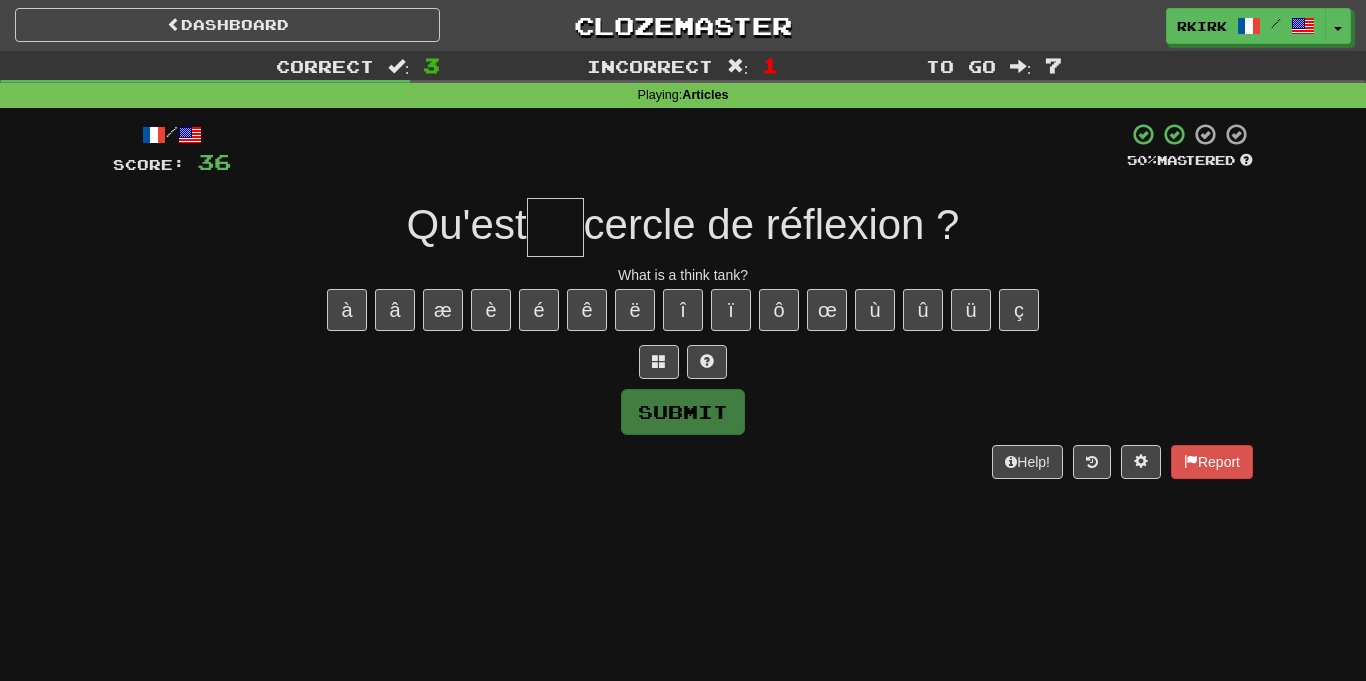 type on "*" 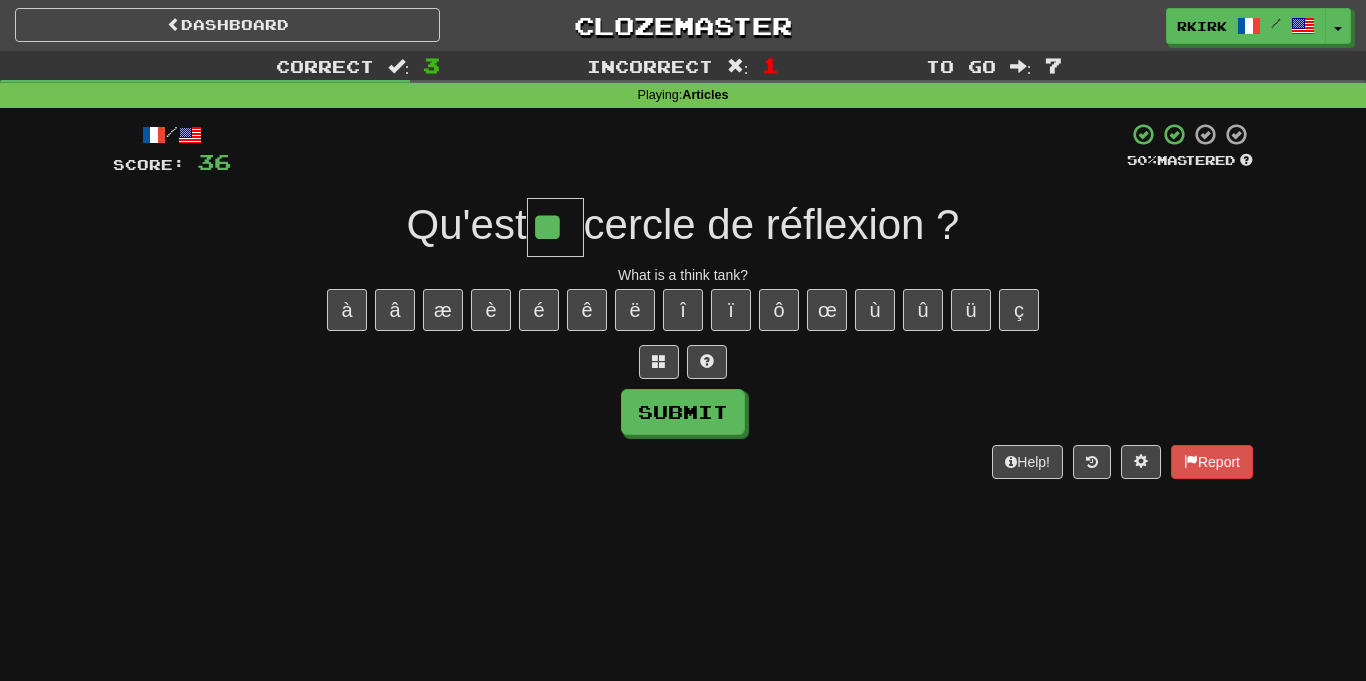 type on "**" 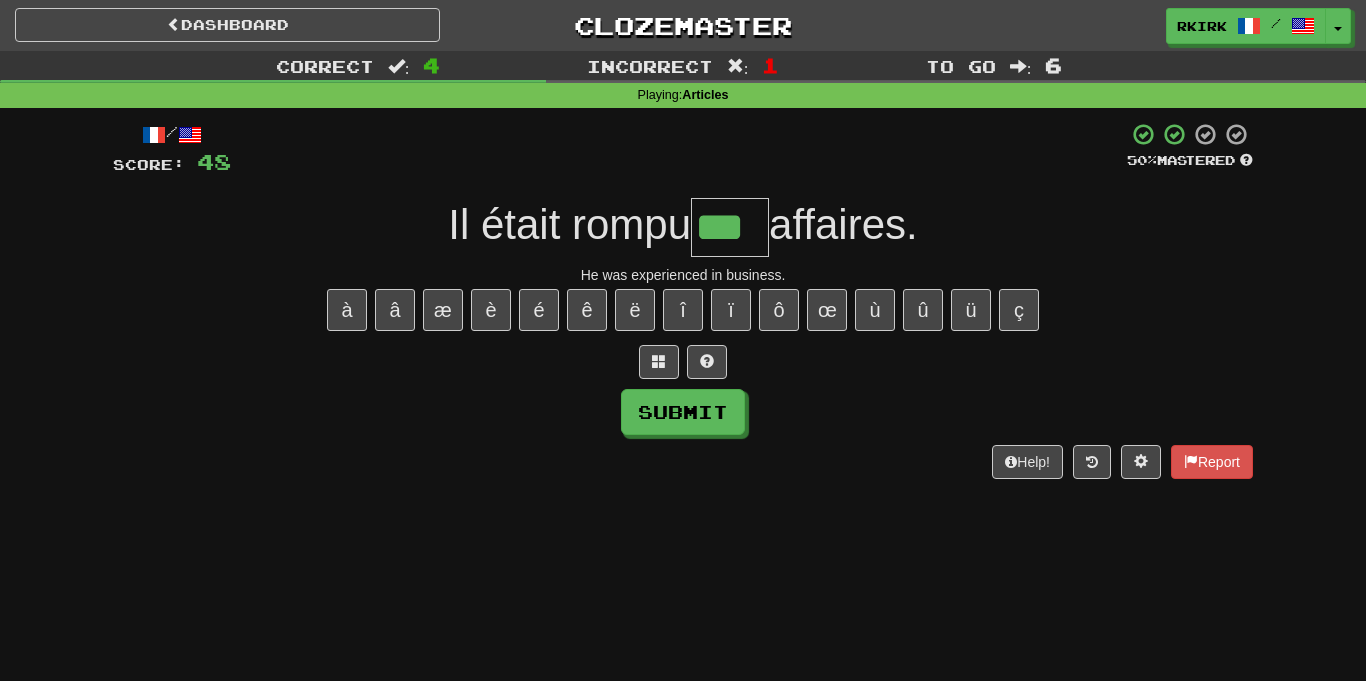 type on "***" 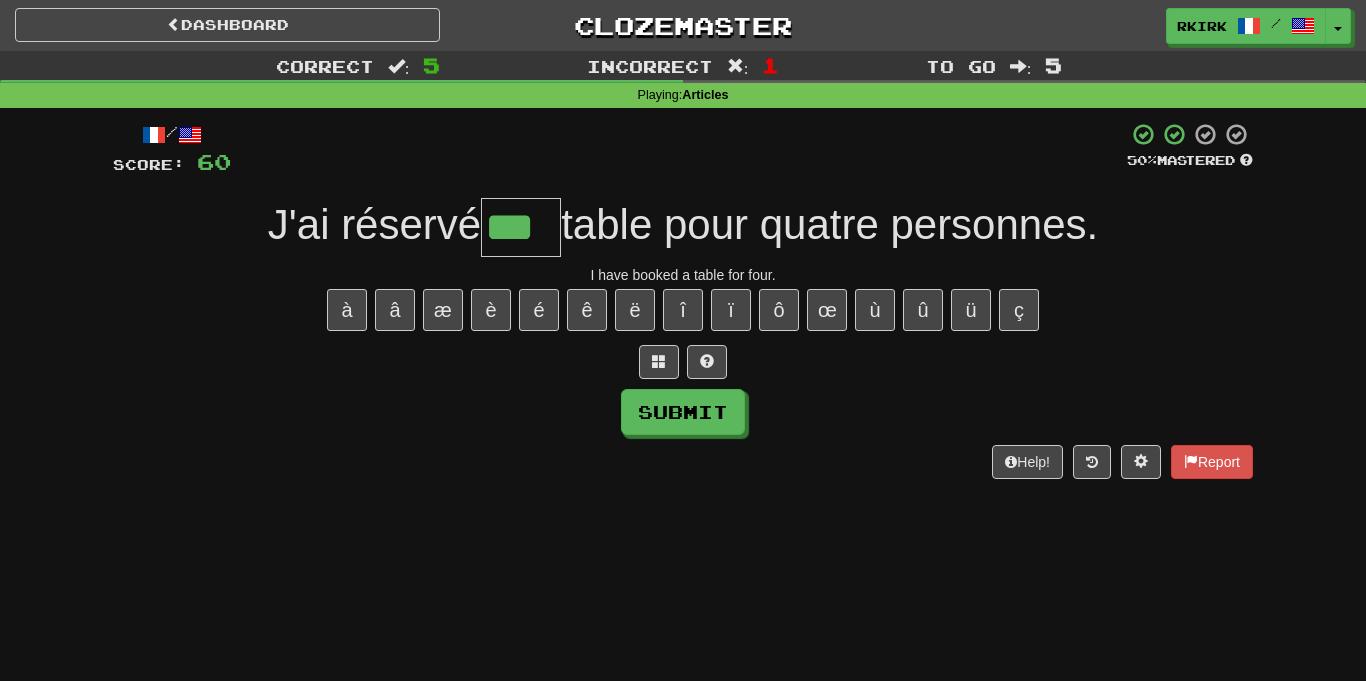 type on "***" 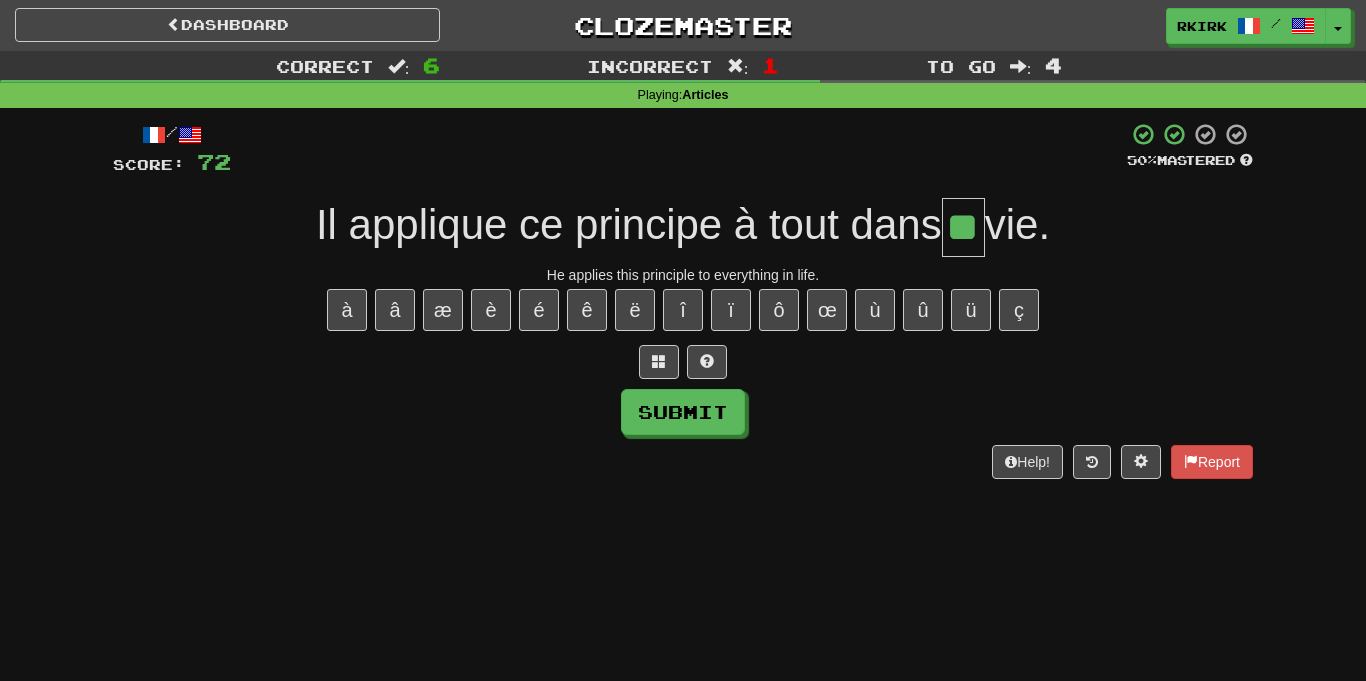 type on "**" 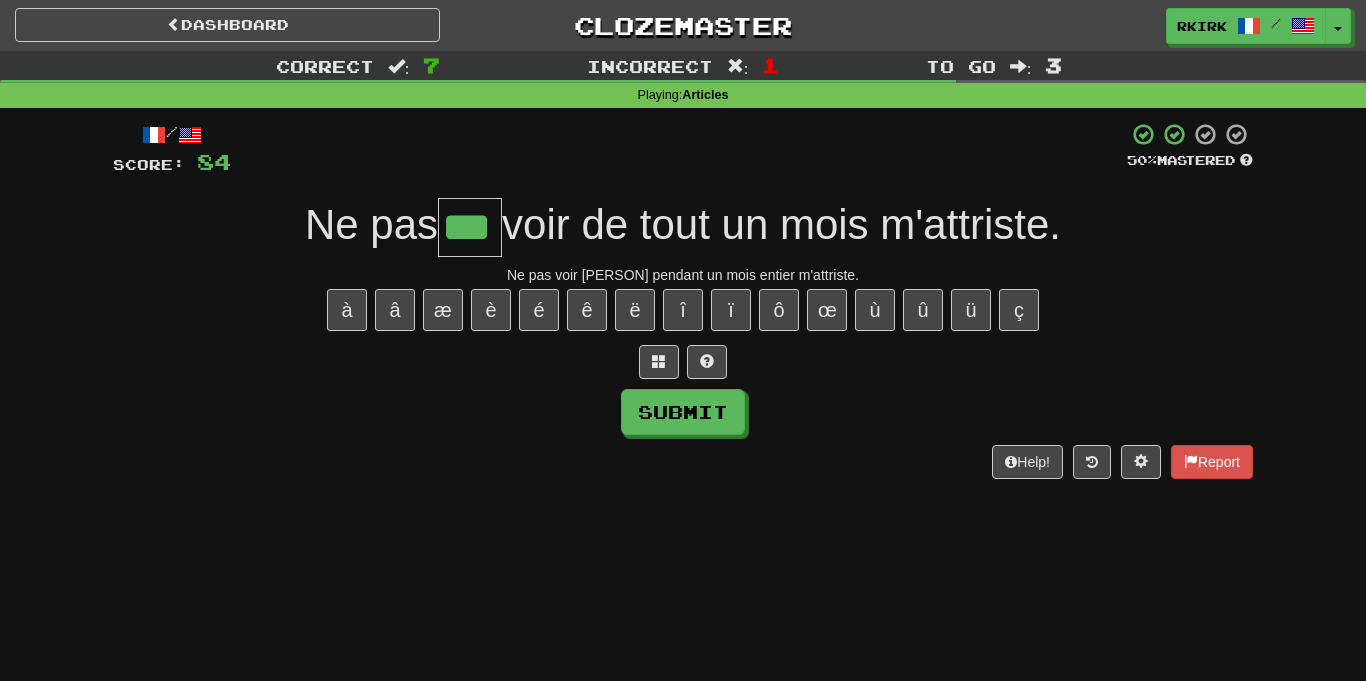 type on "***" 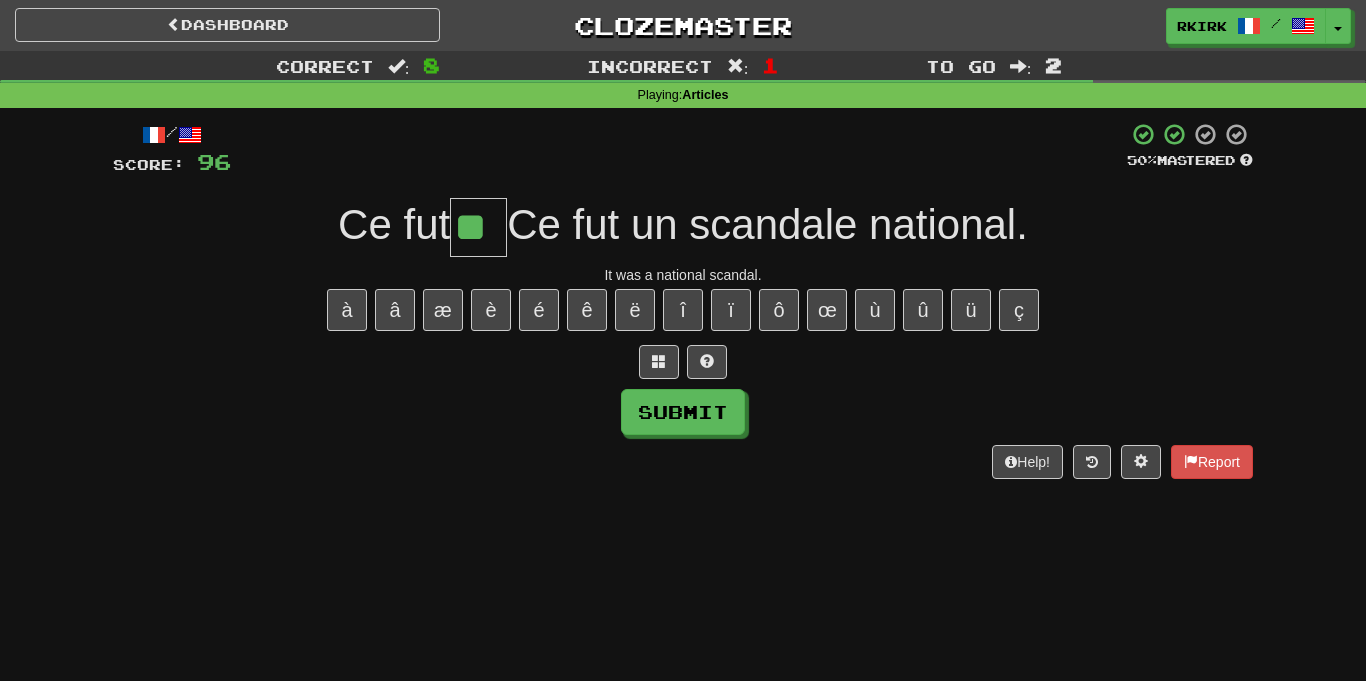 type on "**" 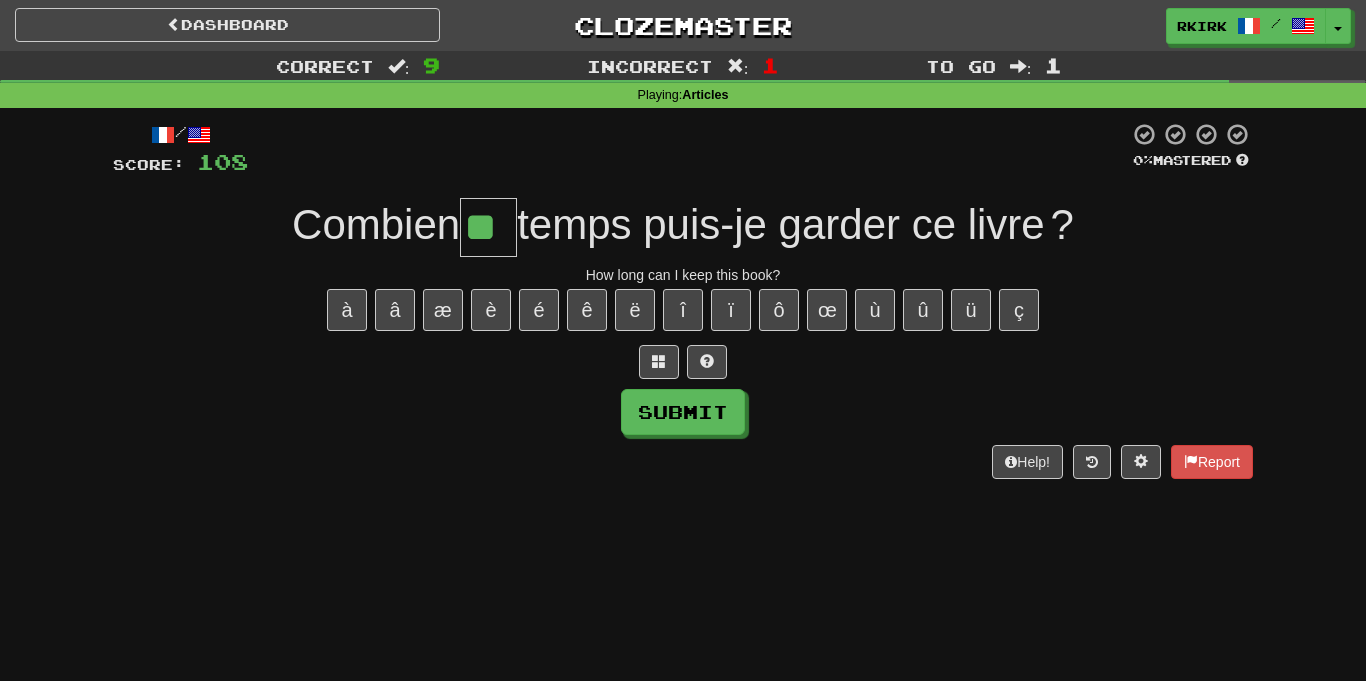 type on "**" 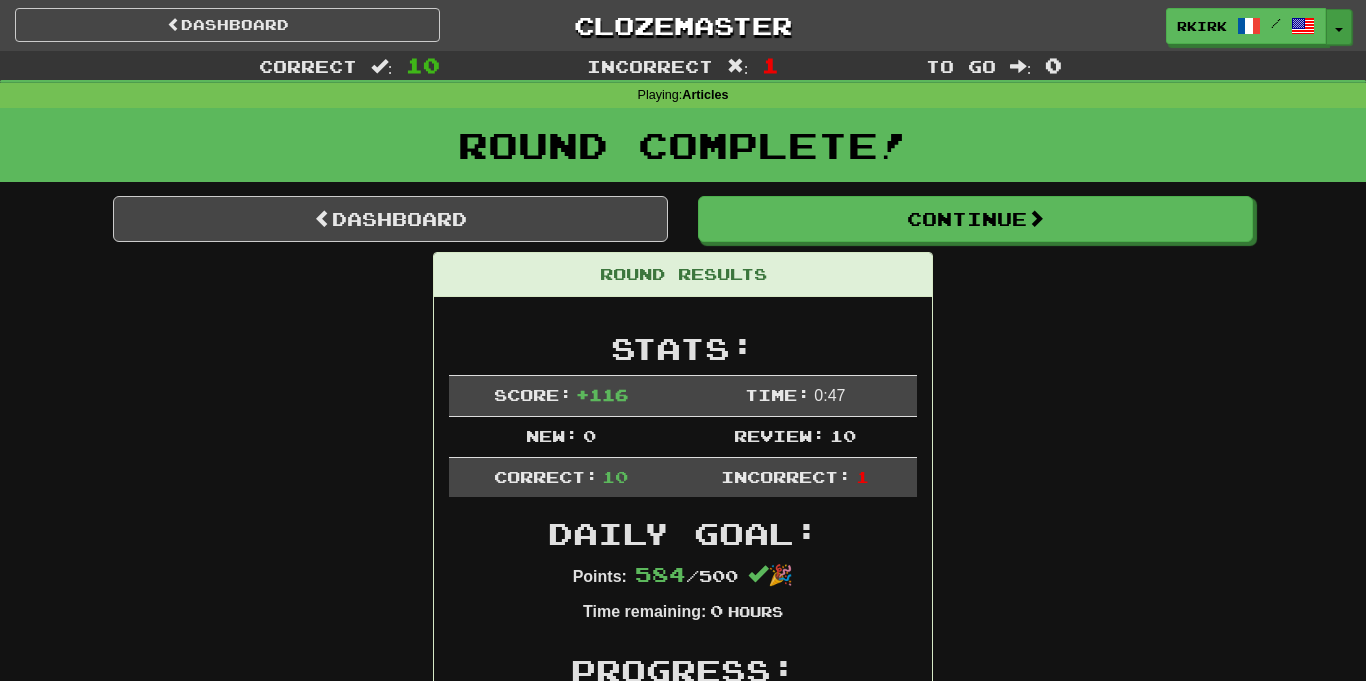 click on "Toggle Dropdown" at bounding box center [1339, 27] 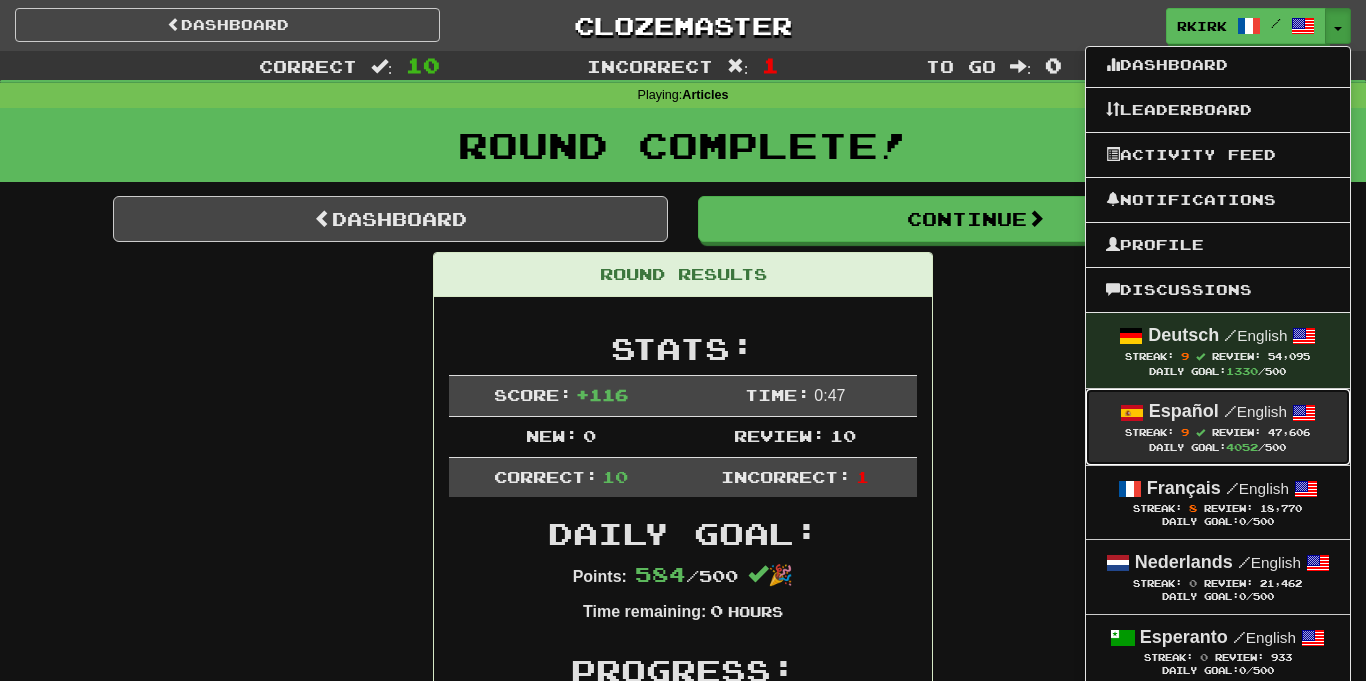 click on "Streak:" at bounding box center [1149, 432] 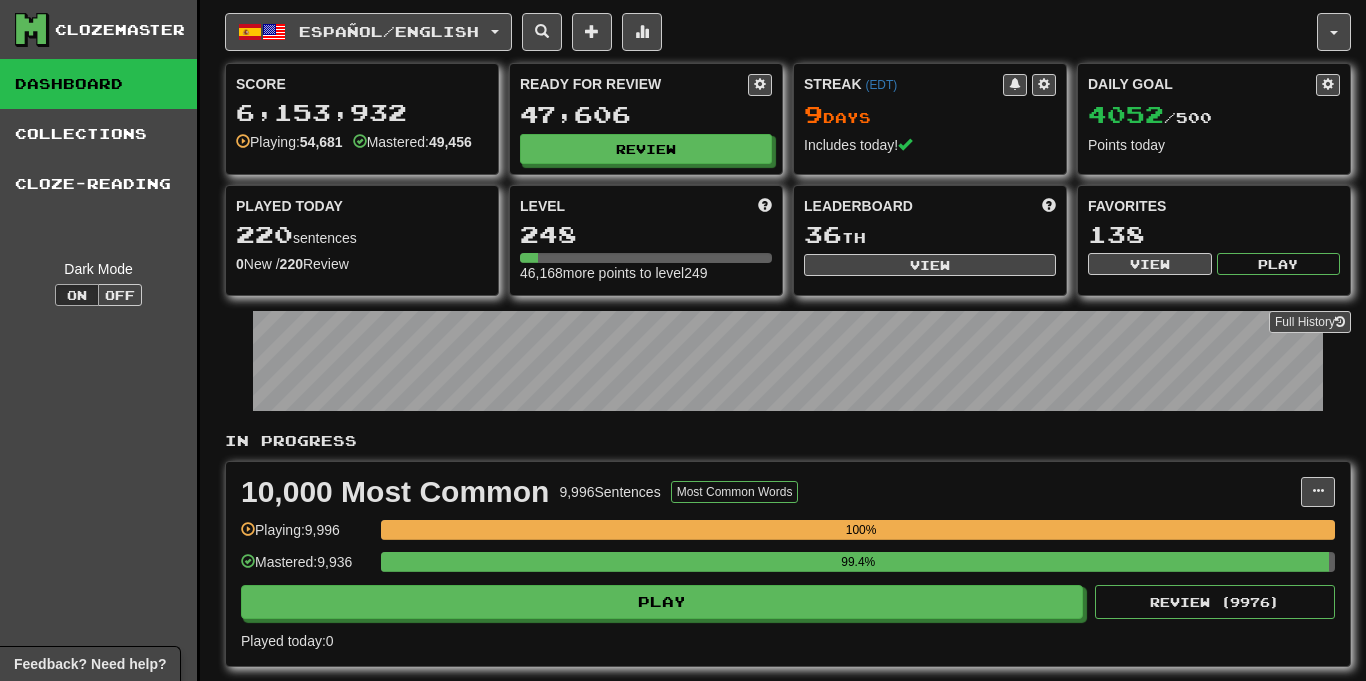 scroll, scrollTop: 0, scrollLeft: 0, axis: both 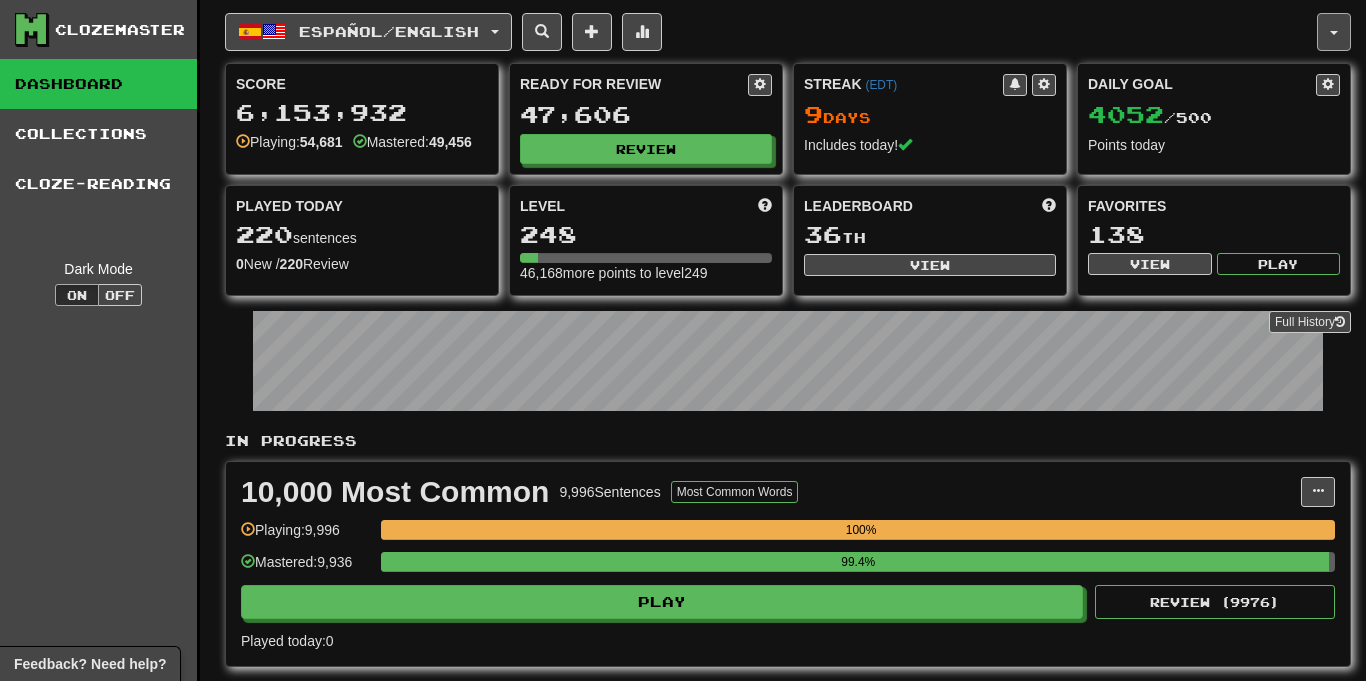 click at bounding box center (1334, 32) 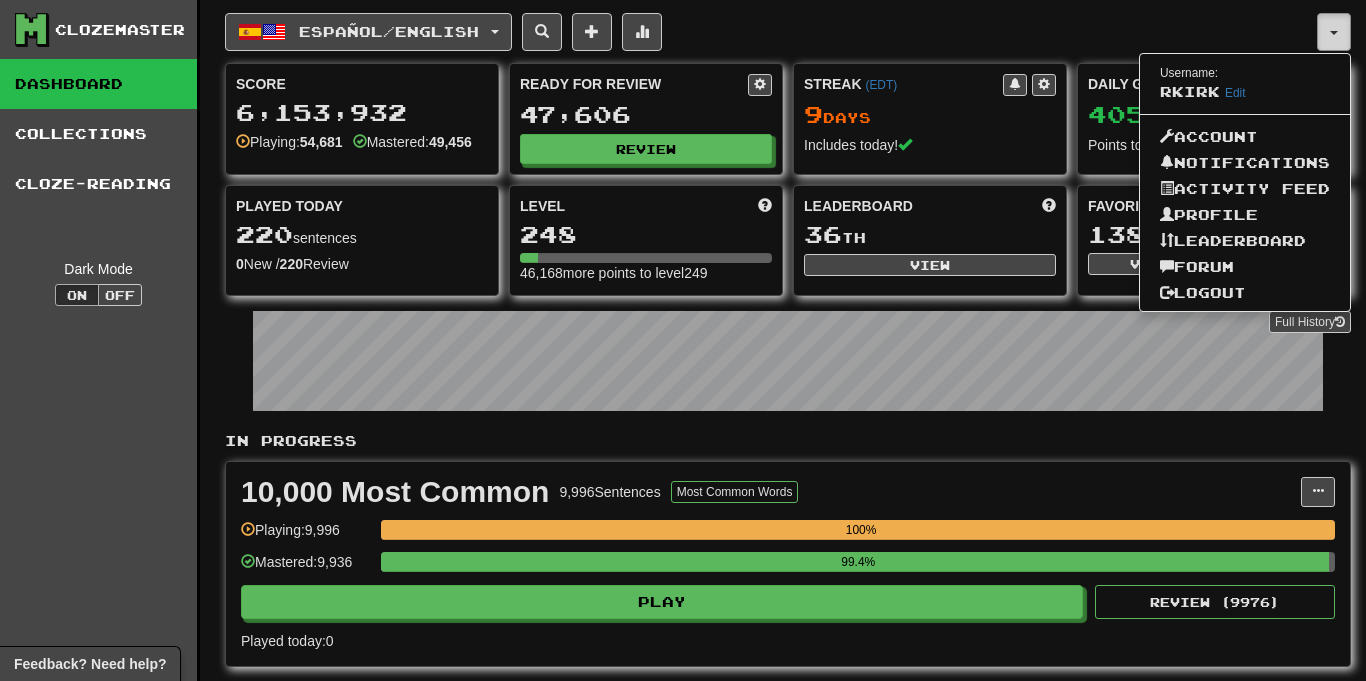click at bounding box center [1334, 32] 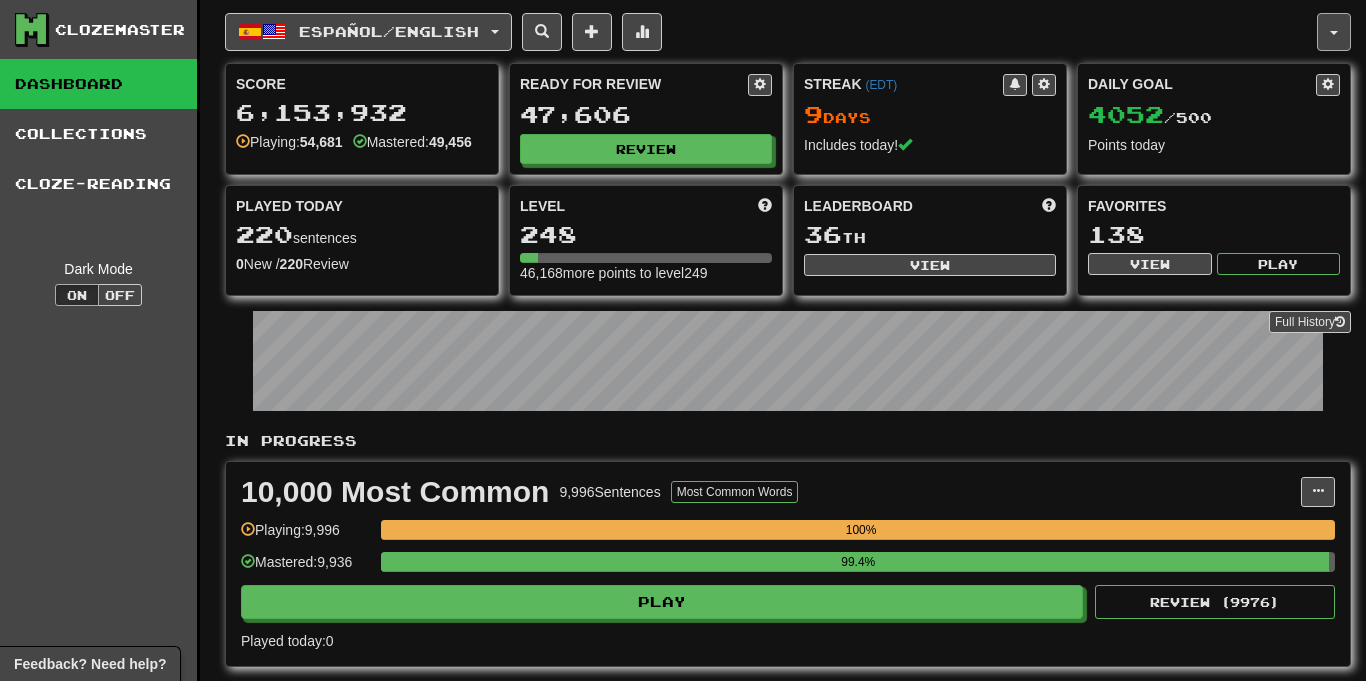 click at bounding box center (1334, 32) 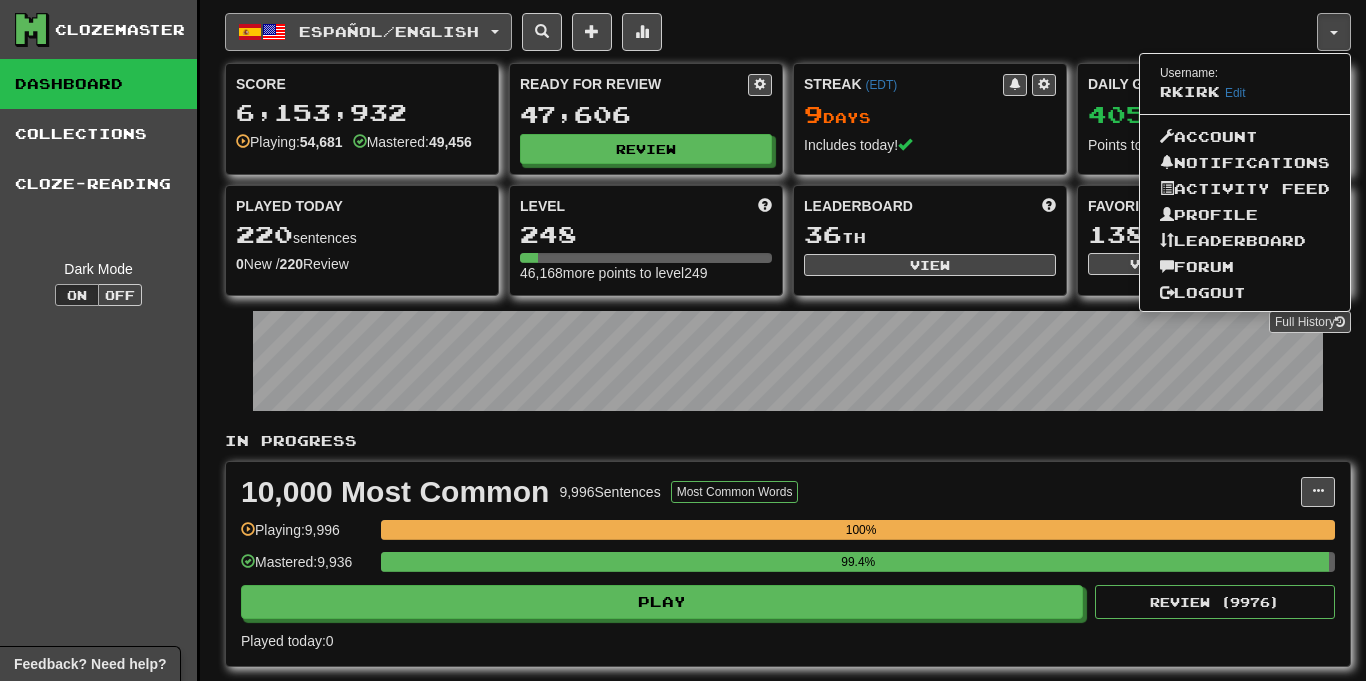 click on "Español  /  English" at bounding box center (389, 31) 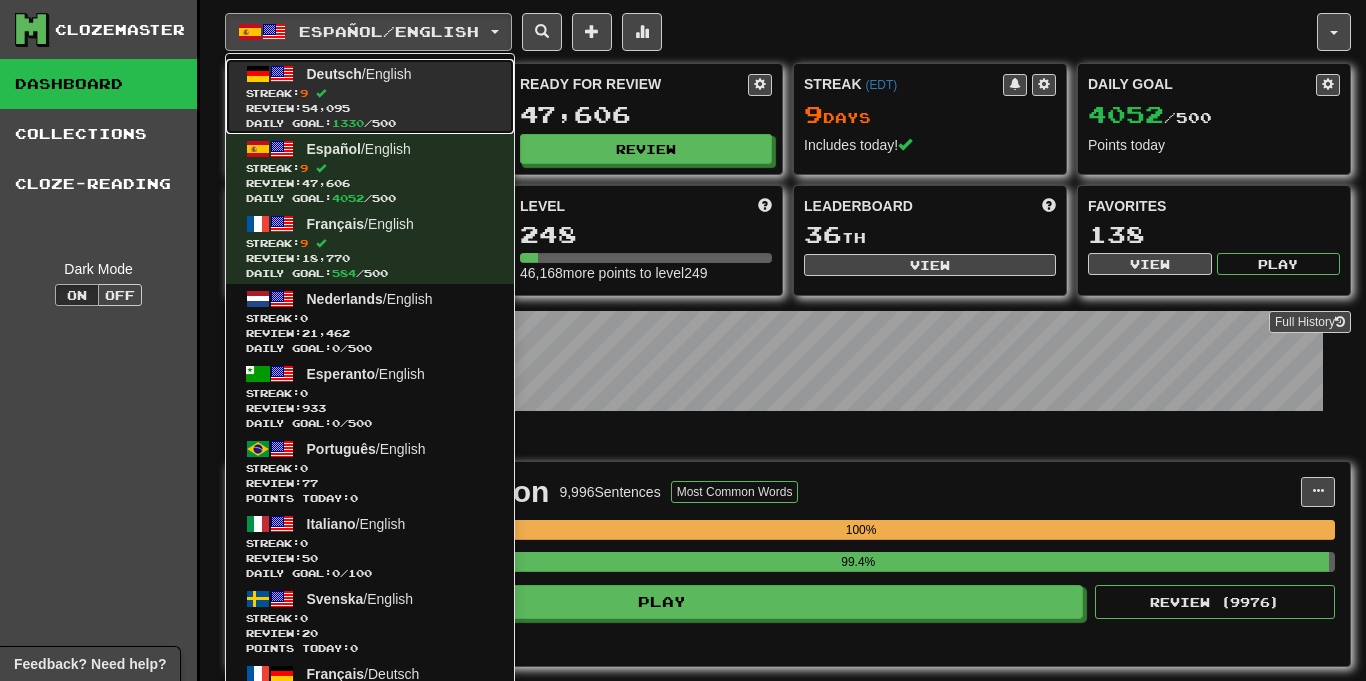 click on "Deutsch" at bounding box center (334, 74) 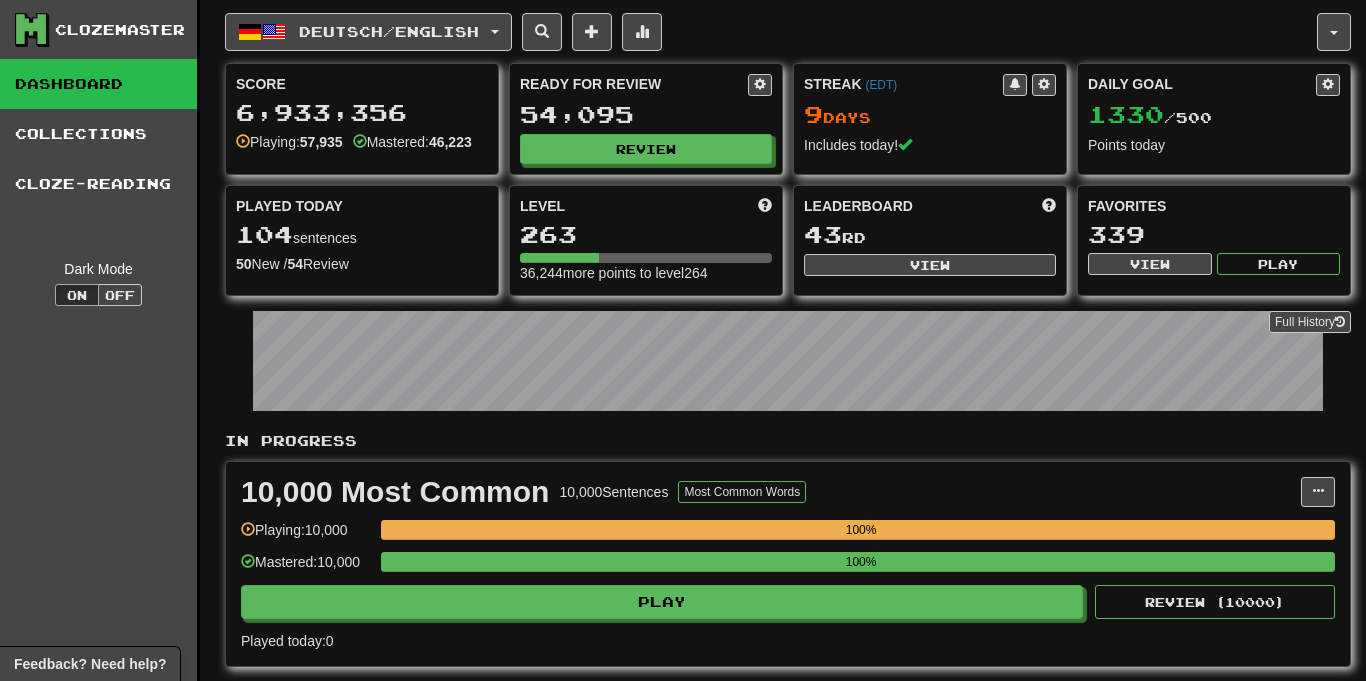 scroll, scrollTop: 0, scrollLeft: 0, axis: both 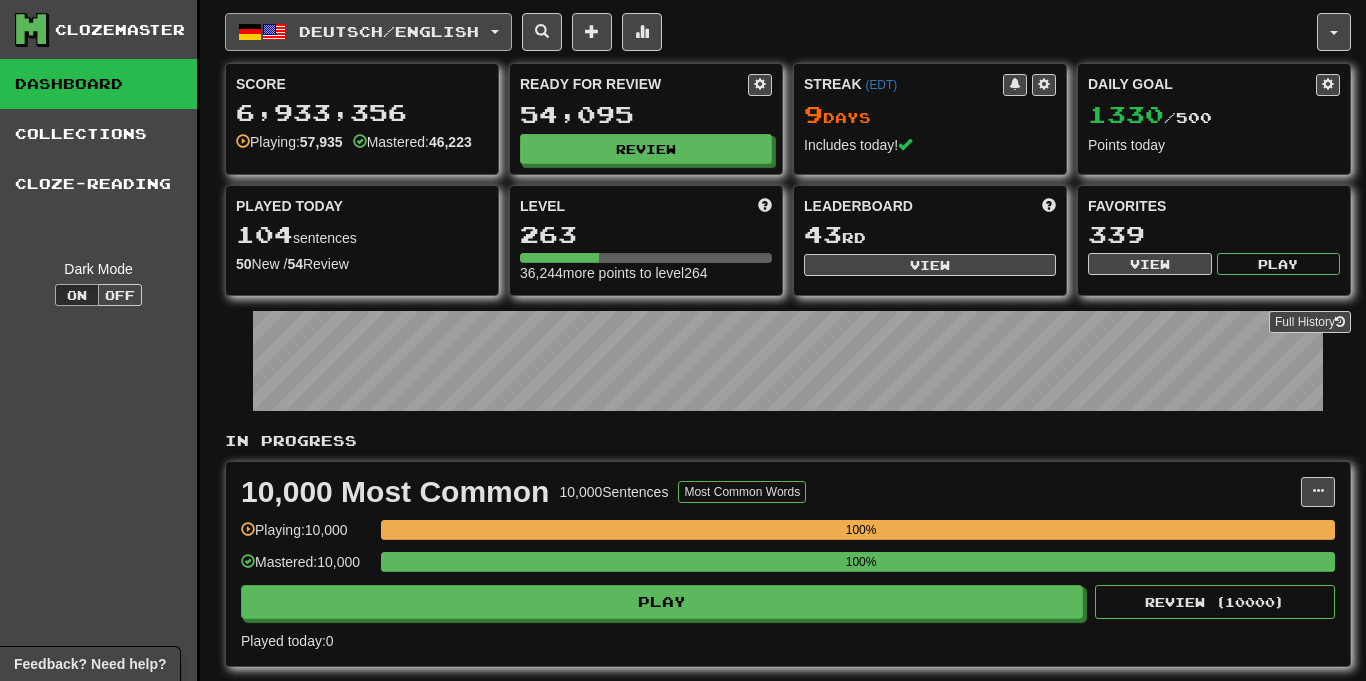 click on "Deutsch  /  English" at bounding box center (368, 32) 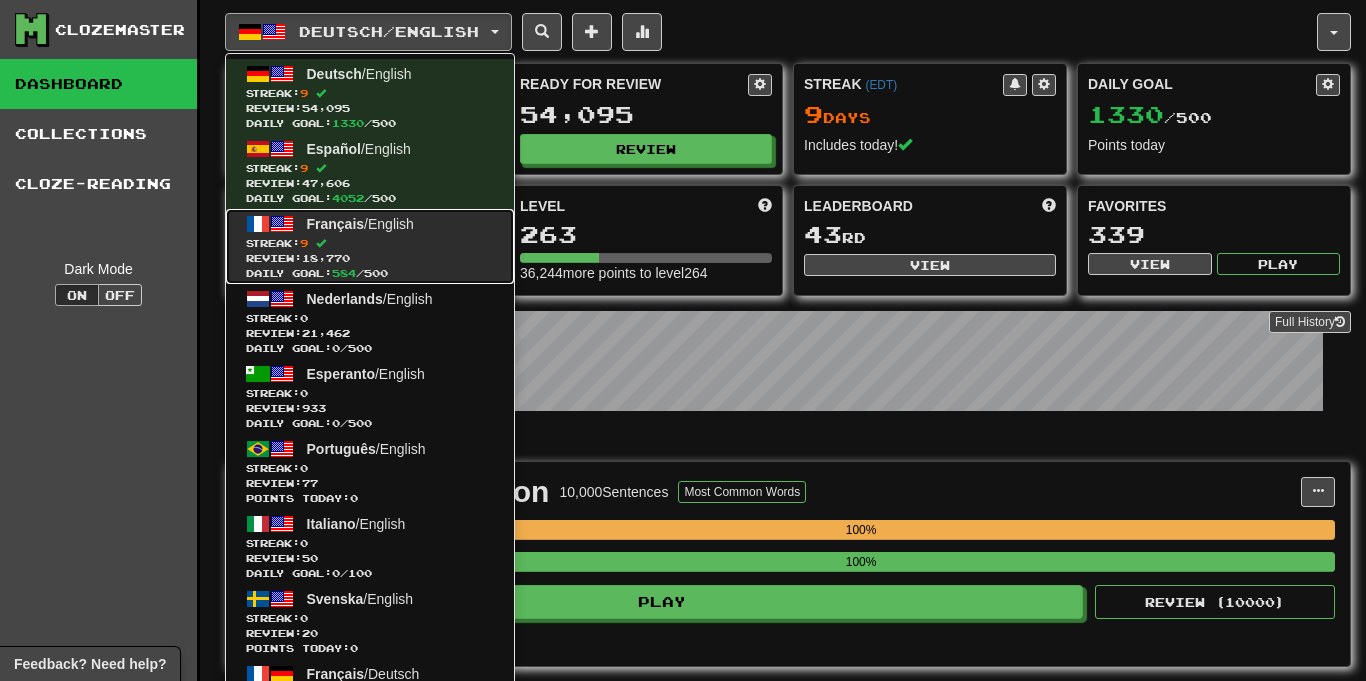 click on "Review:  18,770" at bounding box center [370, 258] 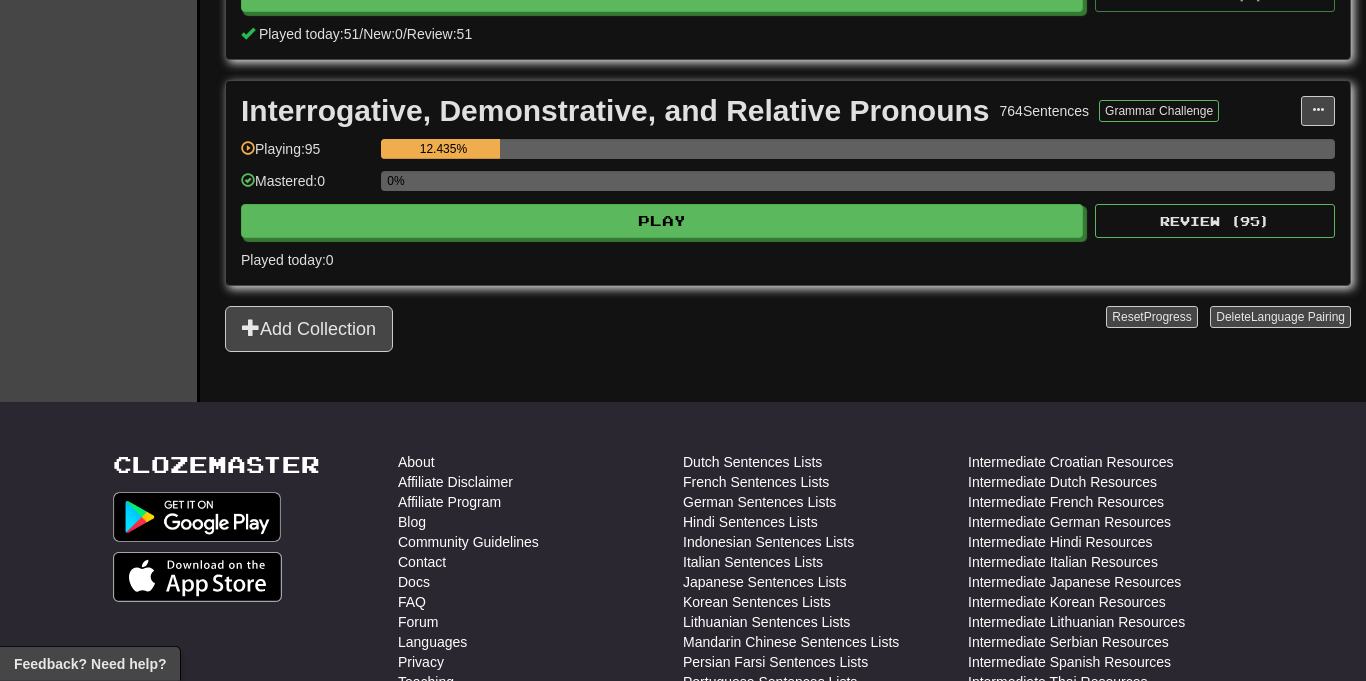 scroll, scrollTop: 828, scrollLeft: 0, axis: vertical 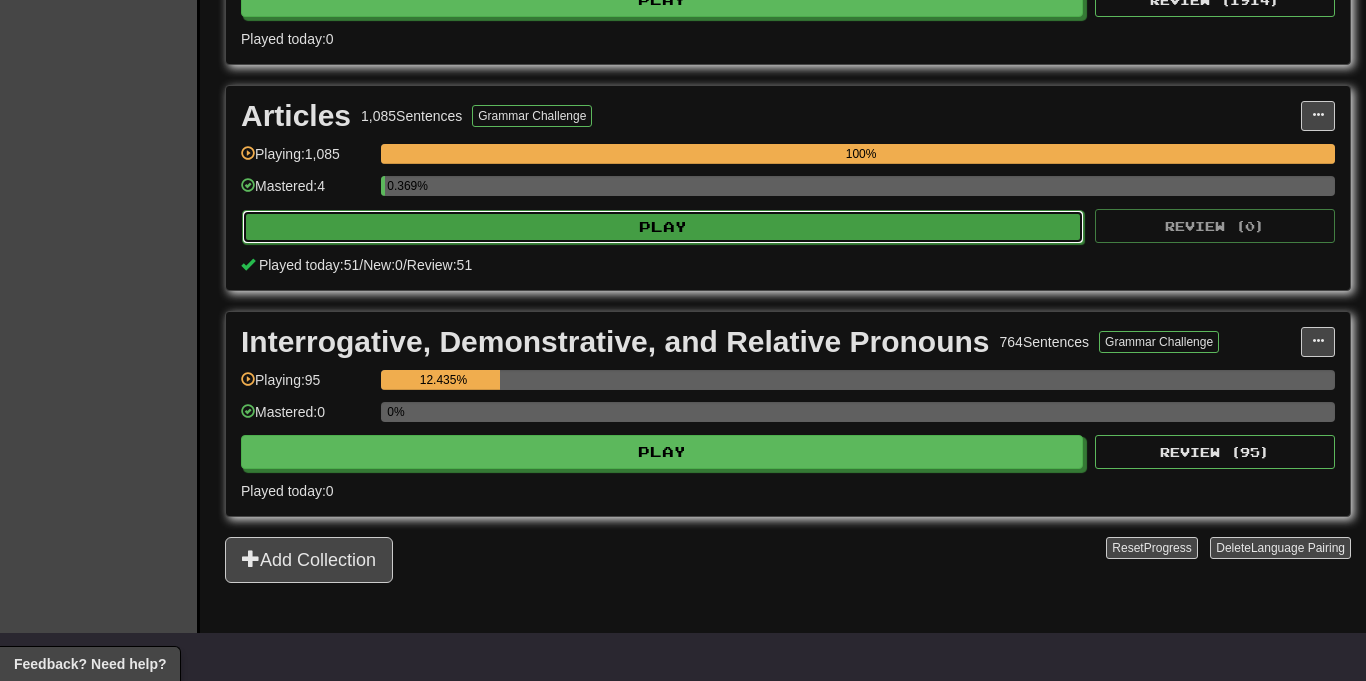 click on "Play" at bounding box center [663, 227] 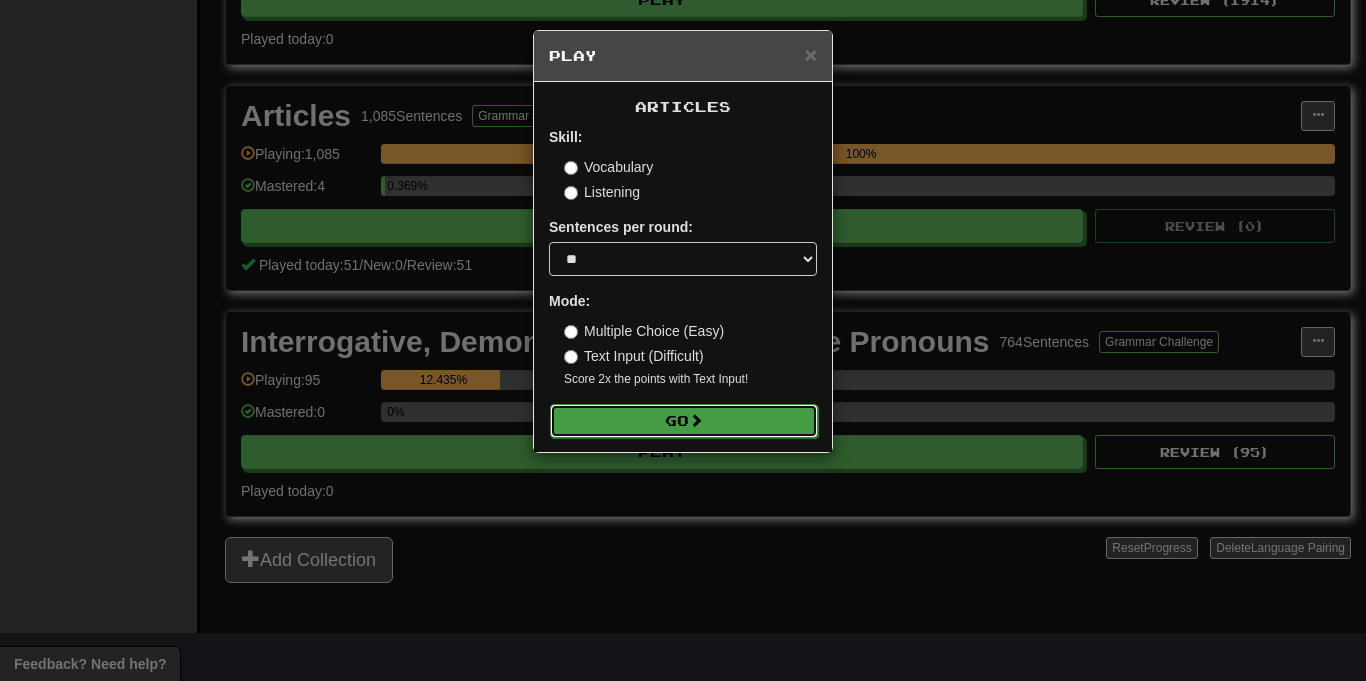 click on "Go" at bounding box center (684, 421) 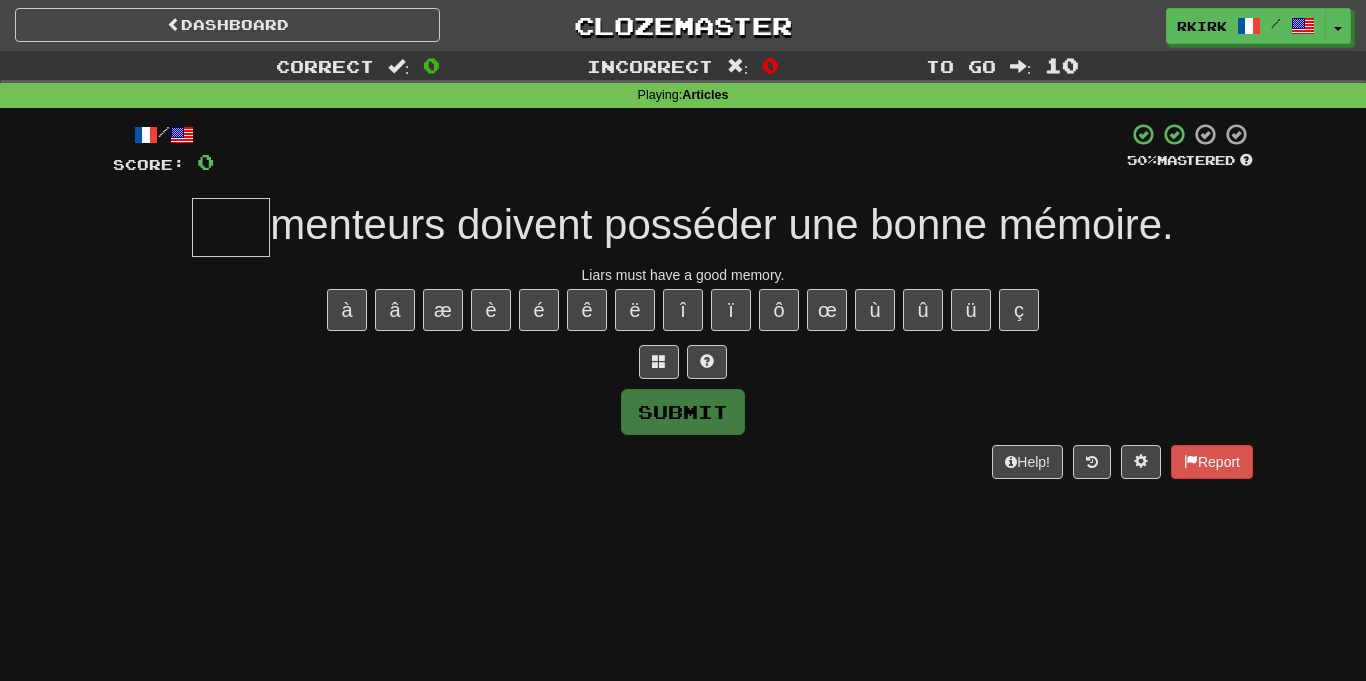 scroll, scrollTop: 0, scrollLeft: 0, axis: both 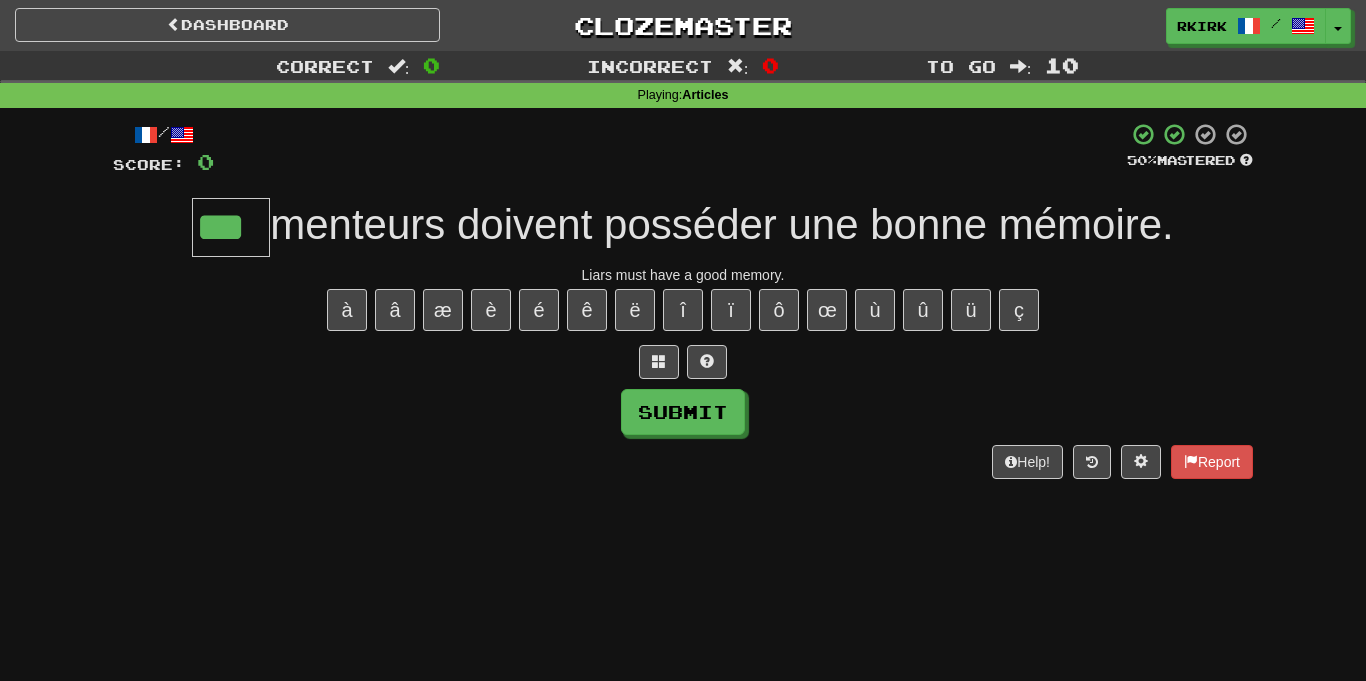 type on "***" 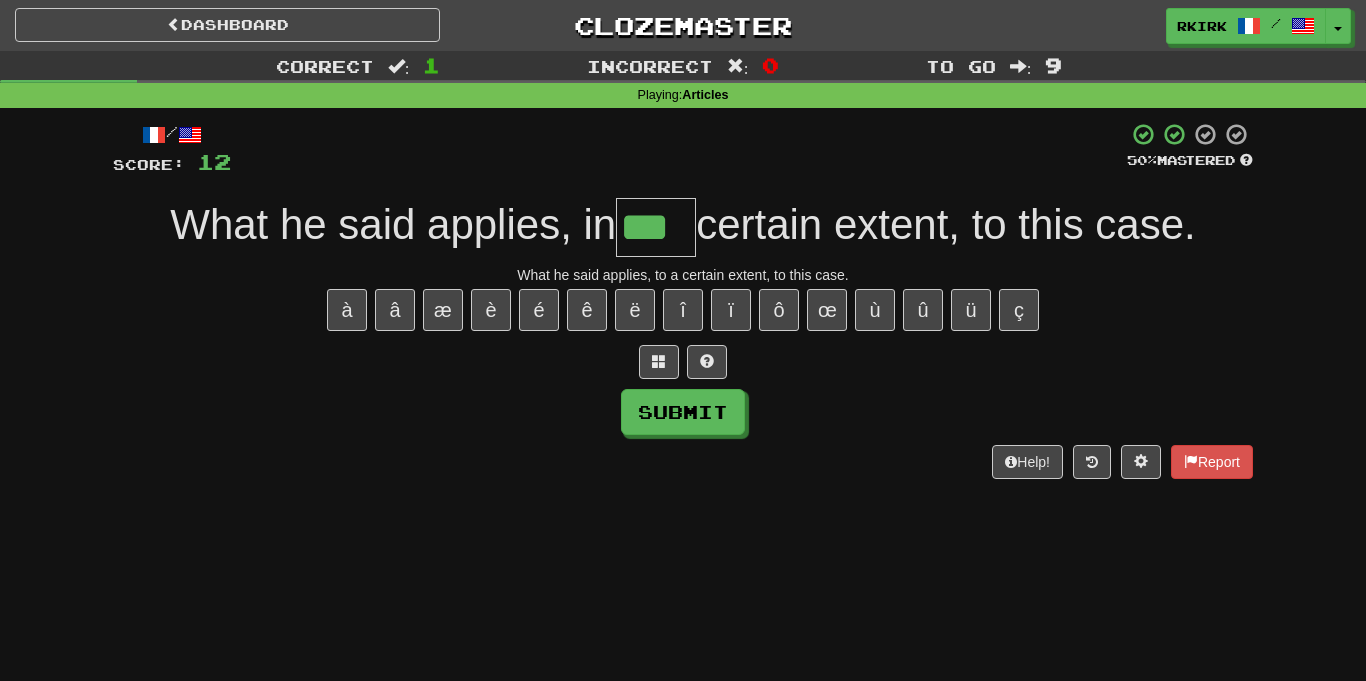 type on "***" 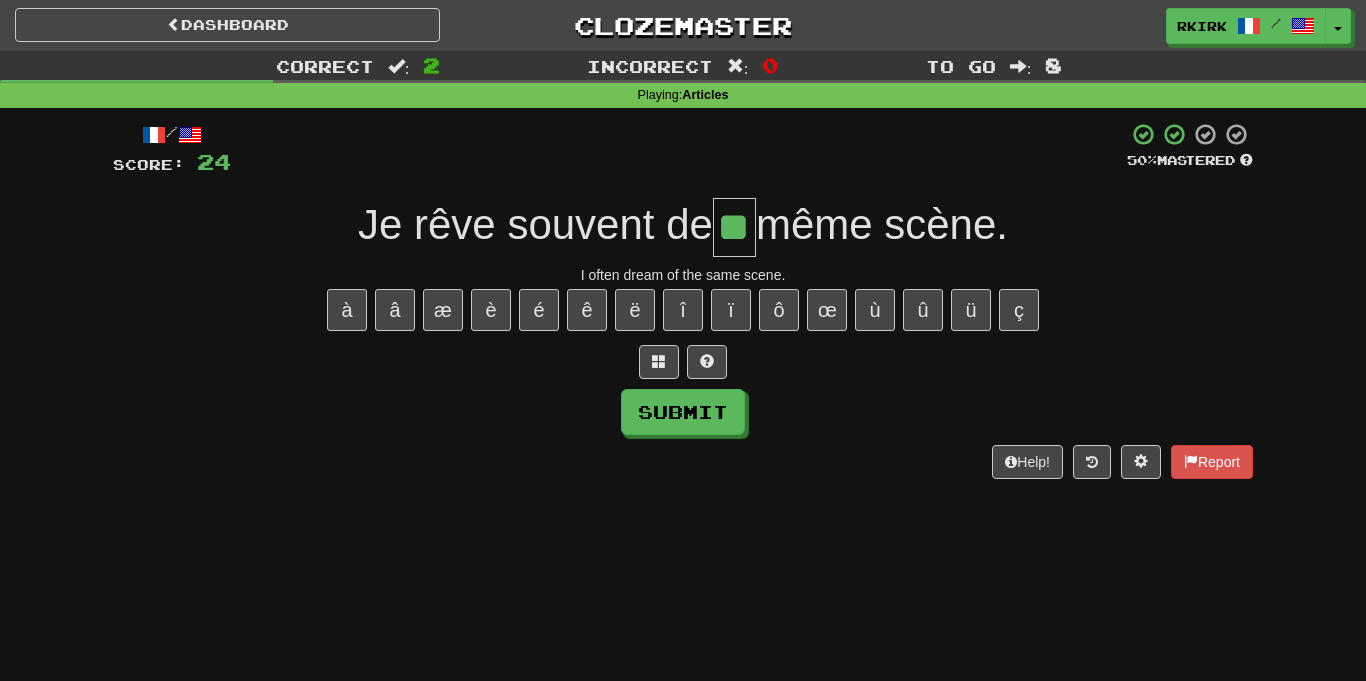 type on "**" 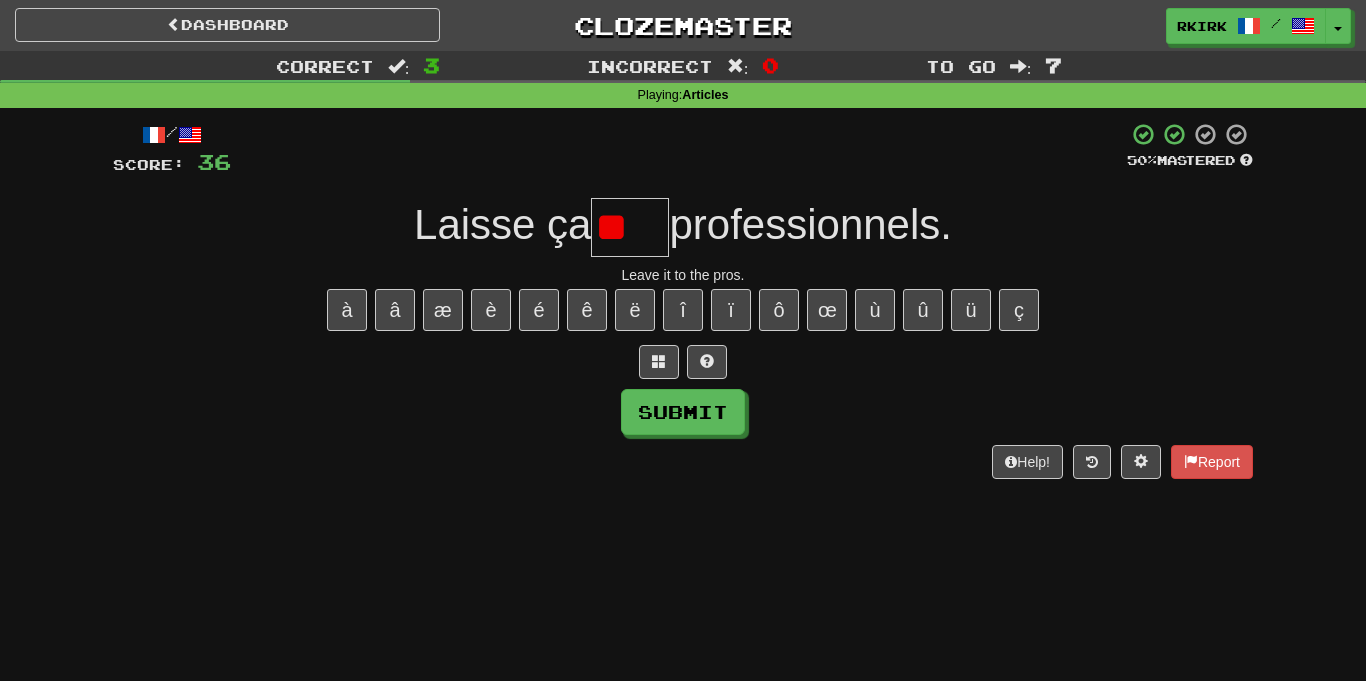 type on "*" 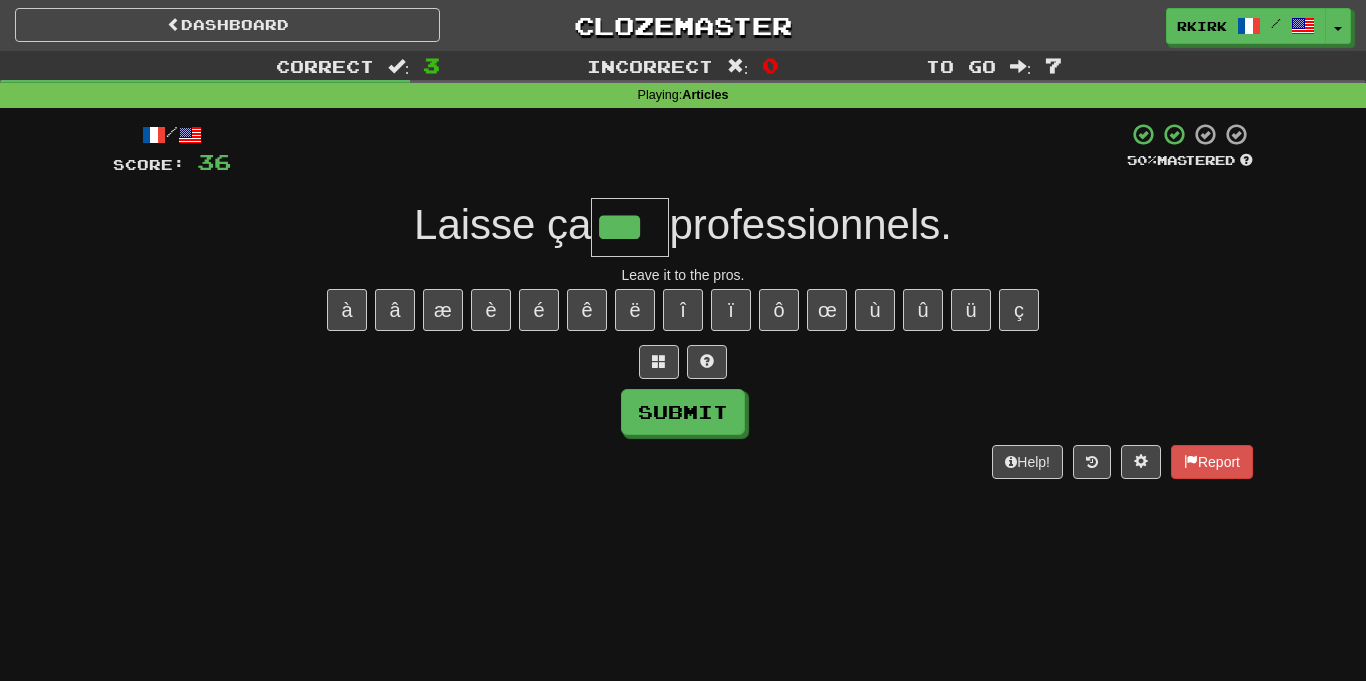 type on "***" 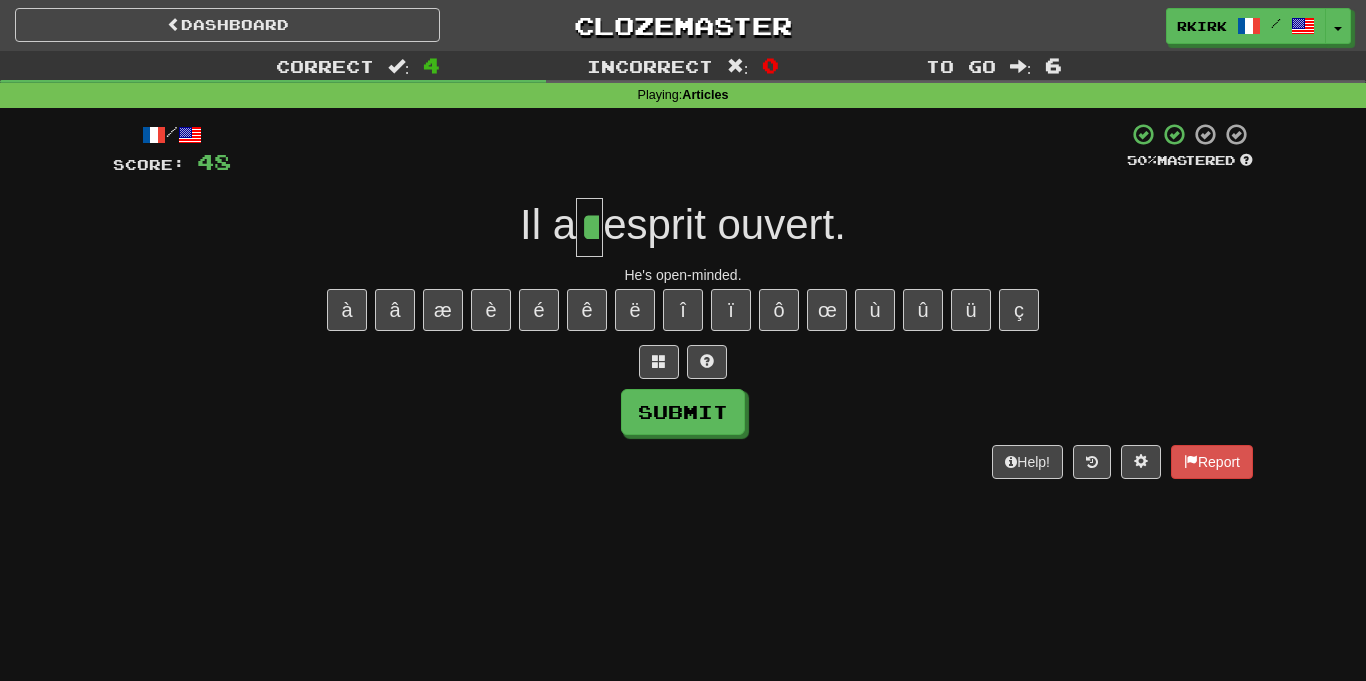type on "**" 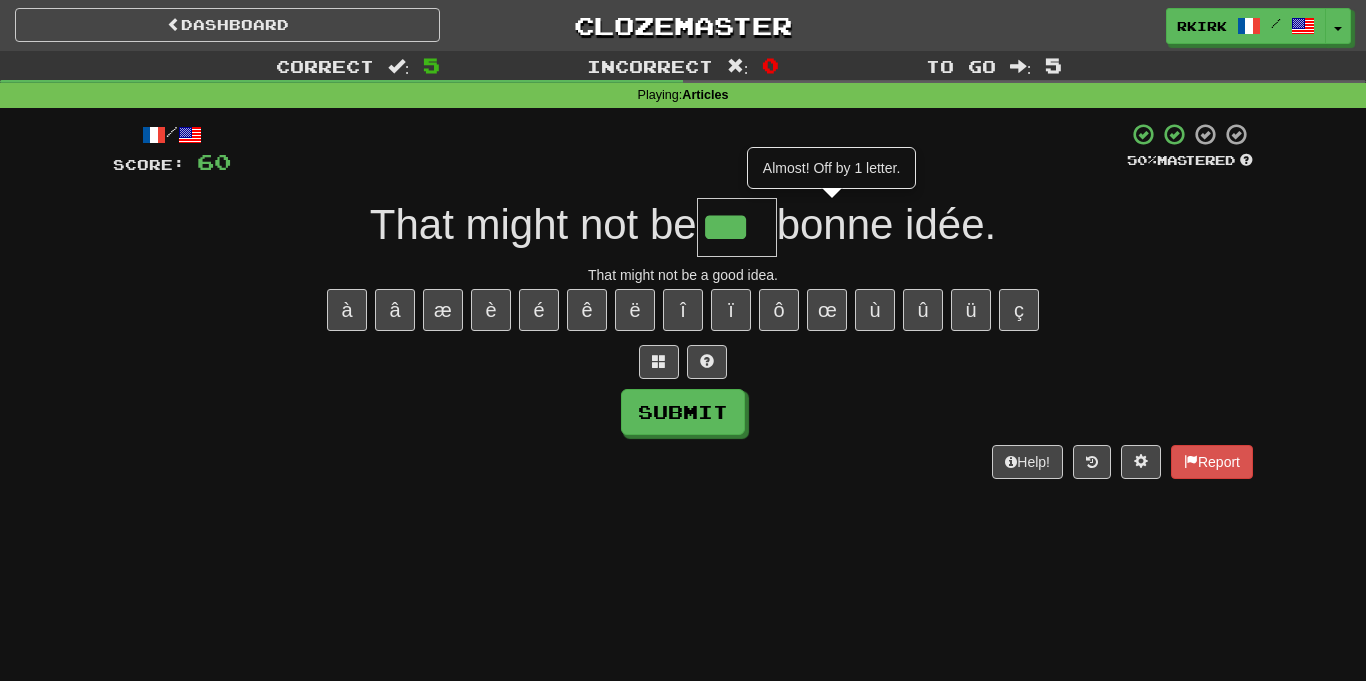 type on "***" 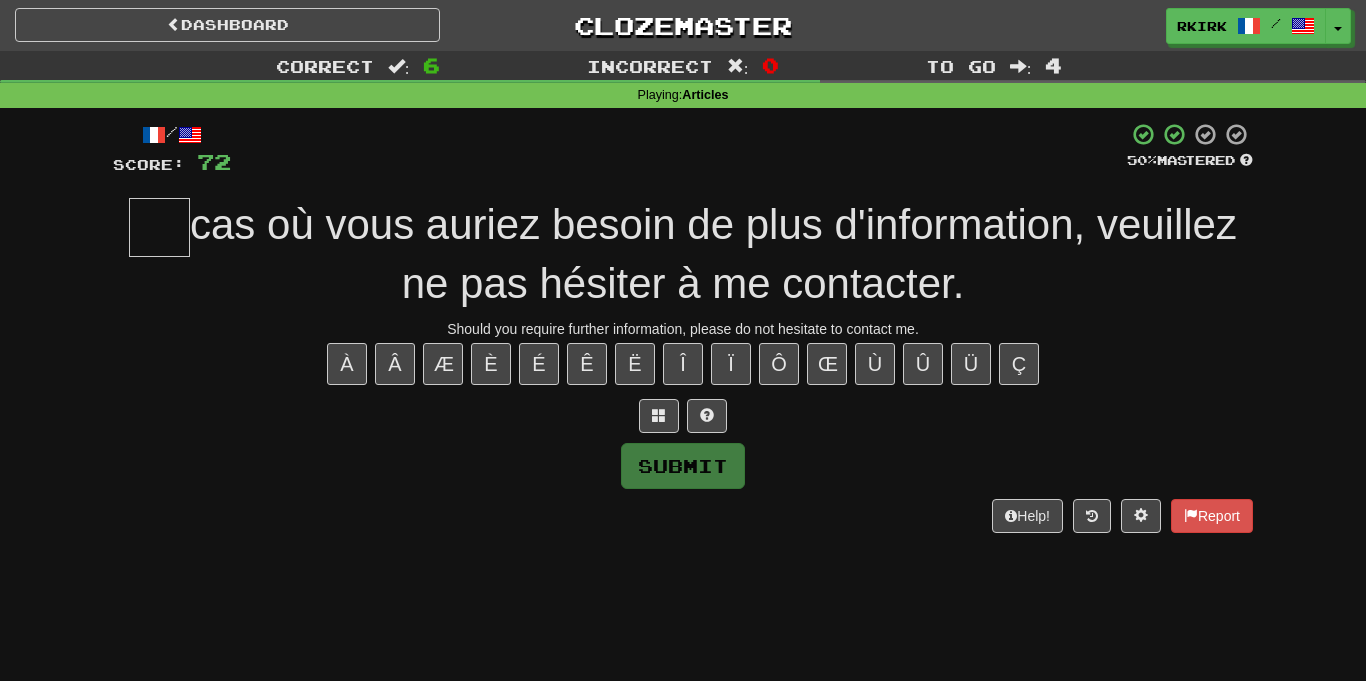 type on "*" 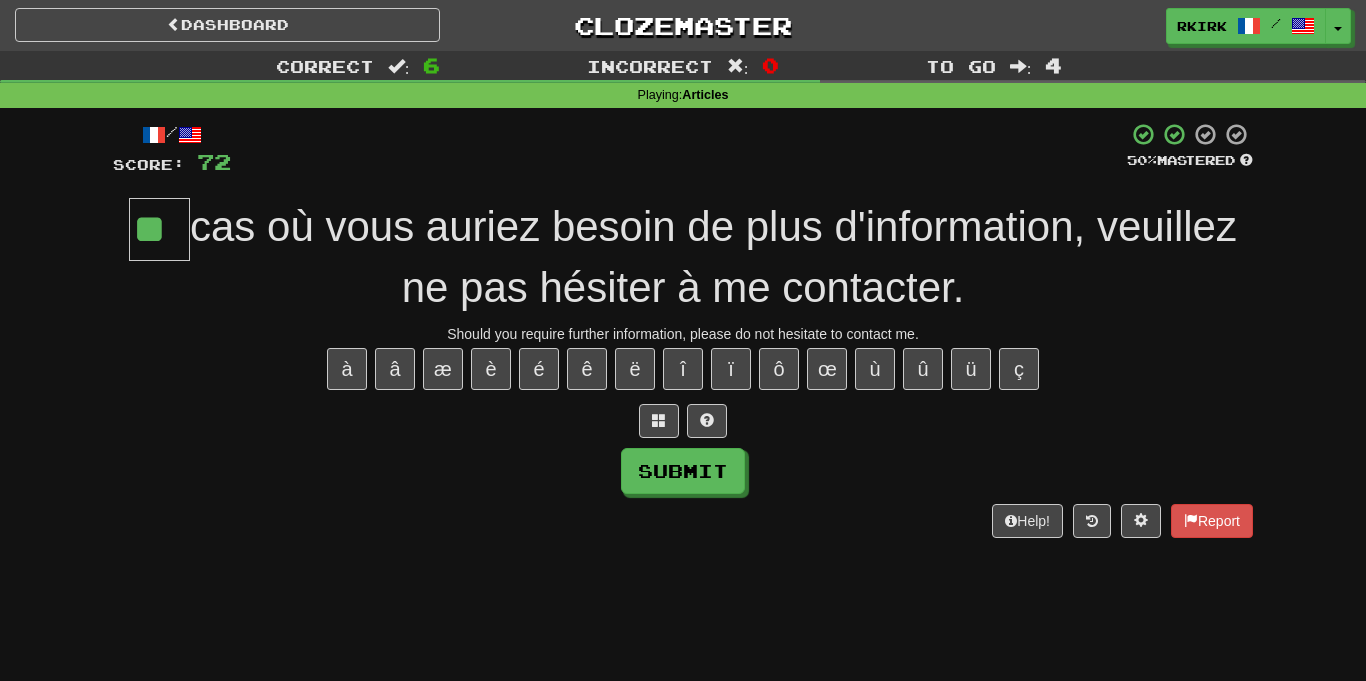 scroll, scrollTop: 0, scrollLeft: 0, axis: both 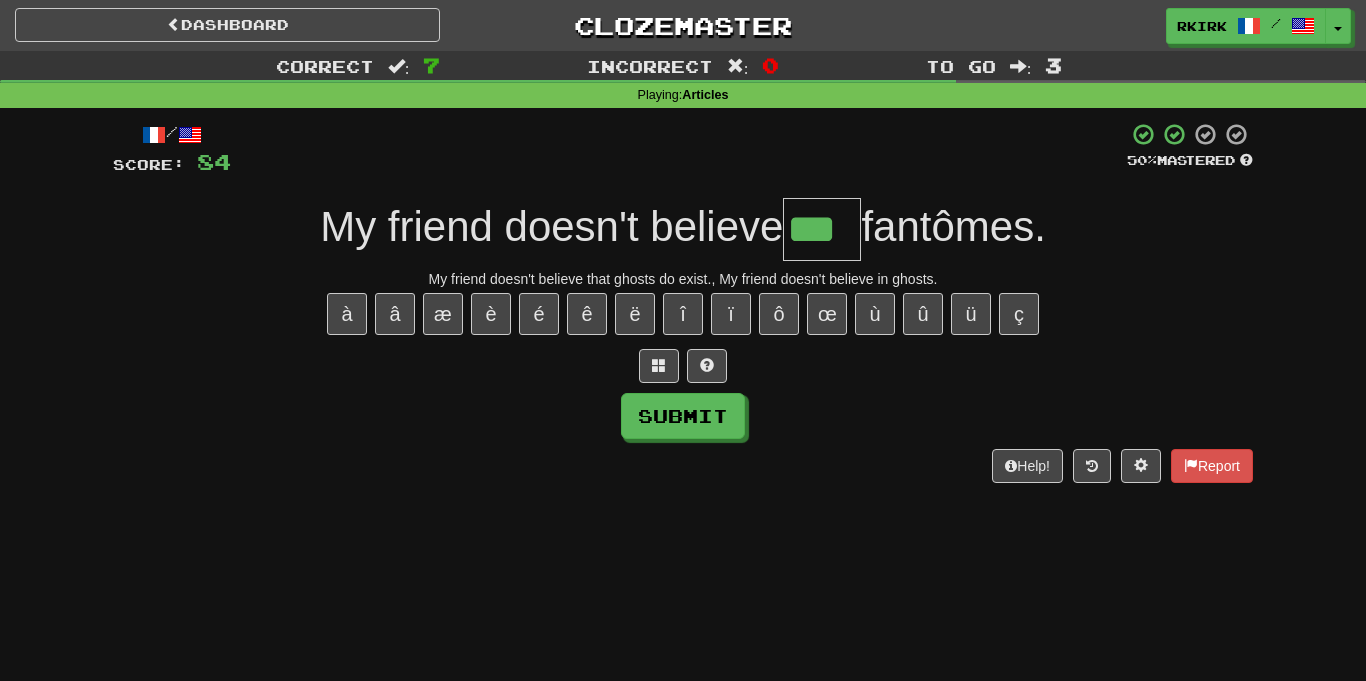 type on "***" 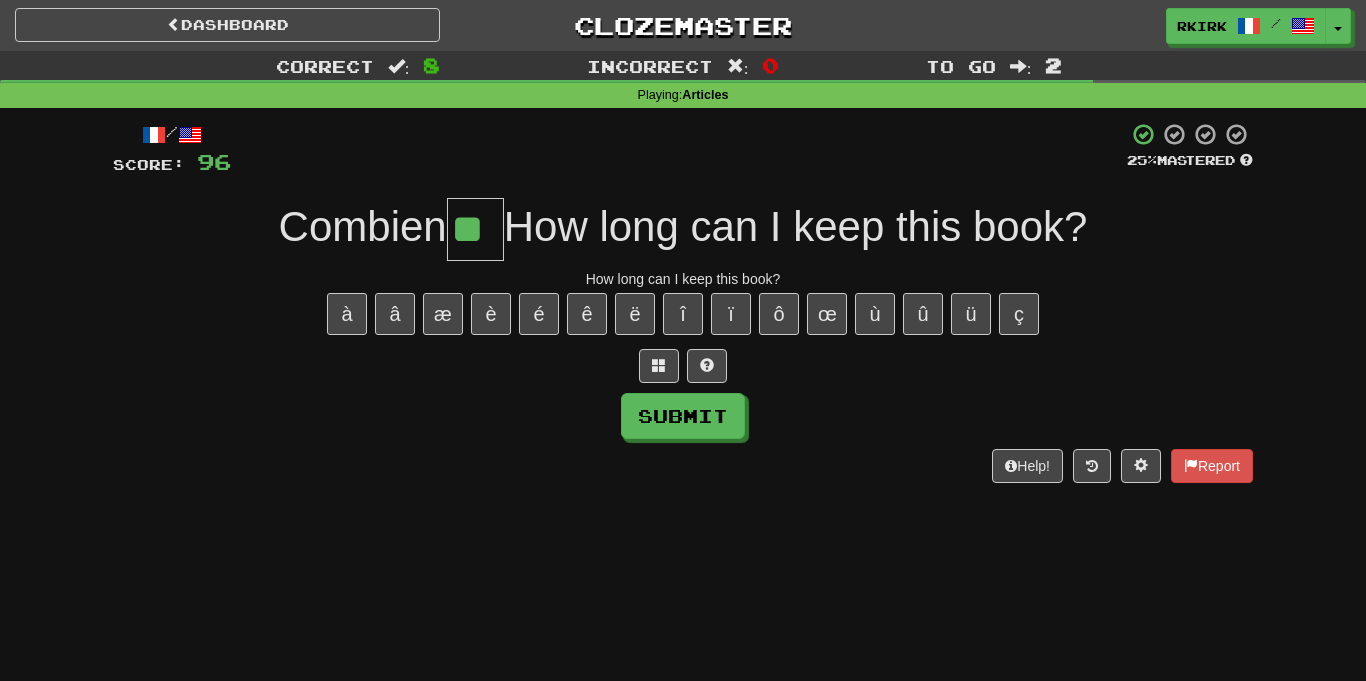 type on "**" 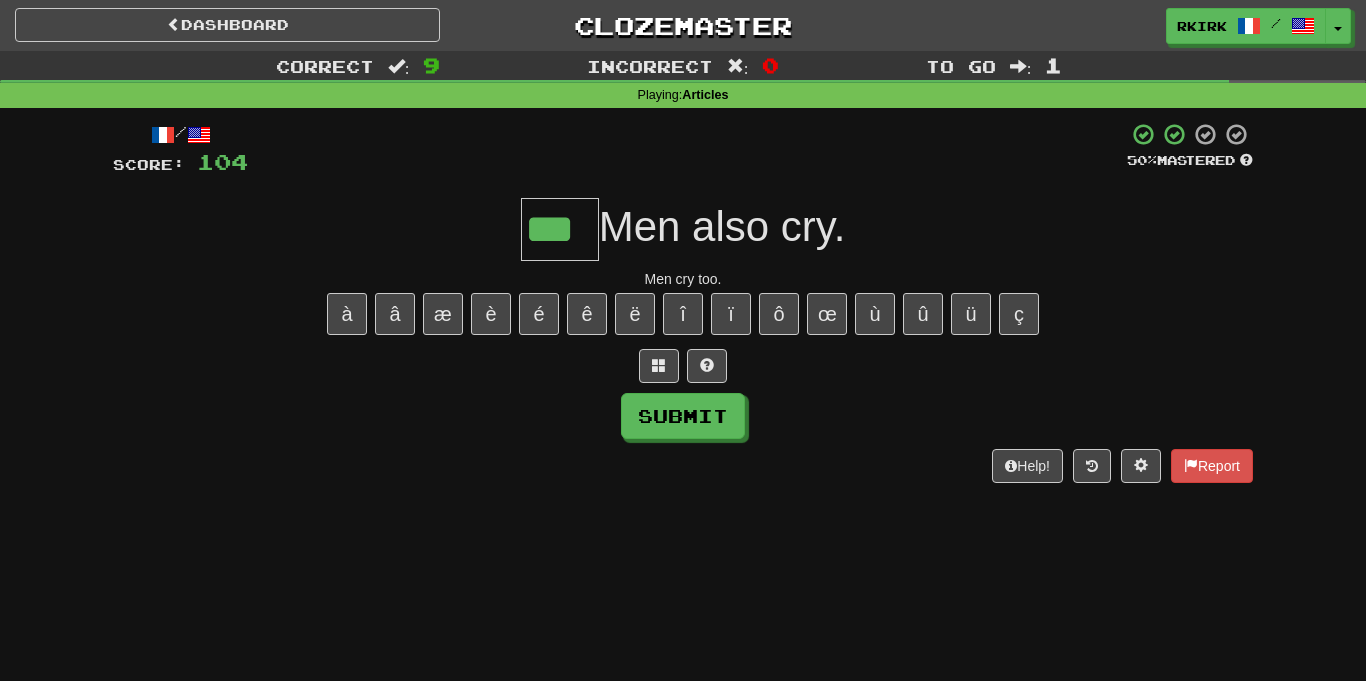type on "***" 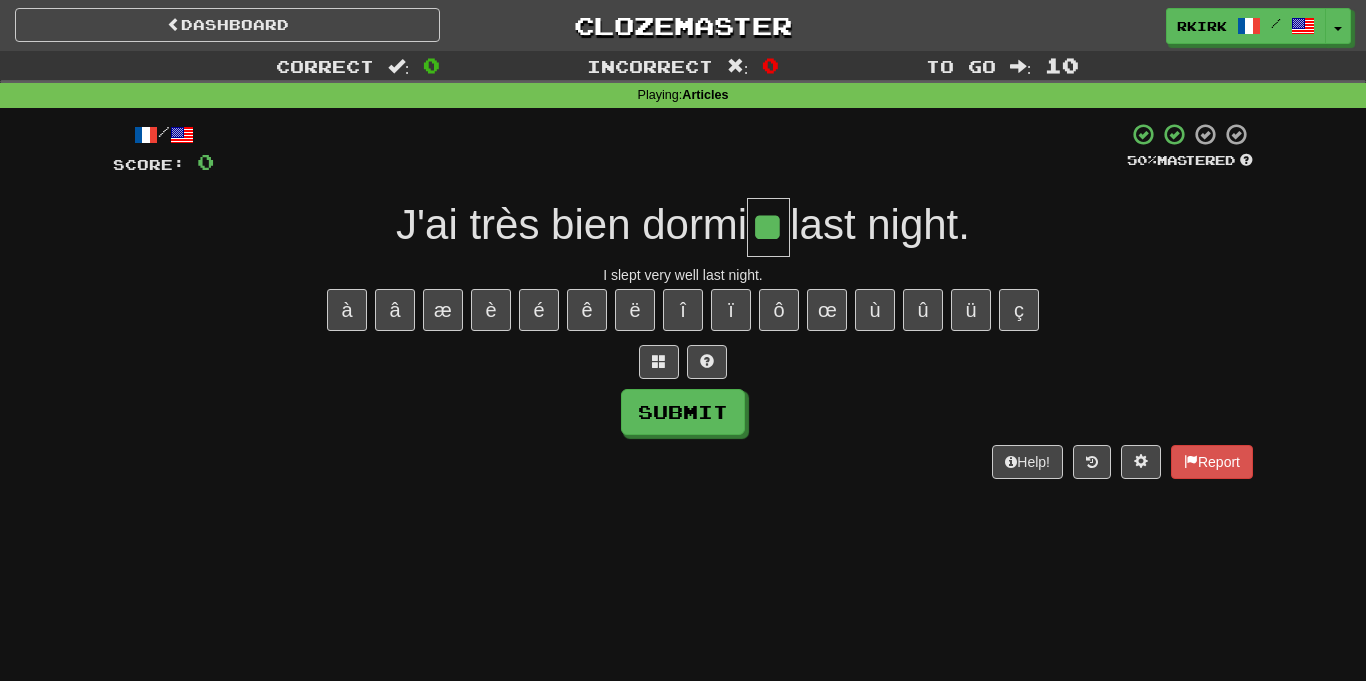 type on "**" 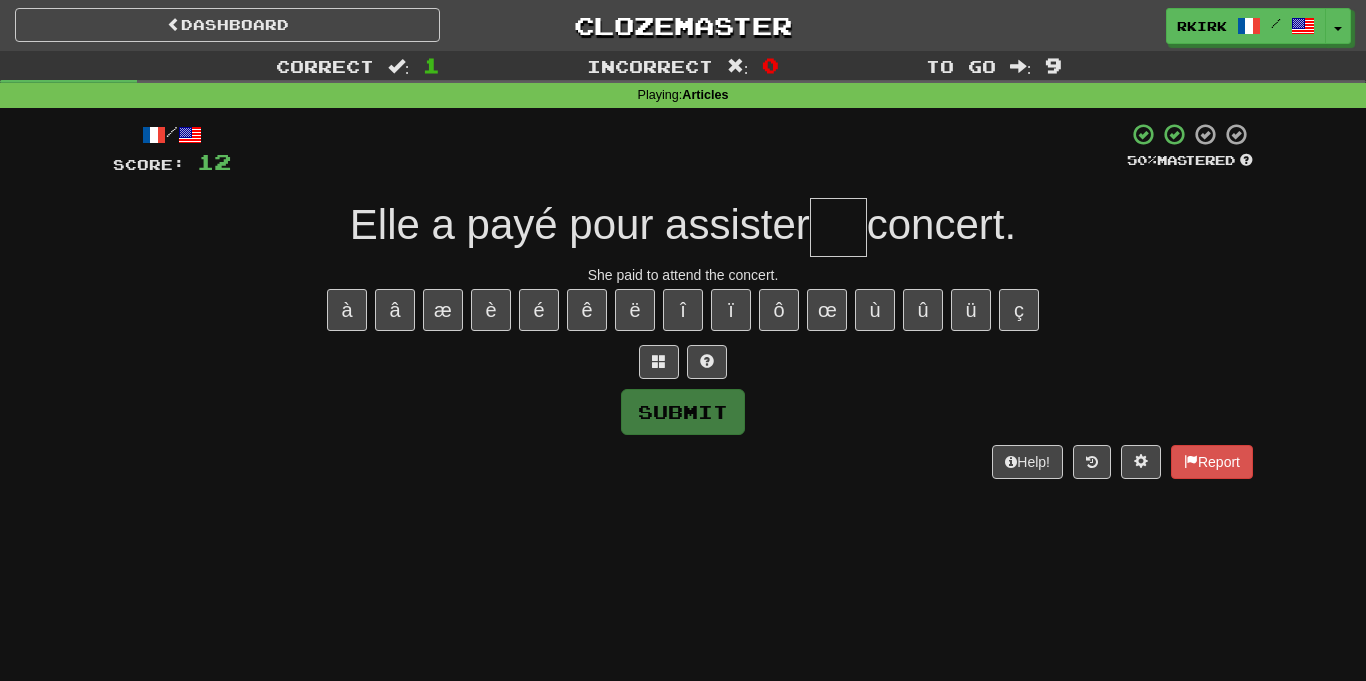 type on "*" 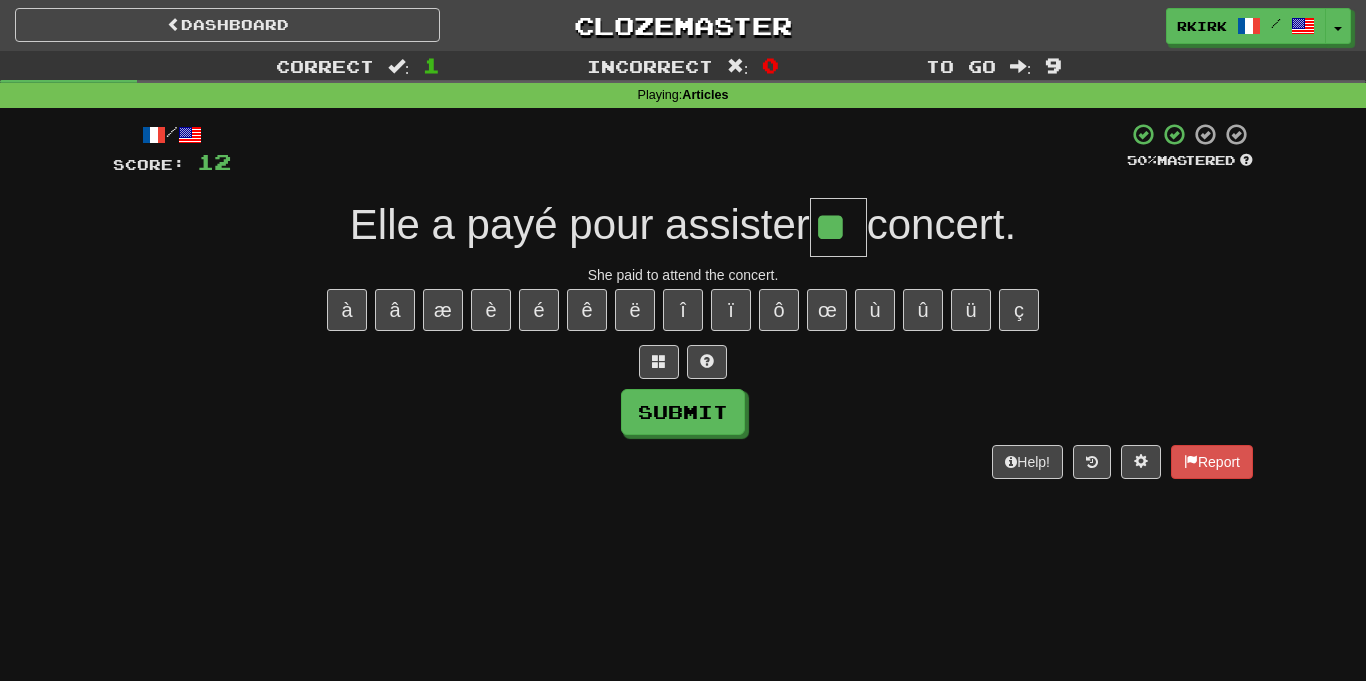 type on "**" 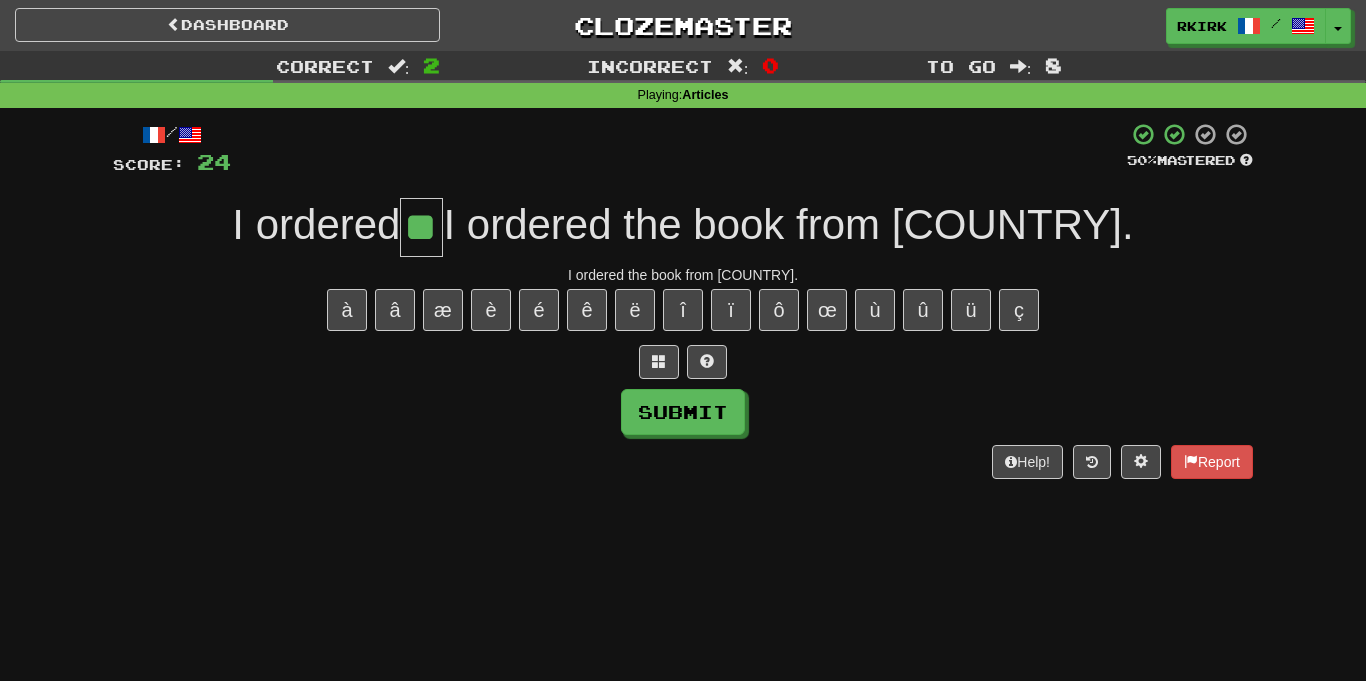 type on "**" 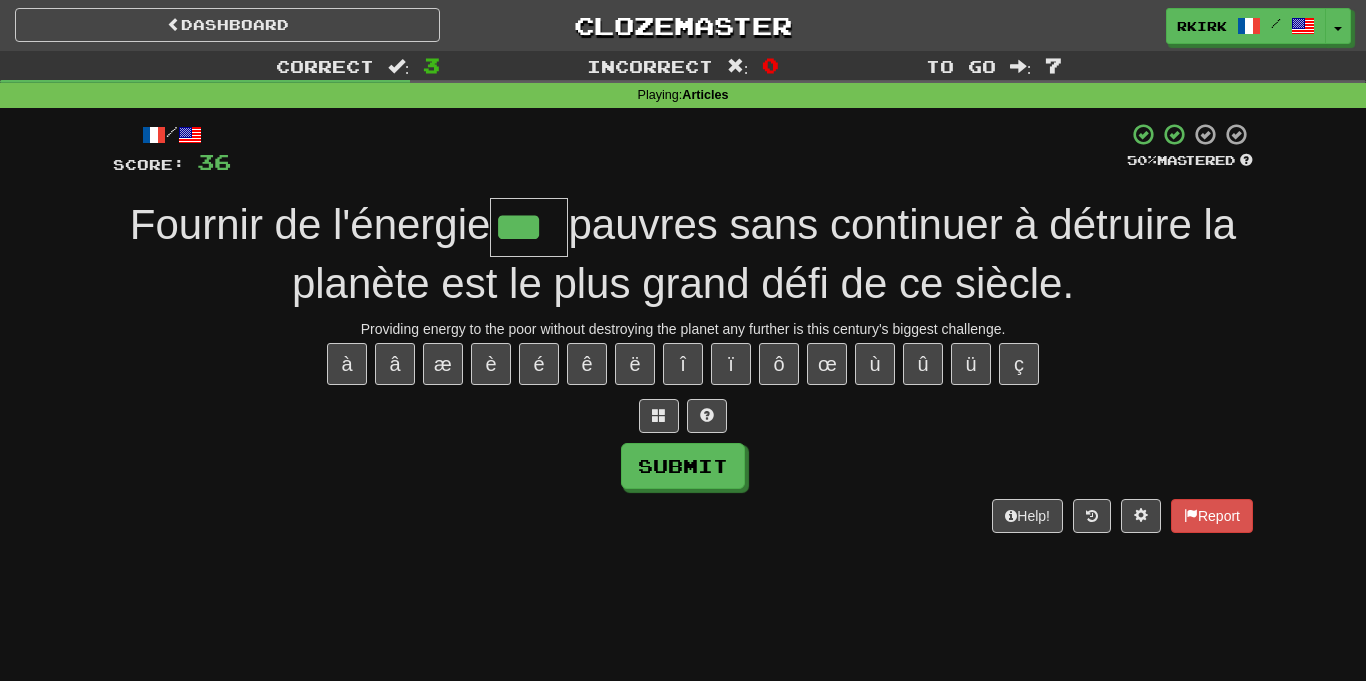 type on "***" 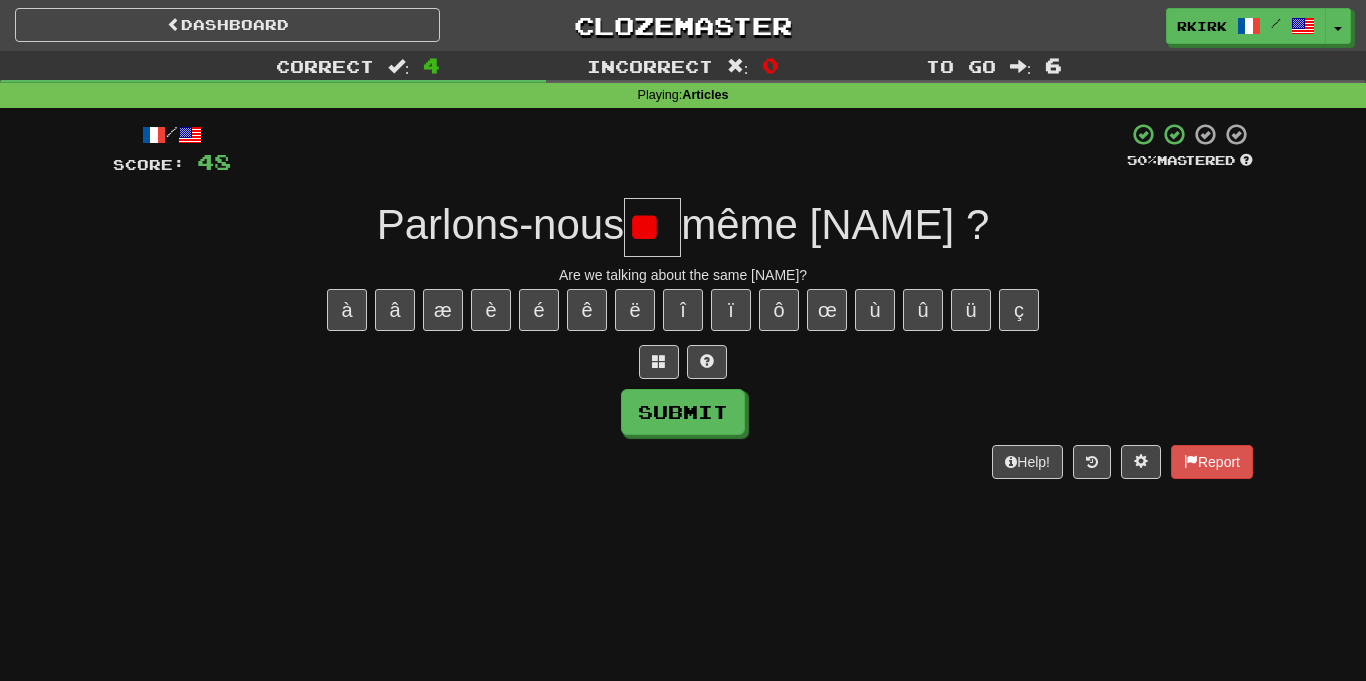 type on "*" 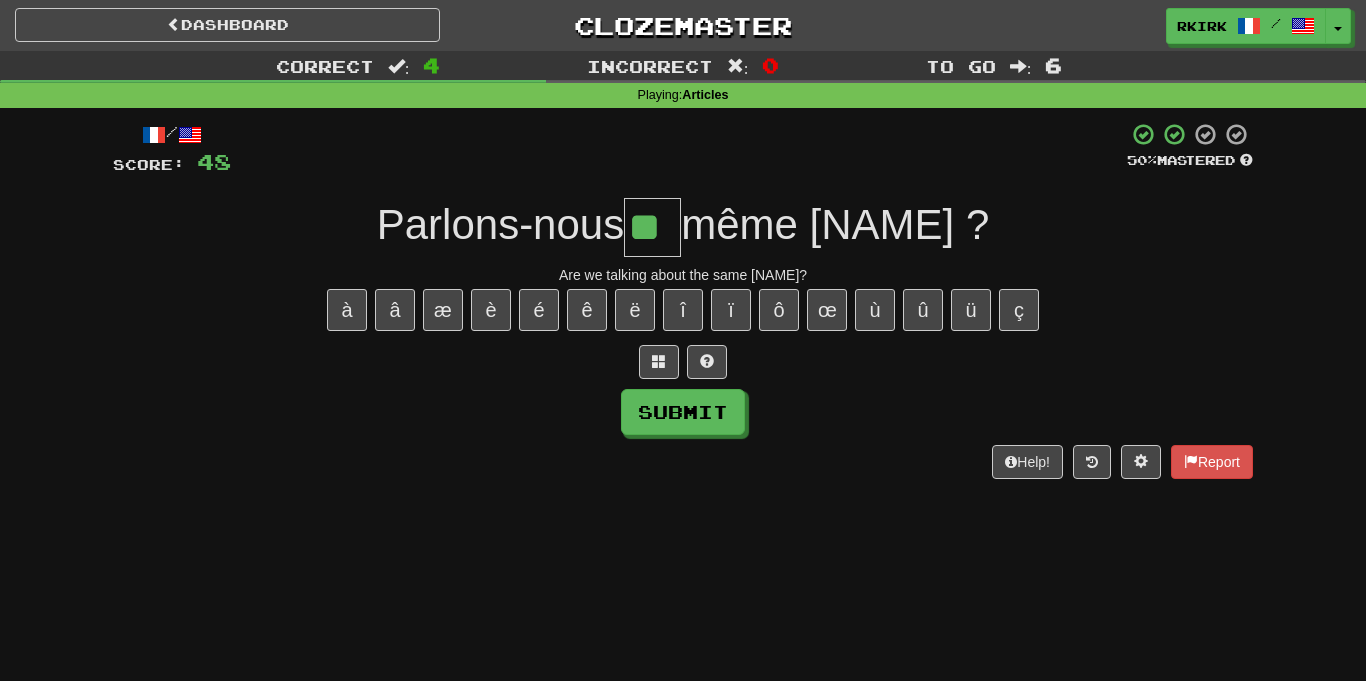 type on "**" 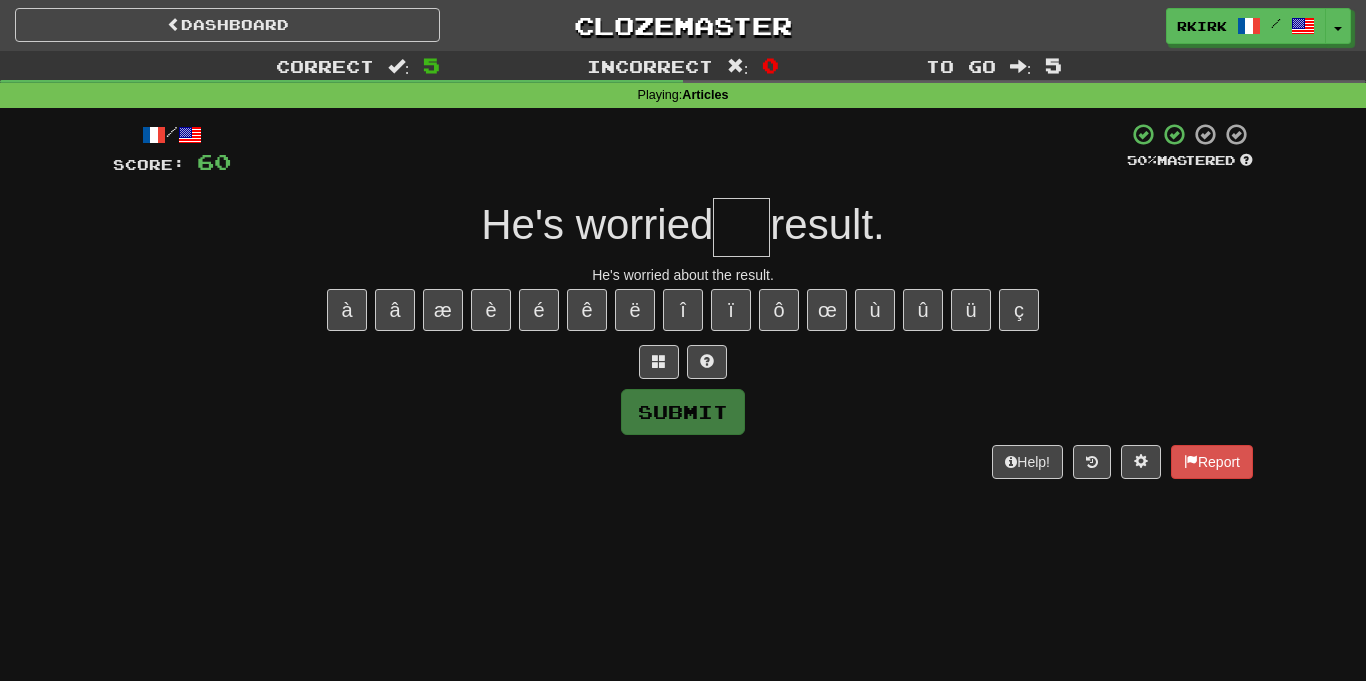 type on "*" 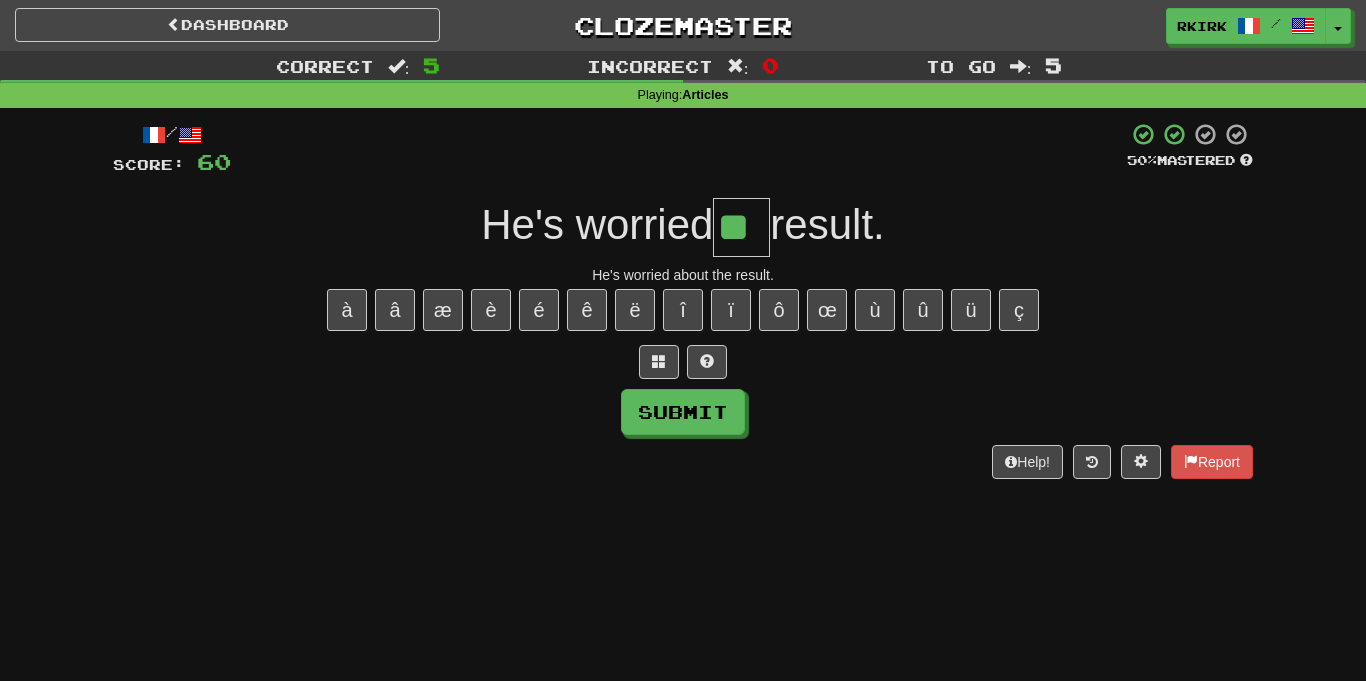 type on "**" 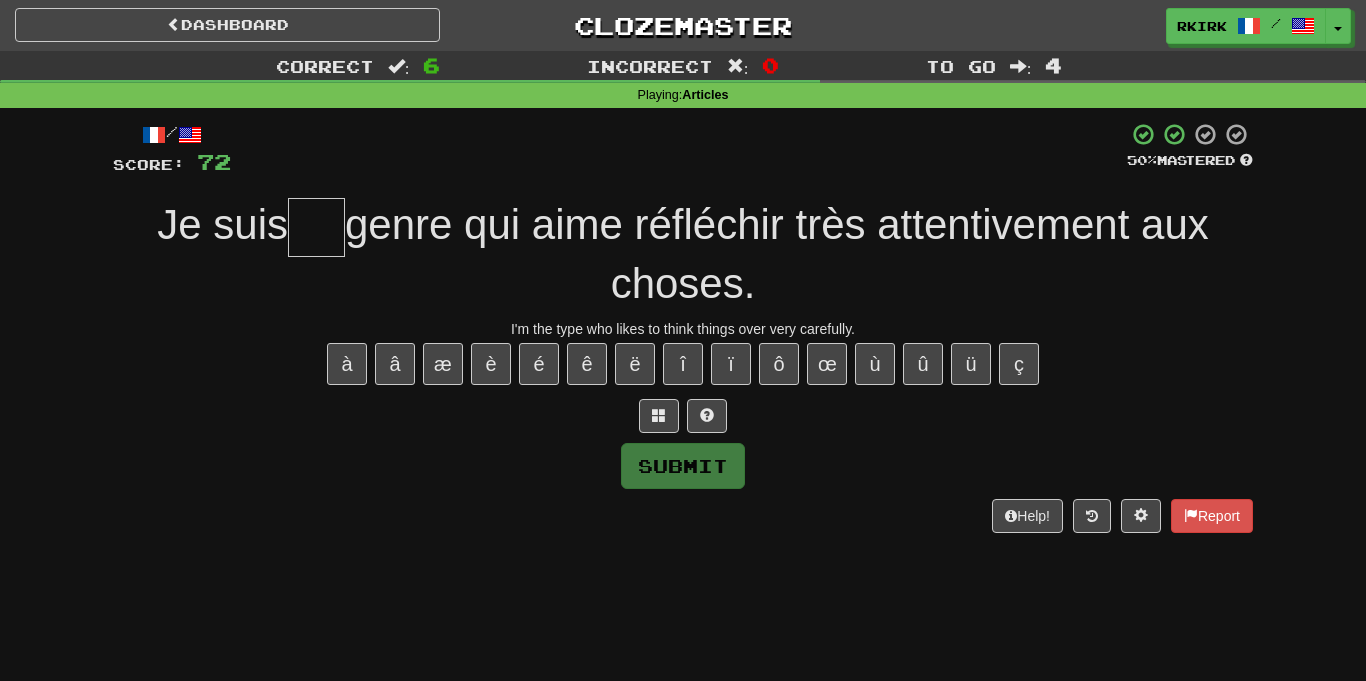 type on "*" 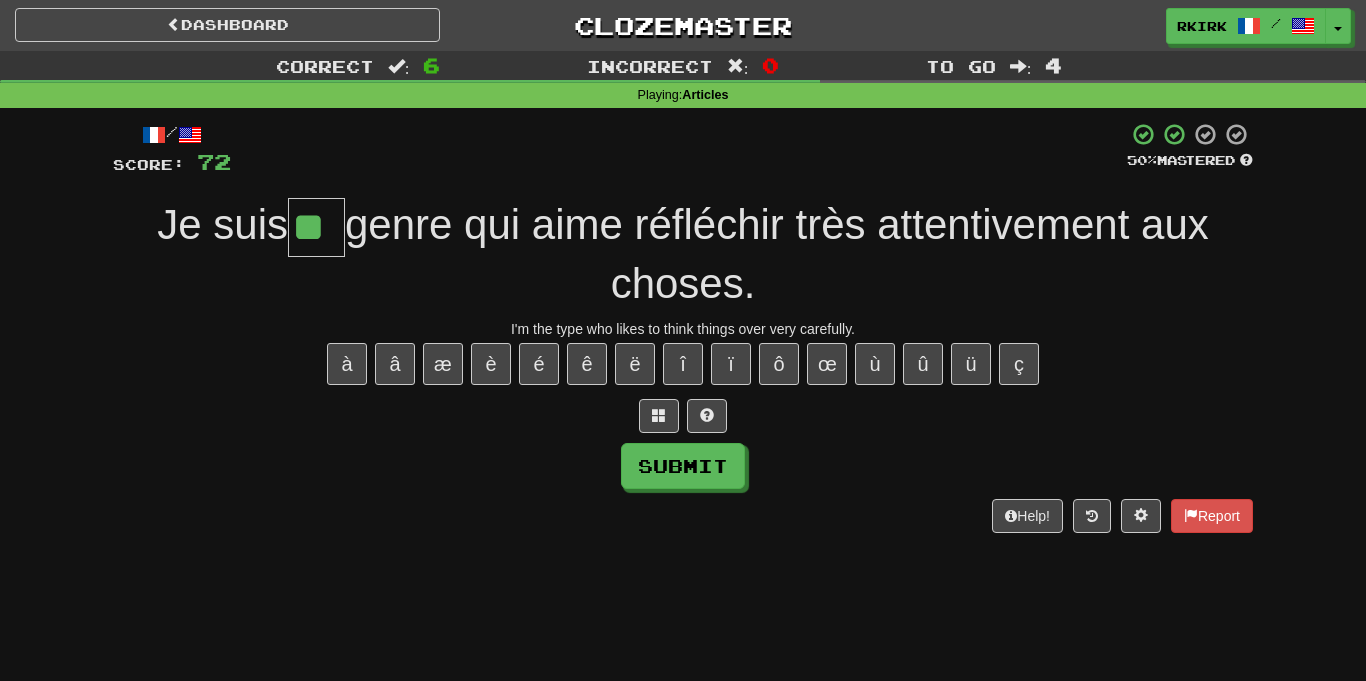 type on "**" 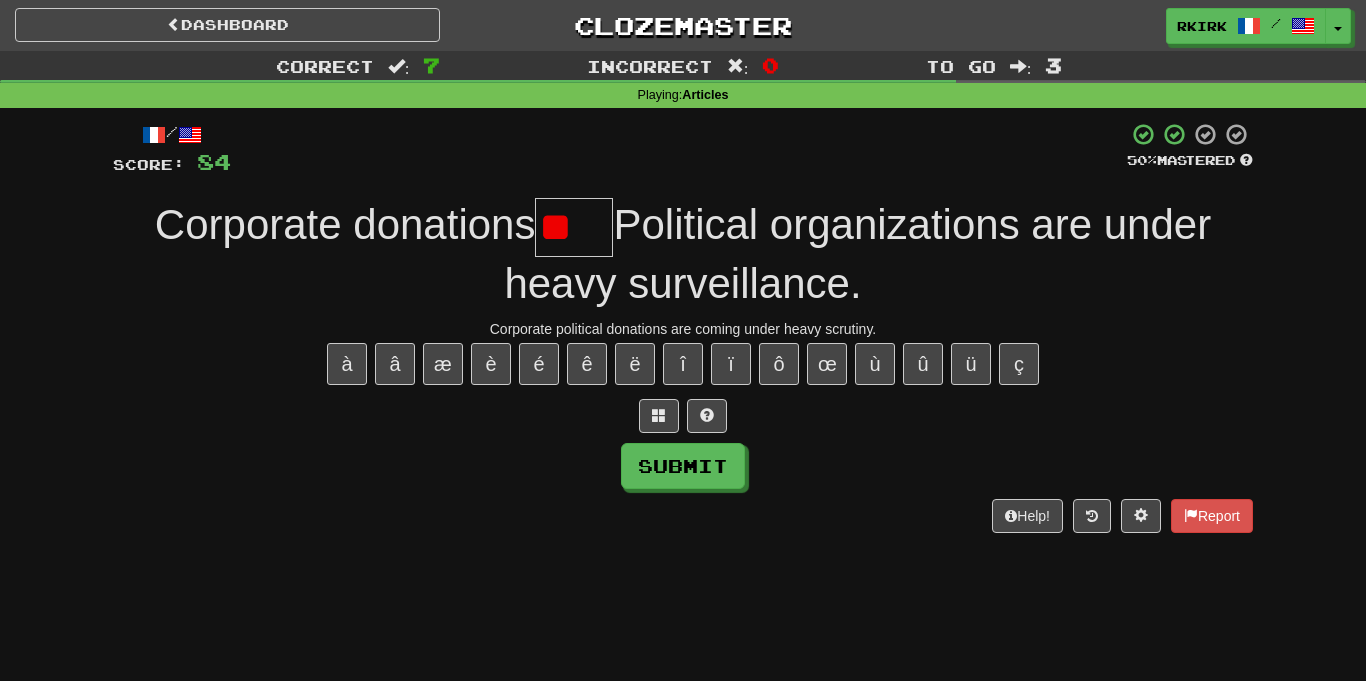 type on "*" 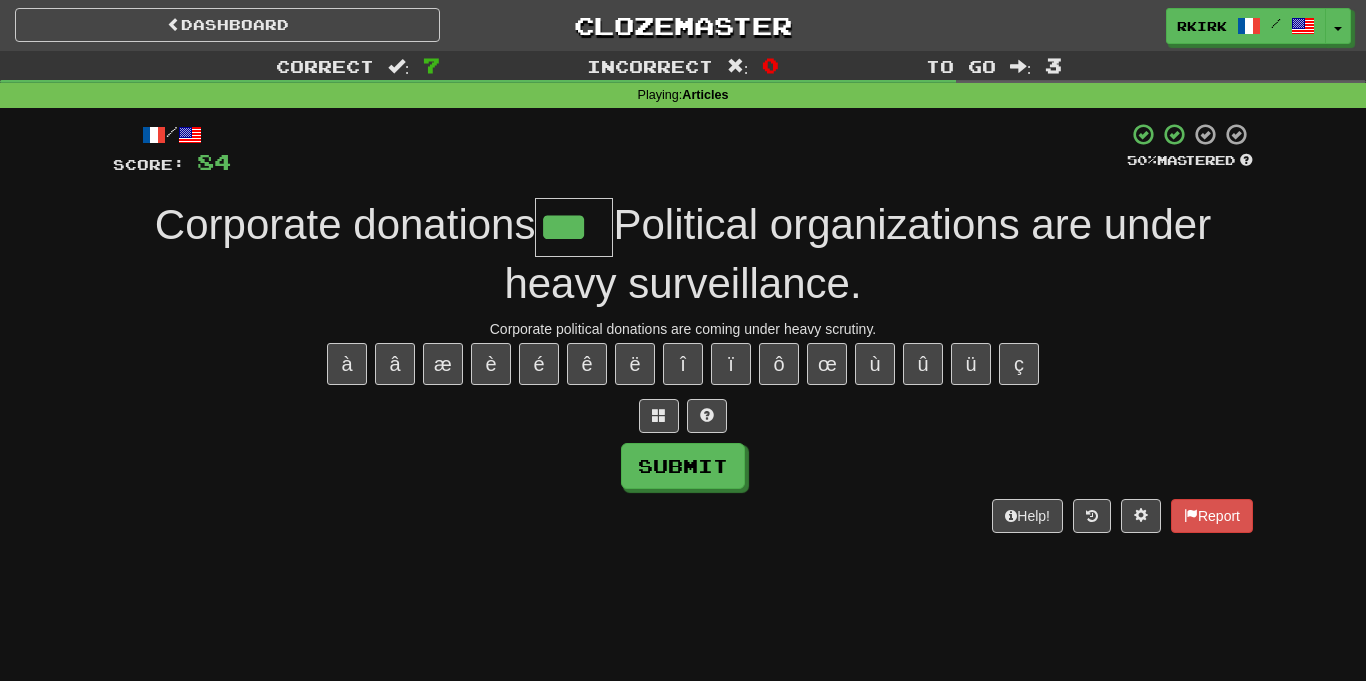 type on "***" 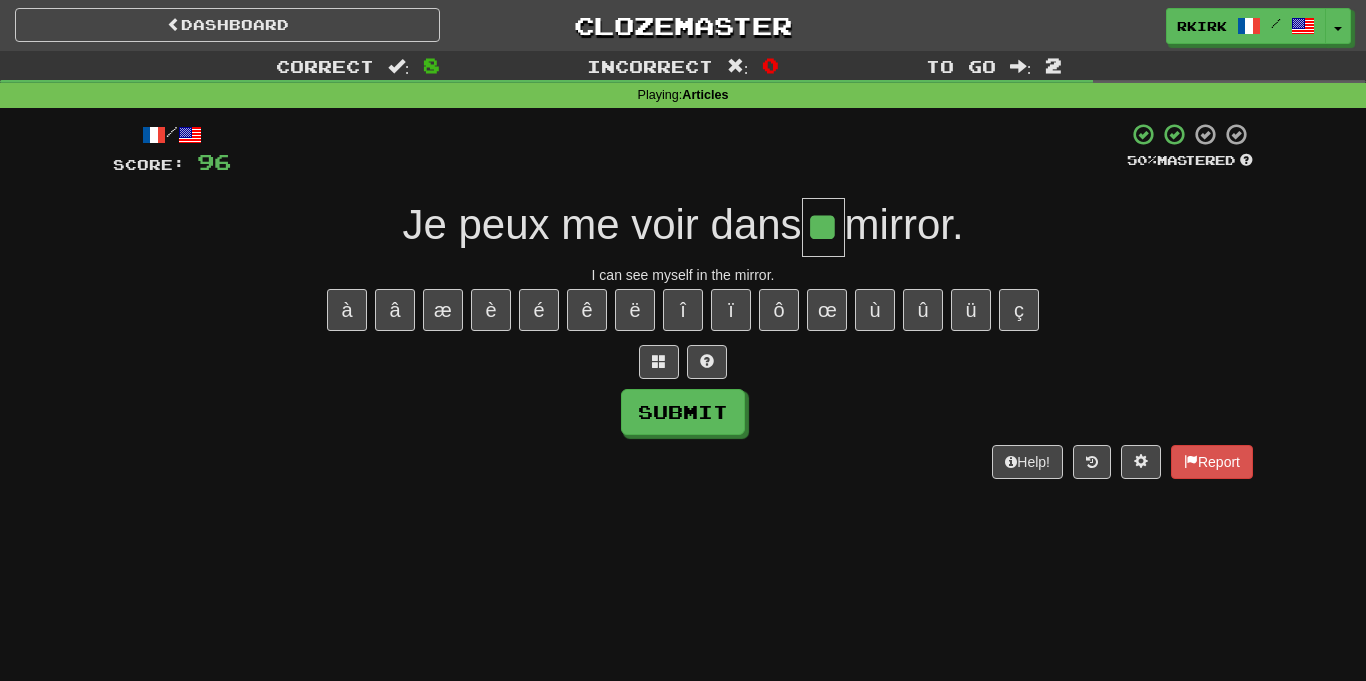 type on "**" 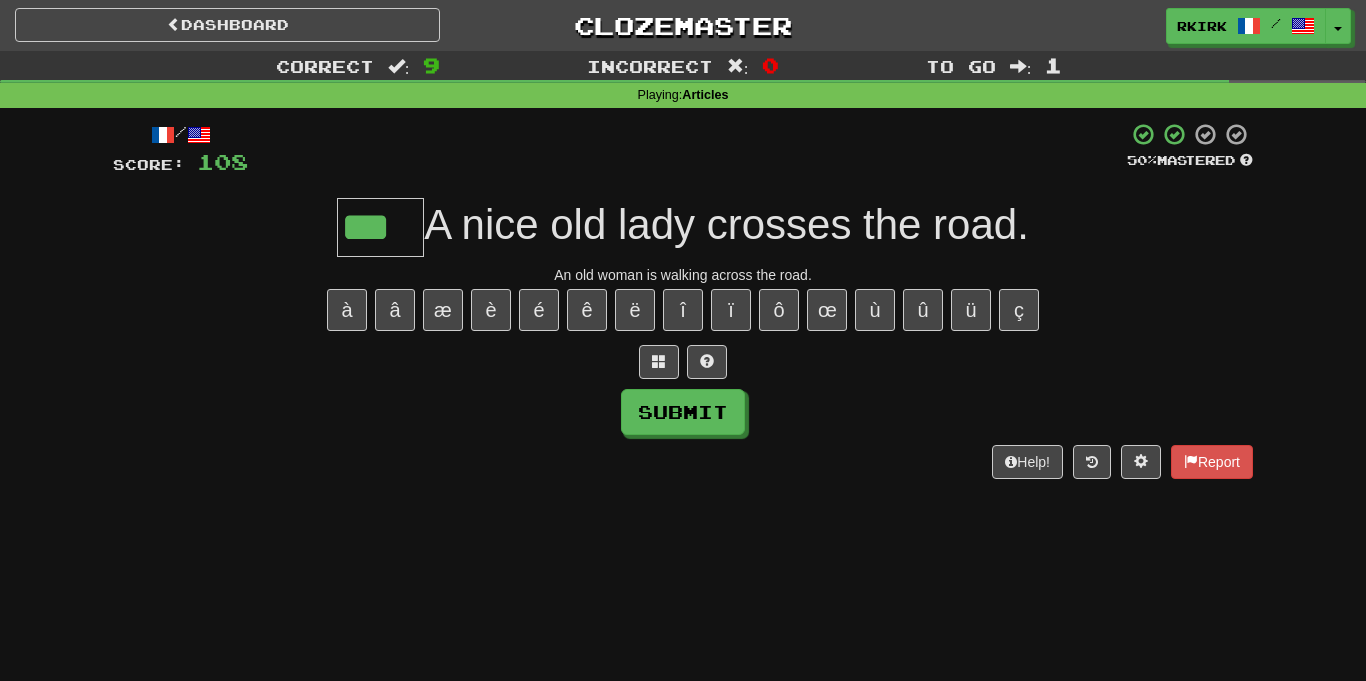 type on "***" 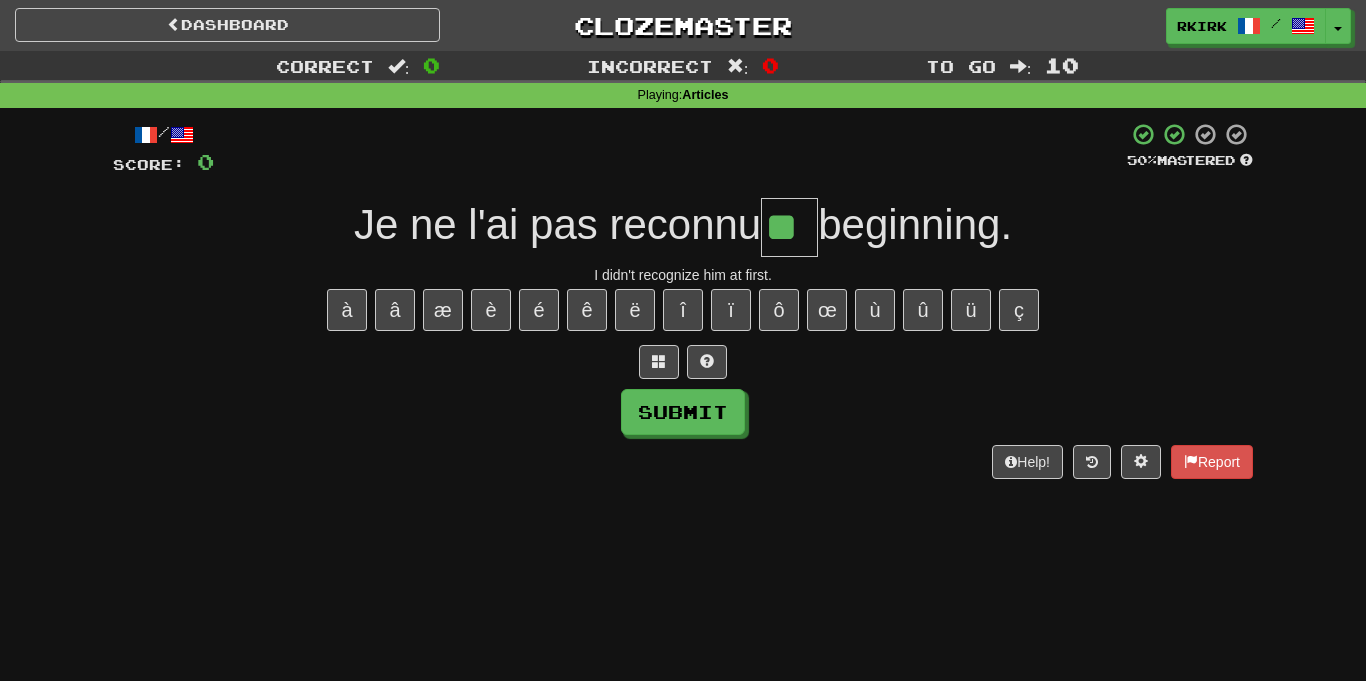 type on "**" 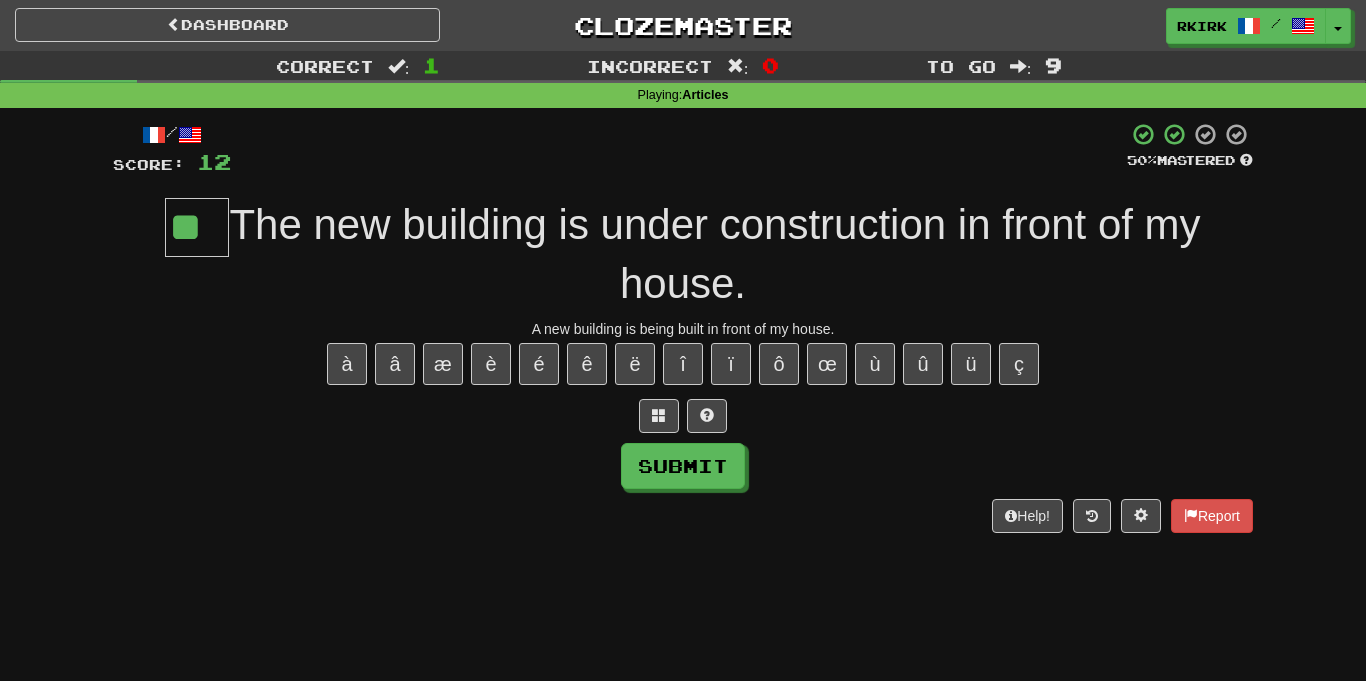 type on "**" 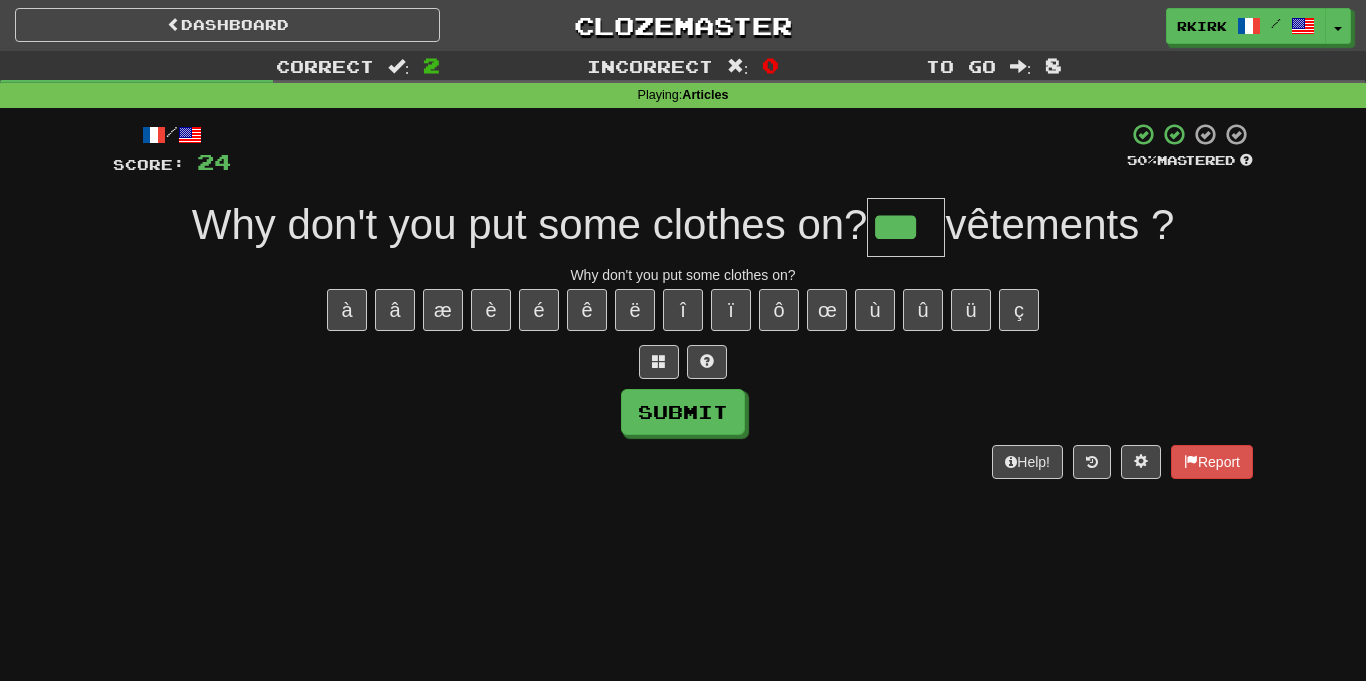 type on "***" 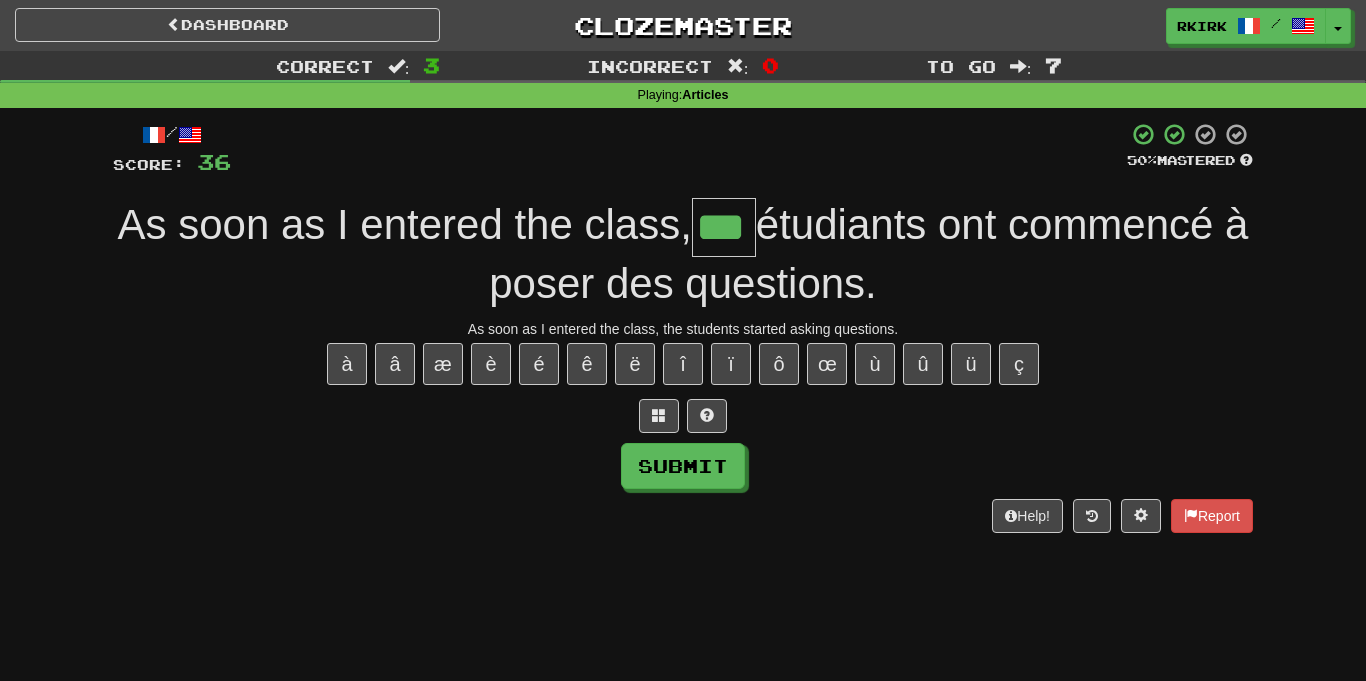 type on "***" 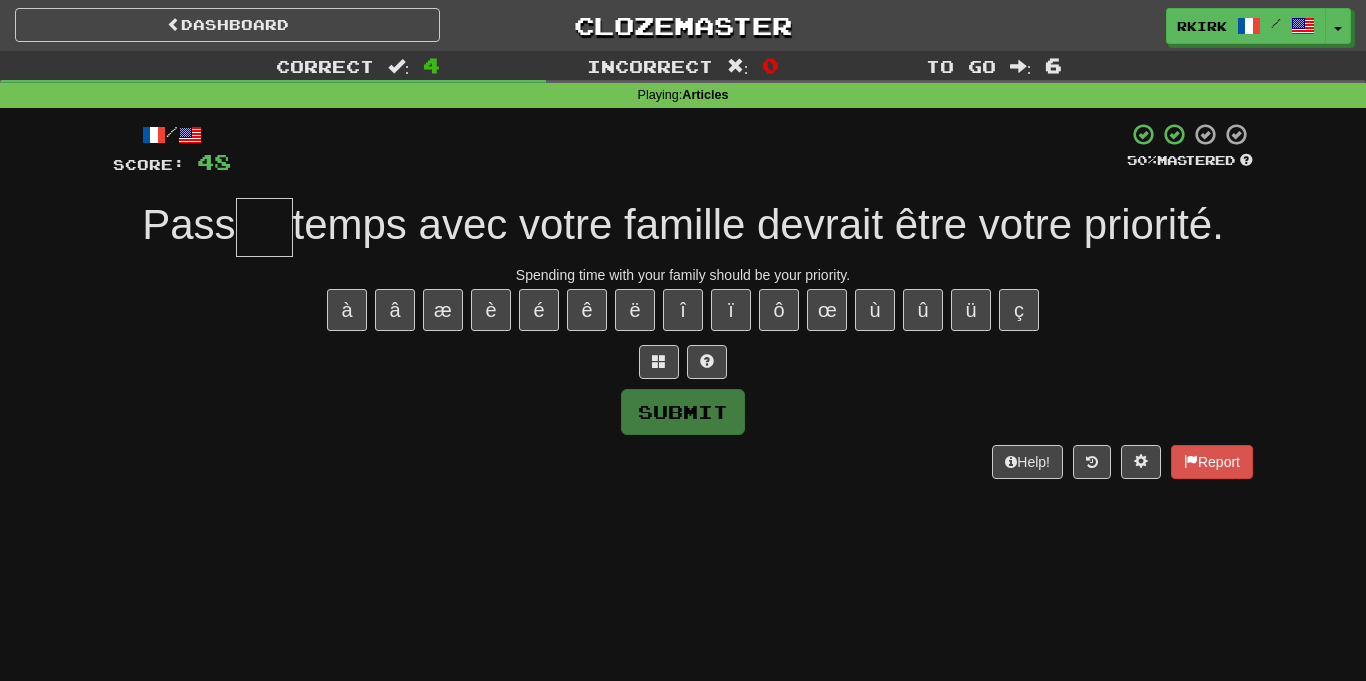 type on "*" 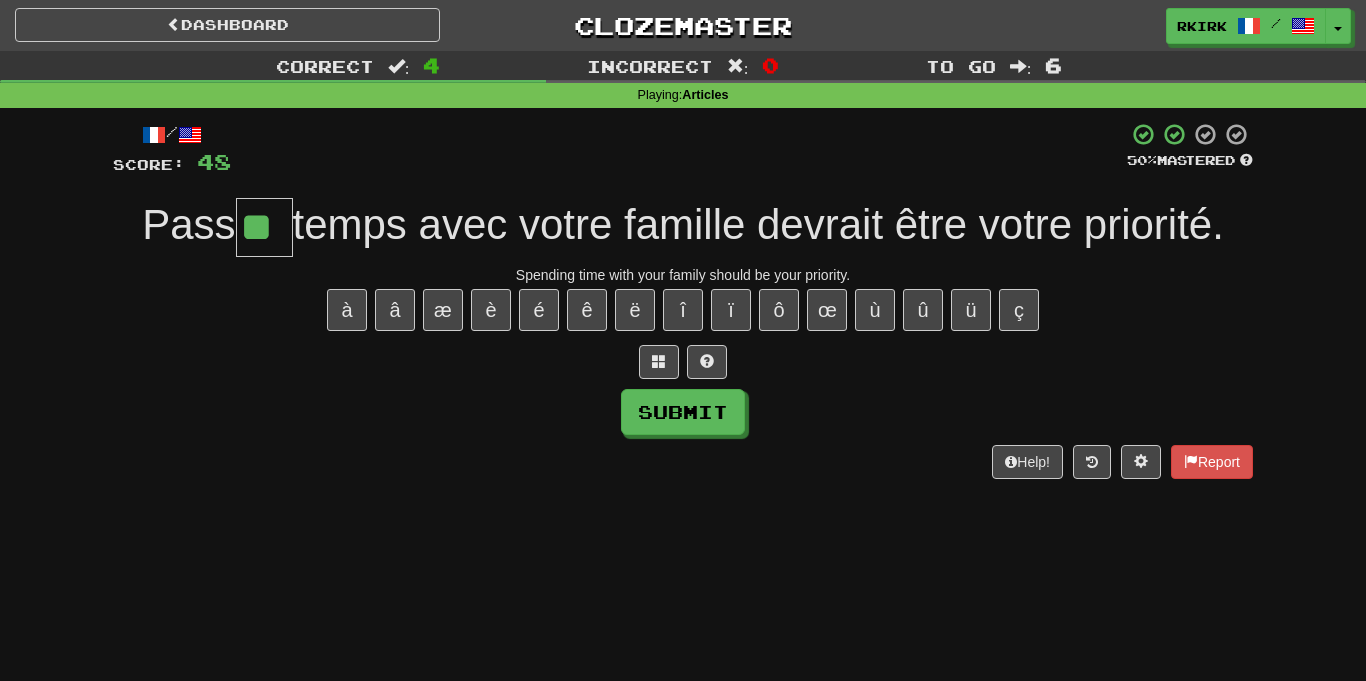 type on "**" 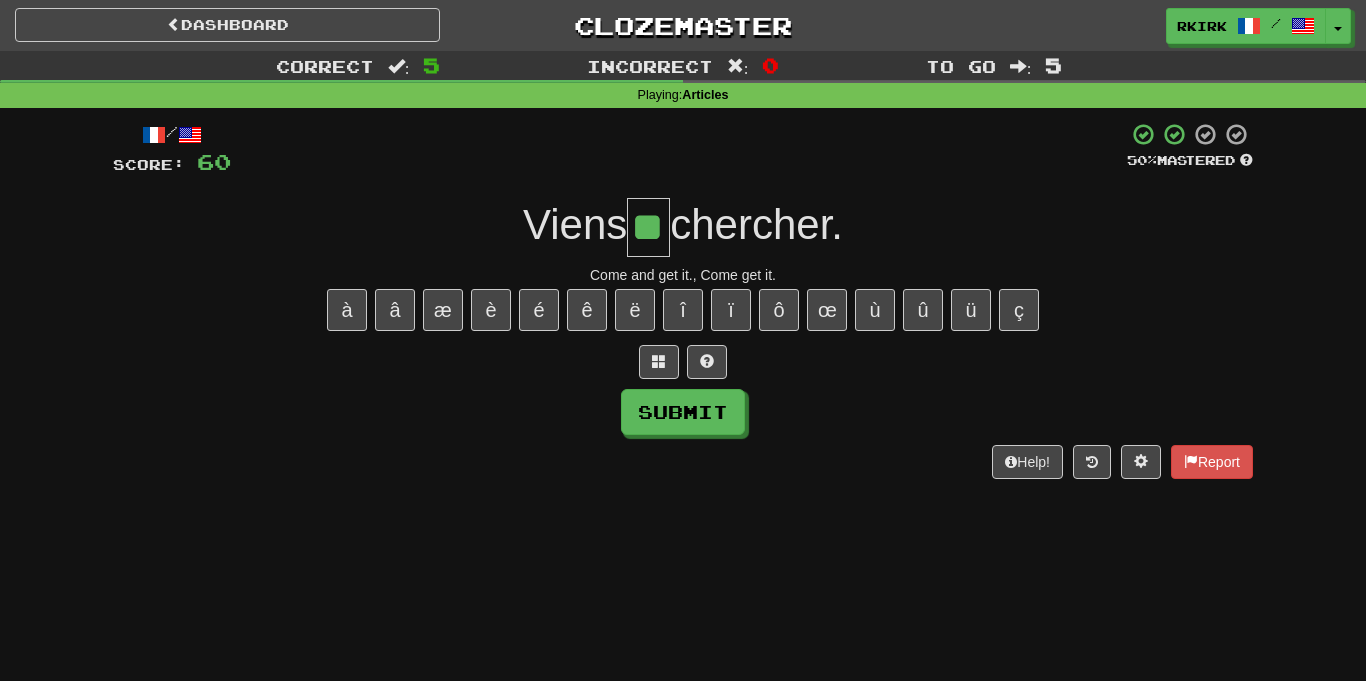 type on "**" 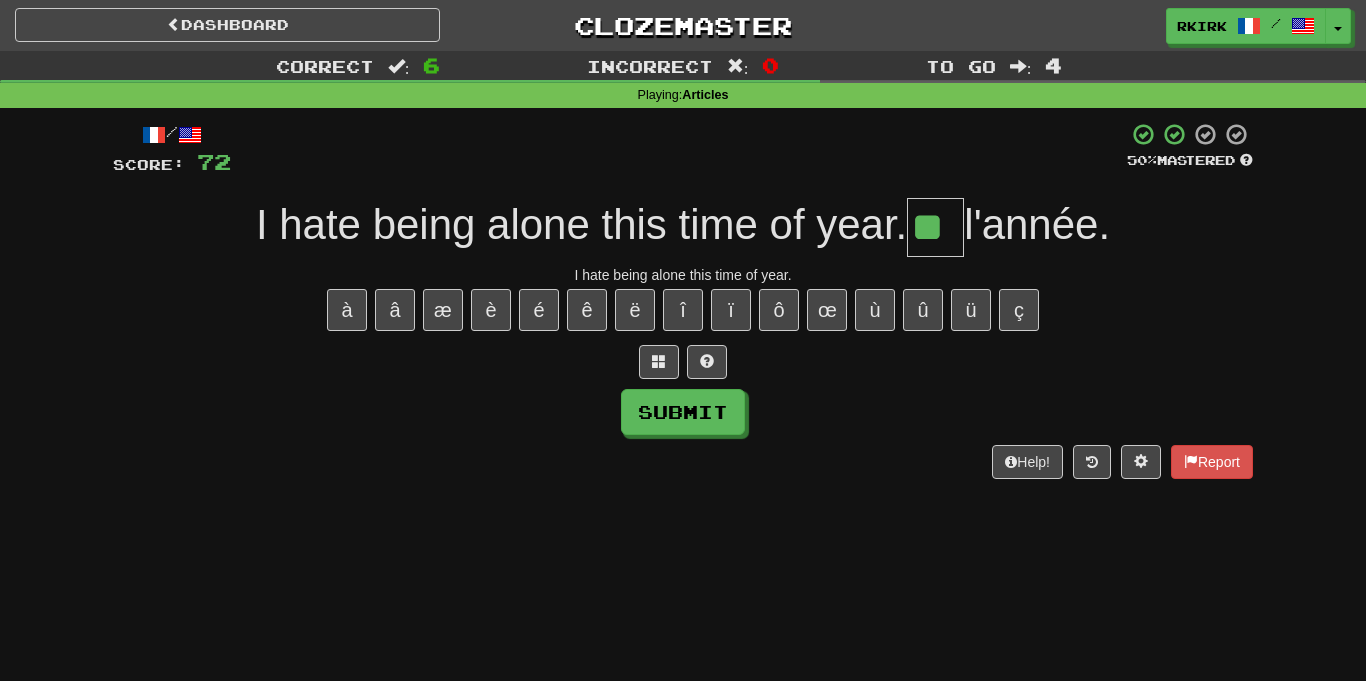 type on "**" 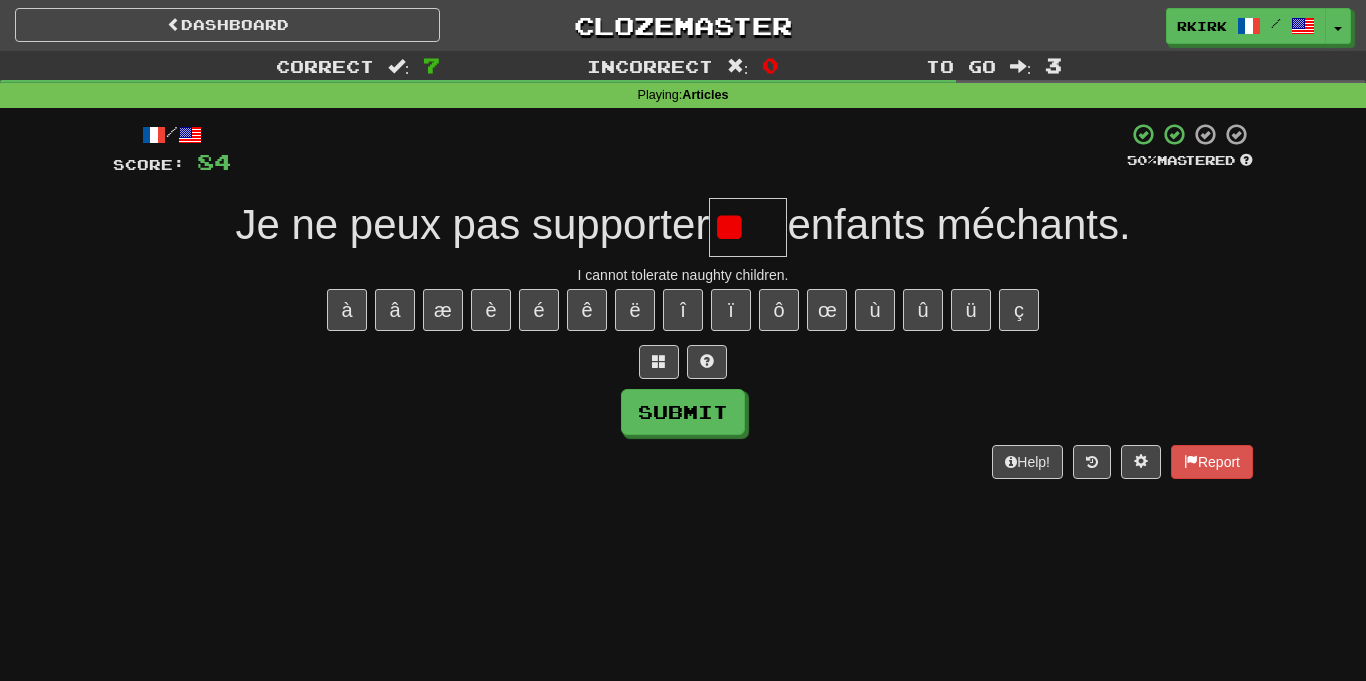 type on "*" 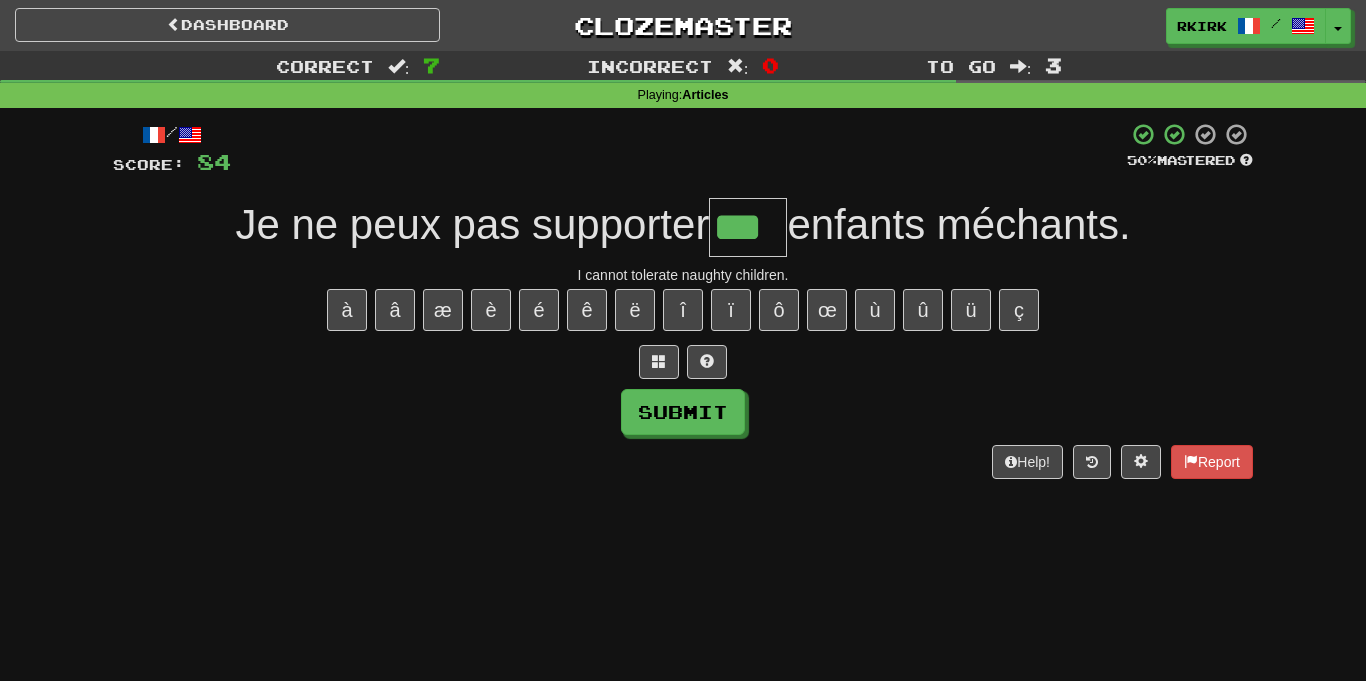 type on "***" 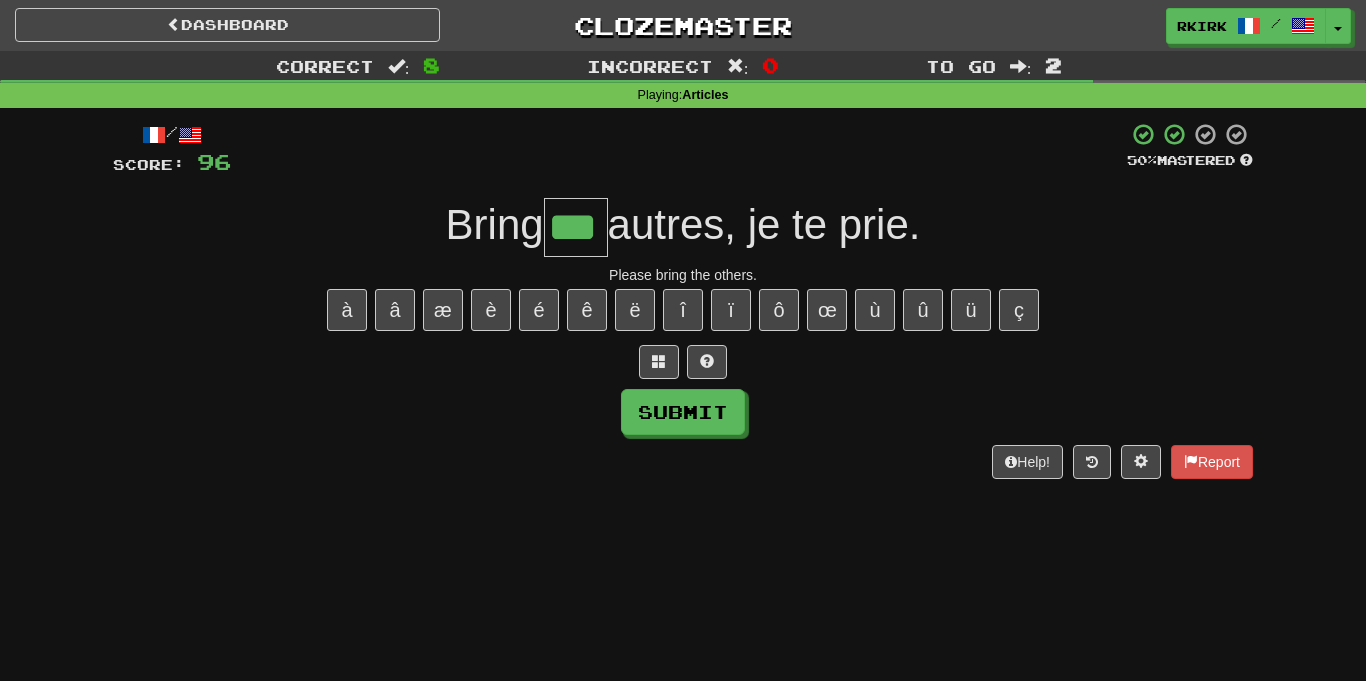 type on "***" 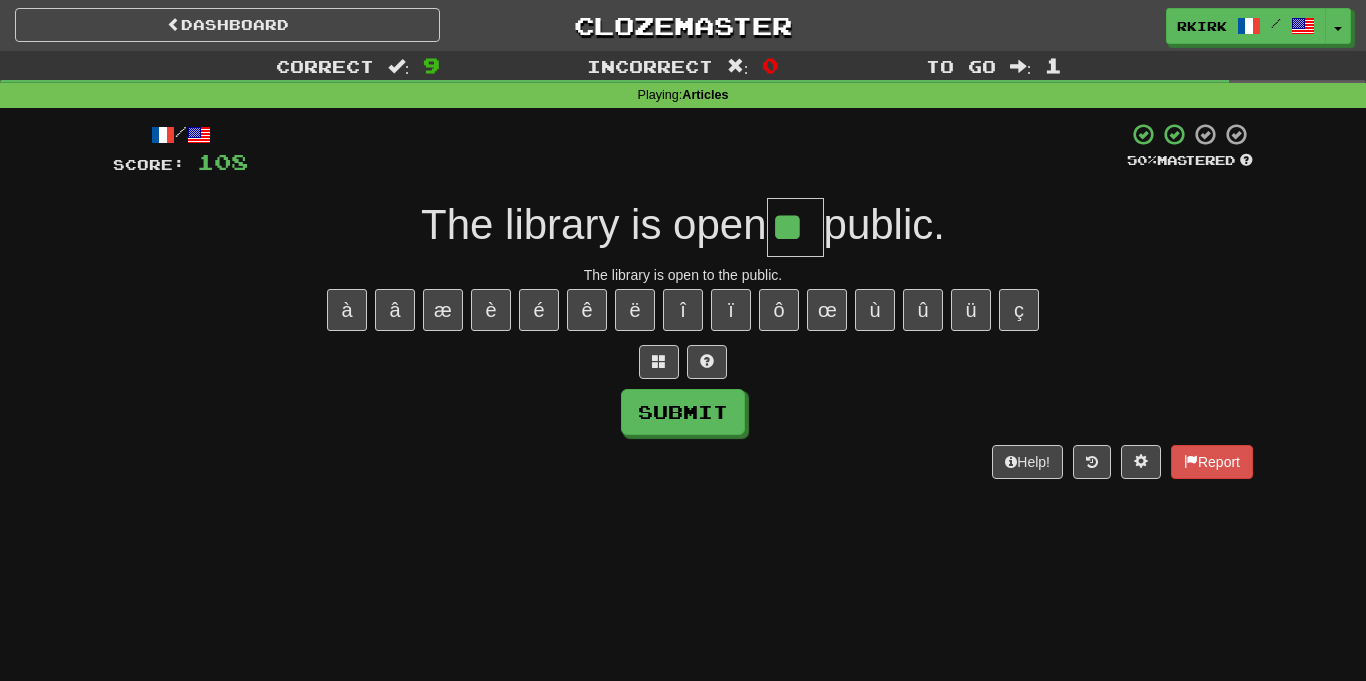 type on "**" 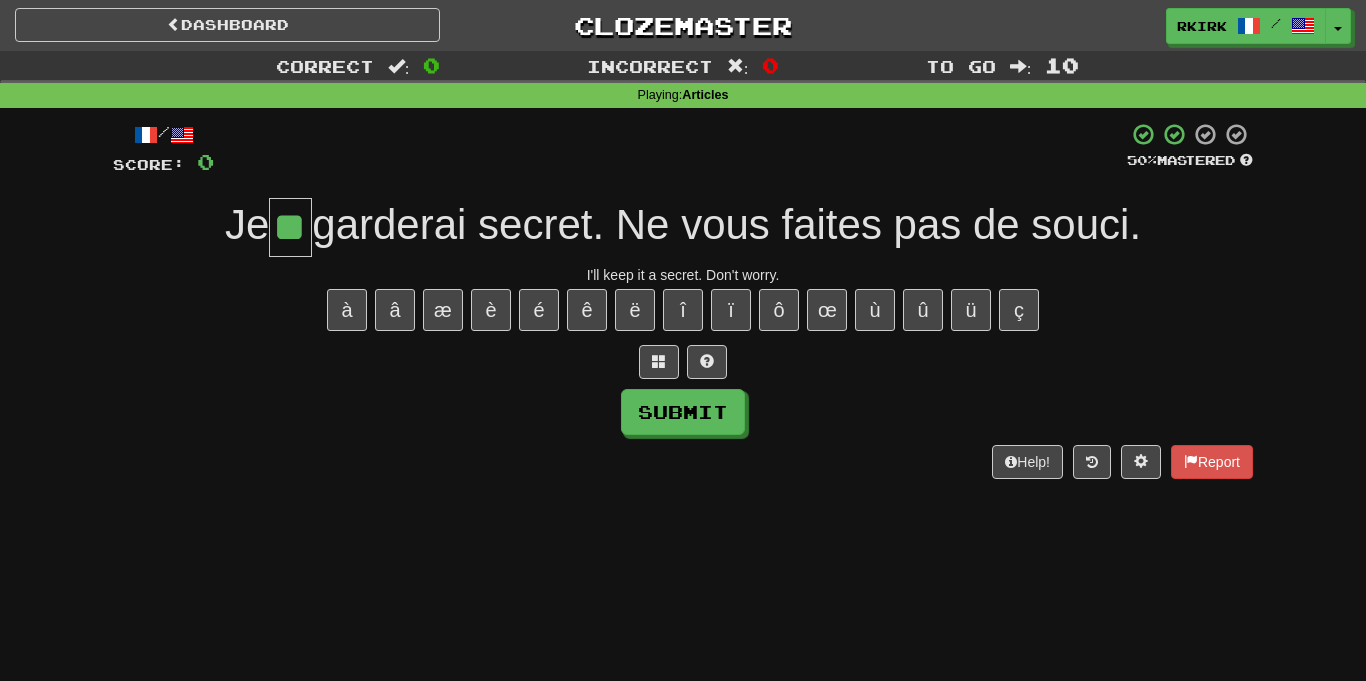 type on "**" 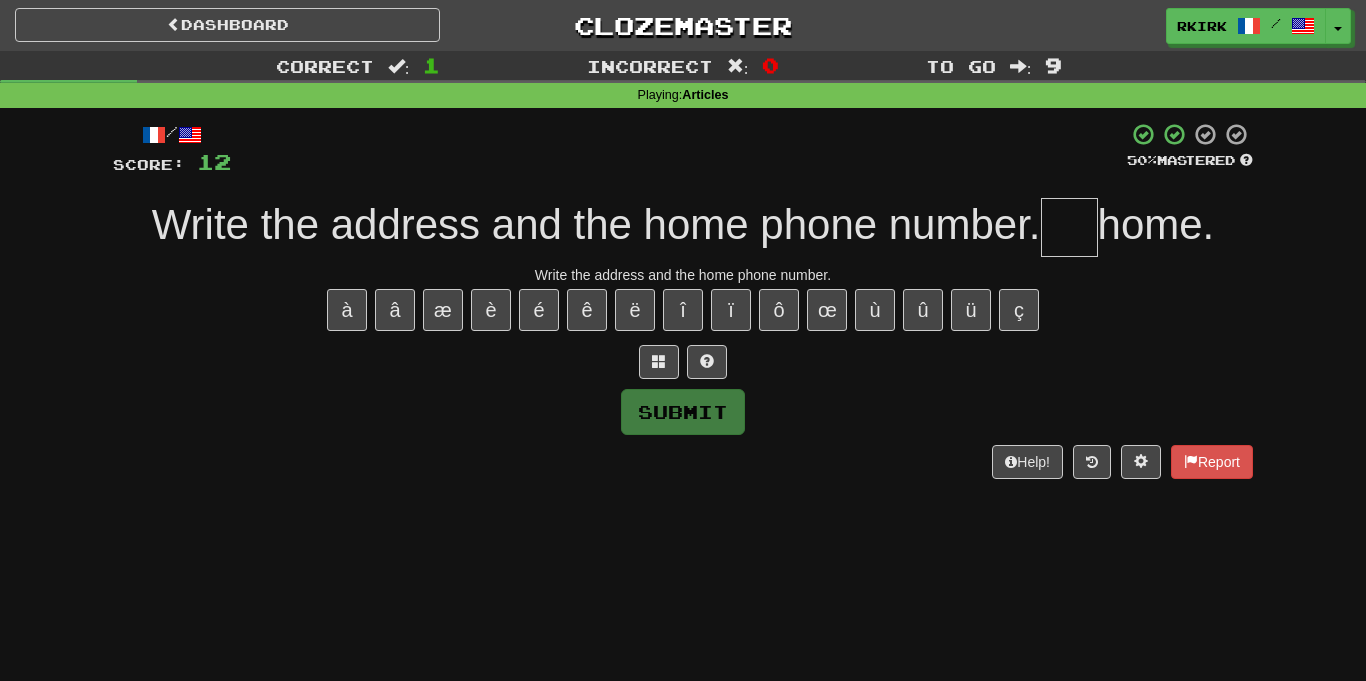 type on "*" 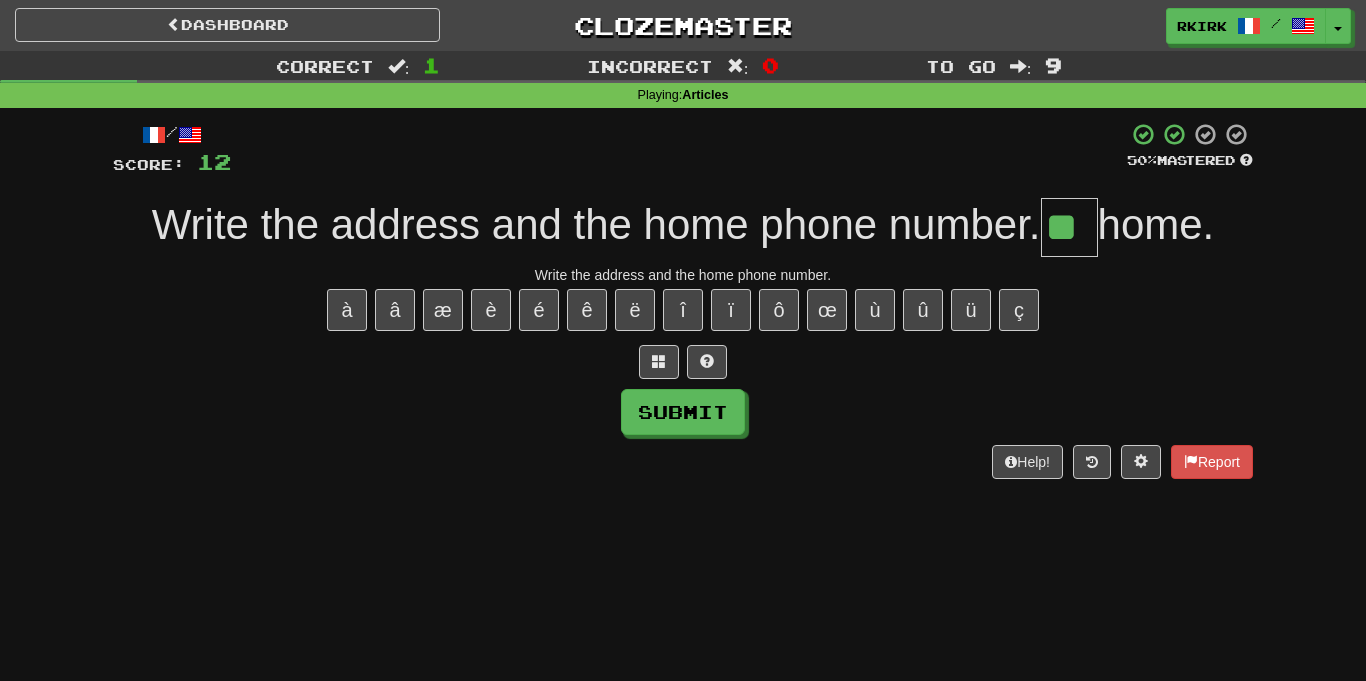 type on "**" 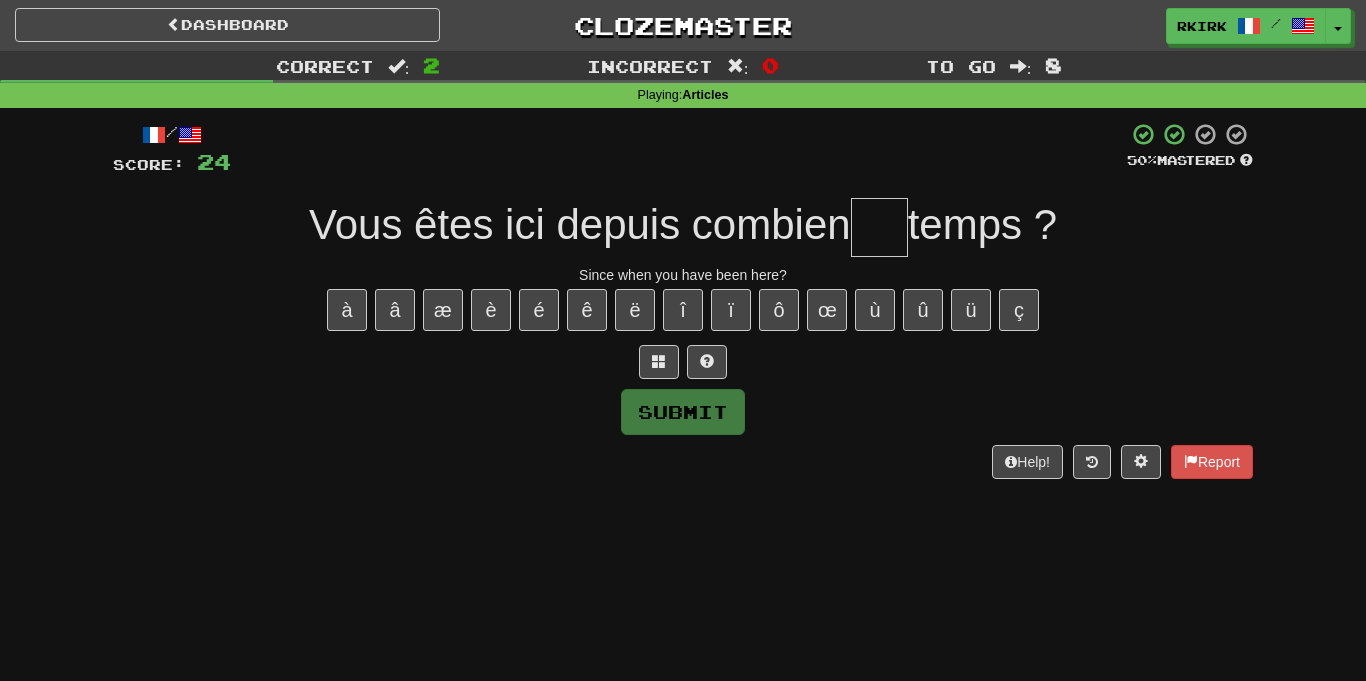 type on "*" 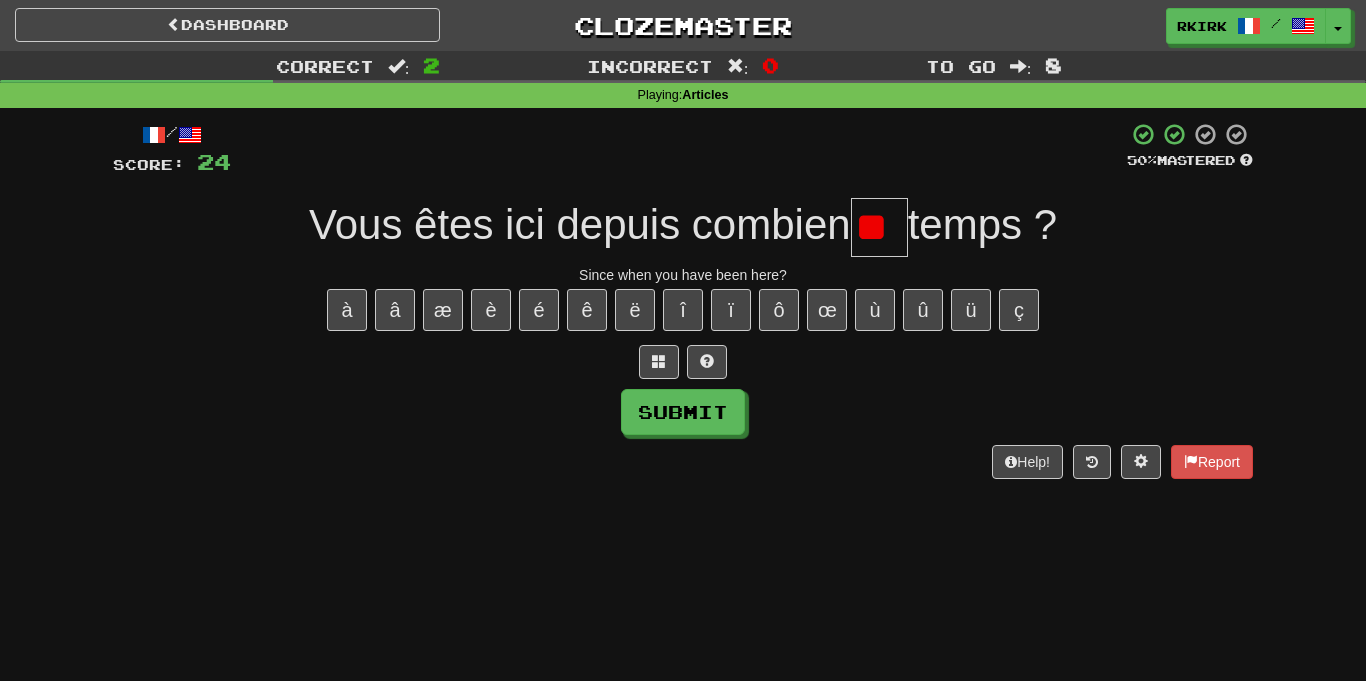 type on "*" 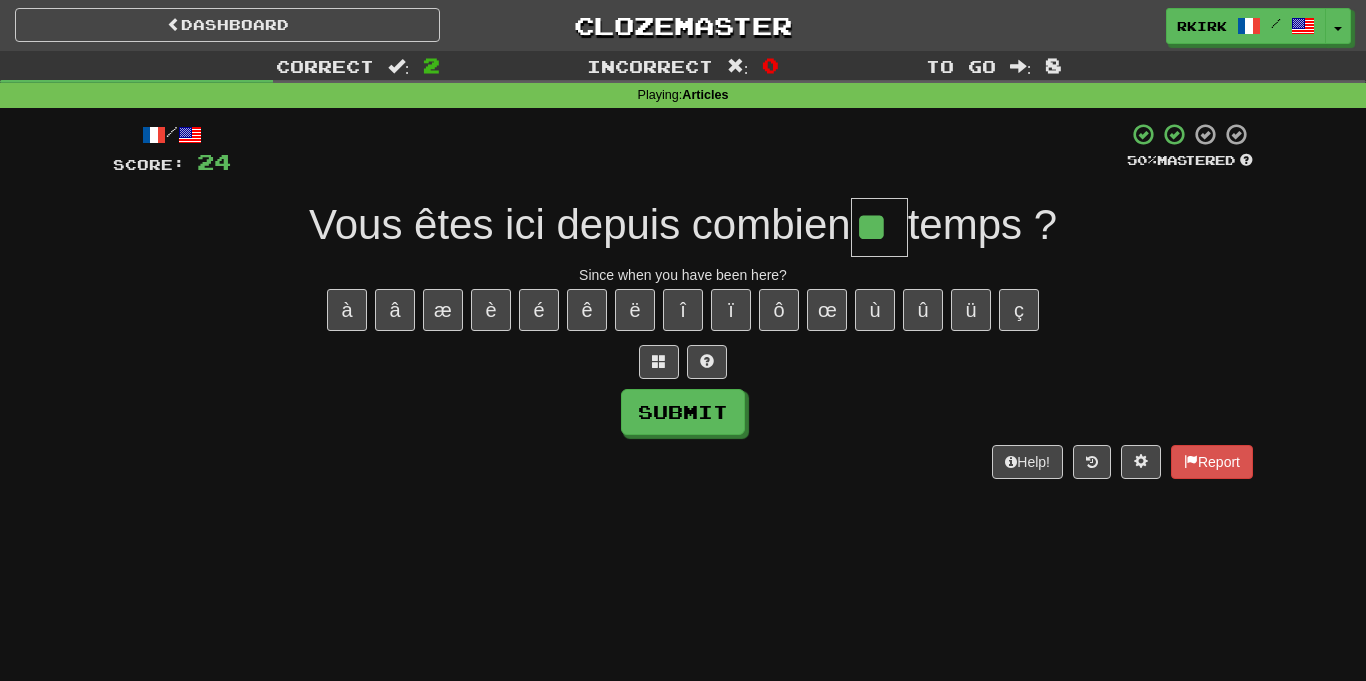 type on "**" 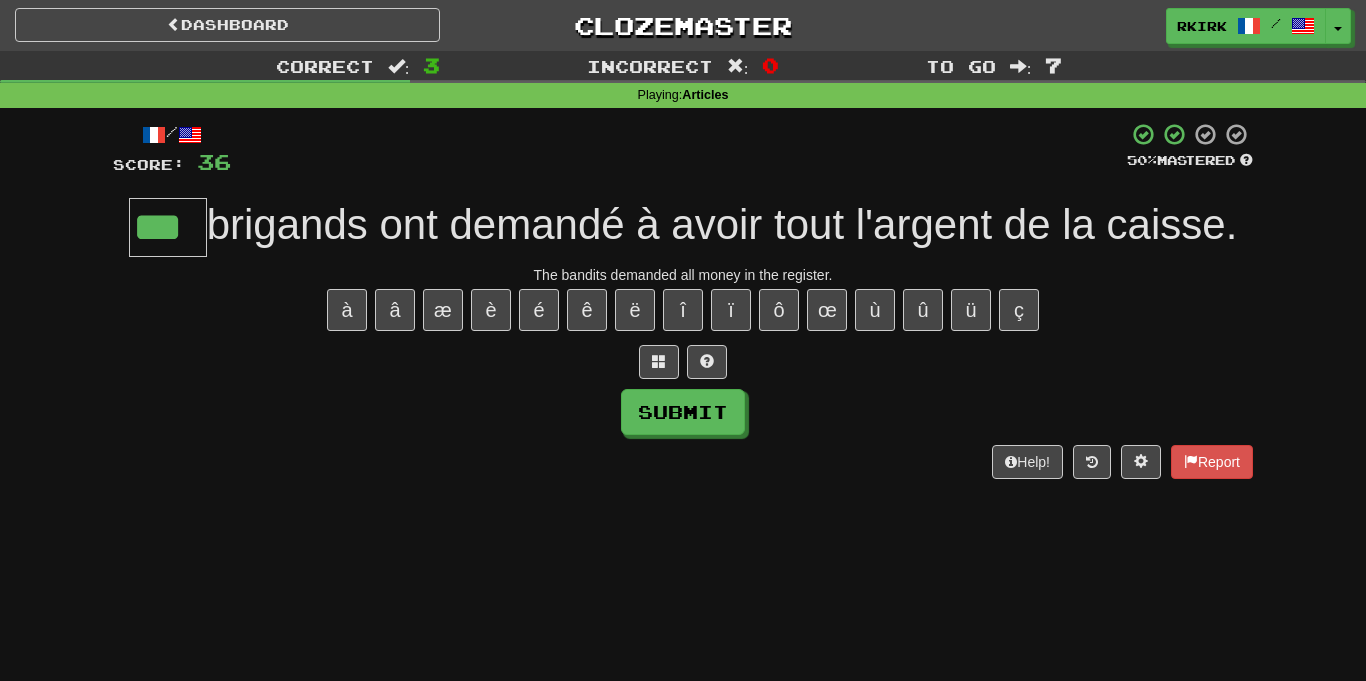 type on "***" 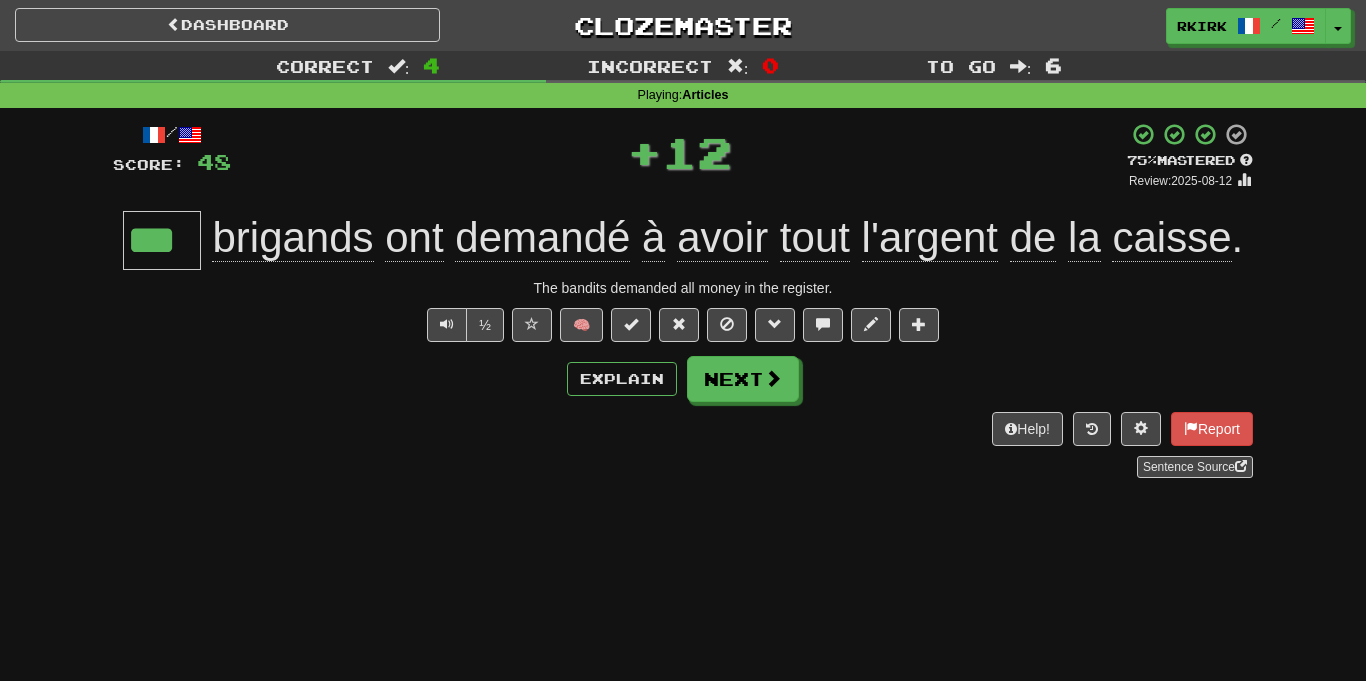 click on "avoir" at bounding box center (722, 238) 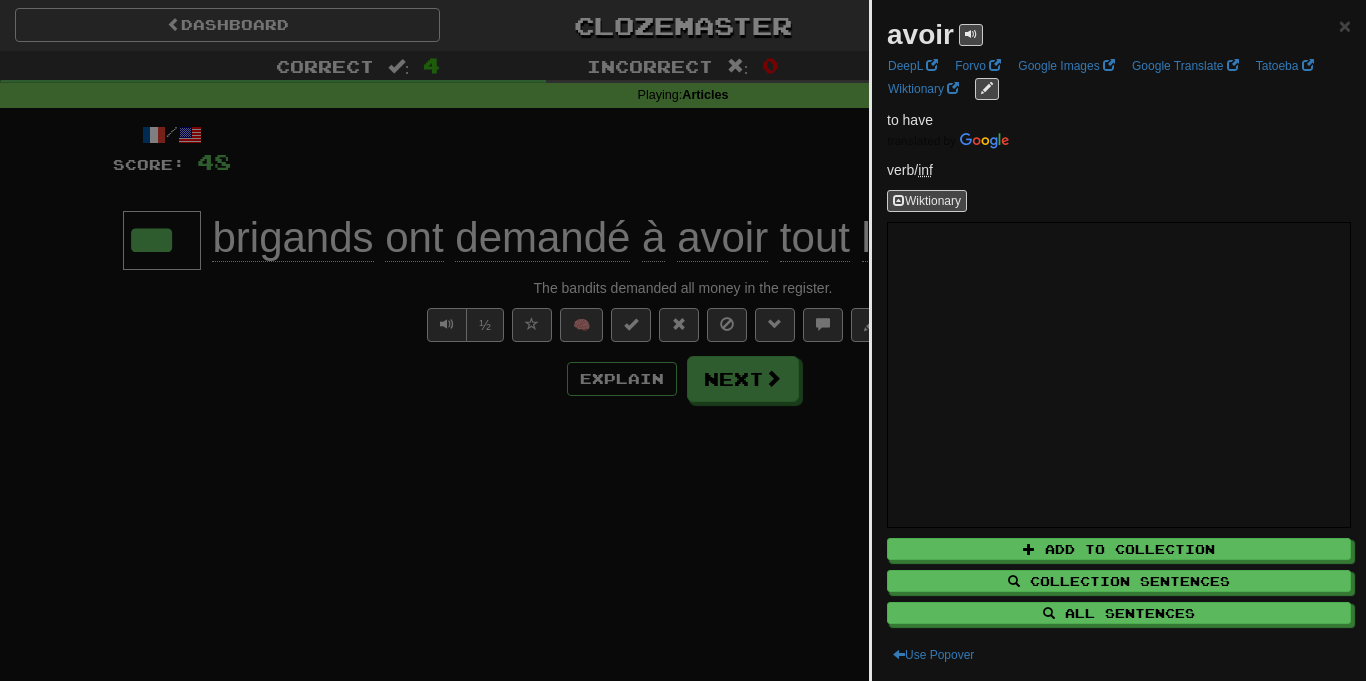 click at bounding box center (683, 340) 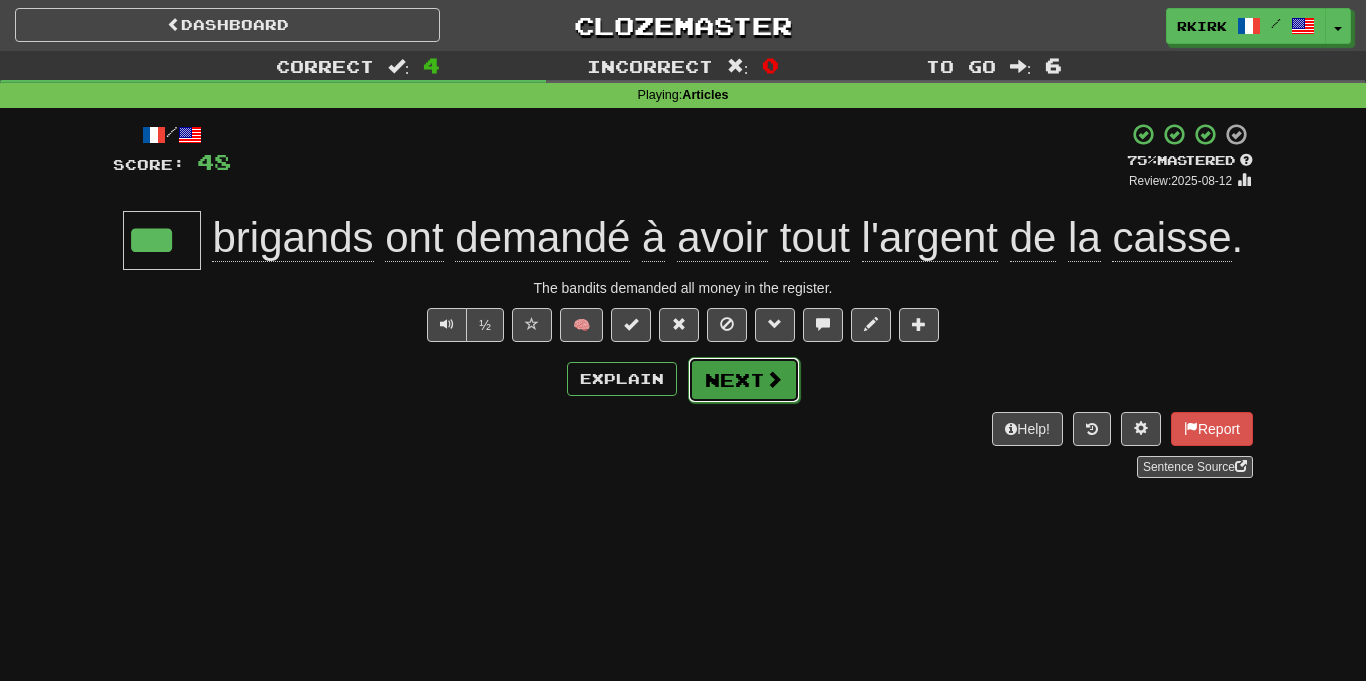 click on "Next" at bounding box center [744, 380] 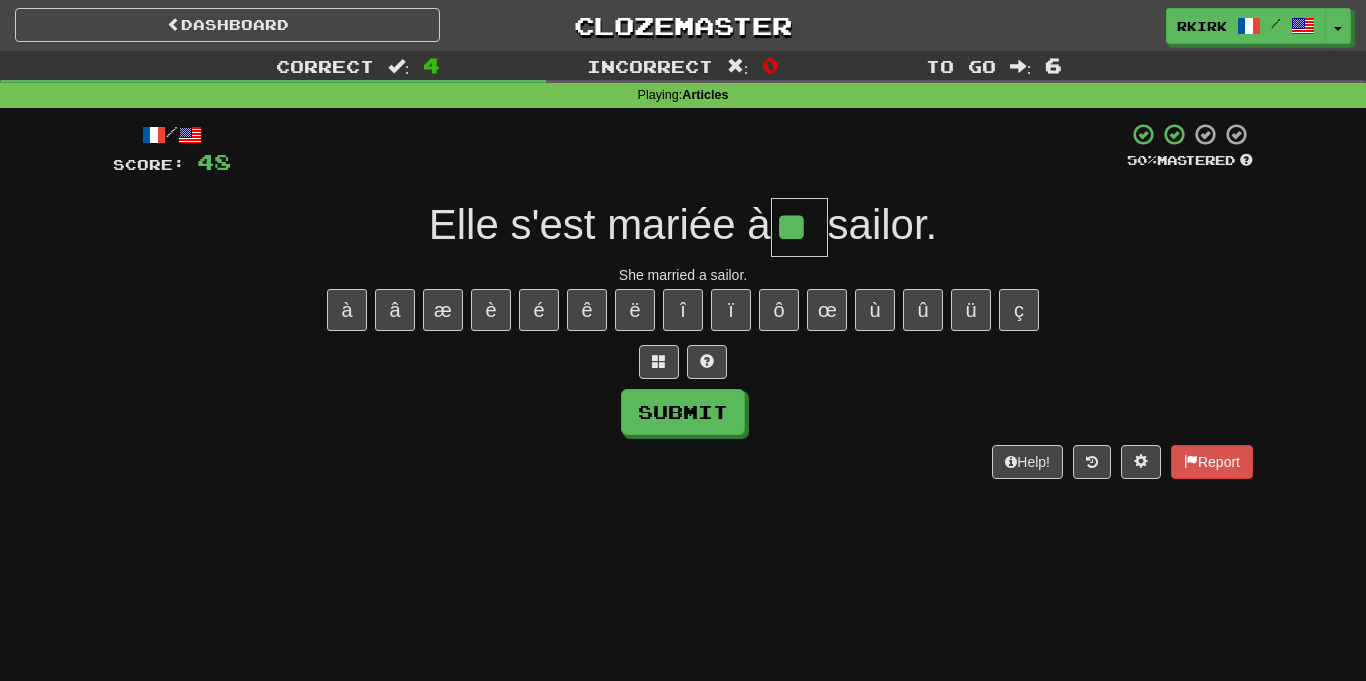 type on "**" 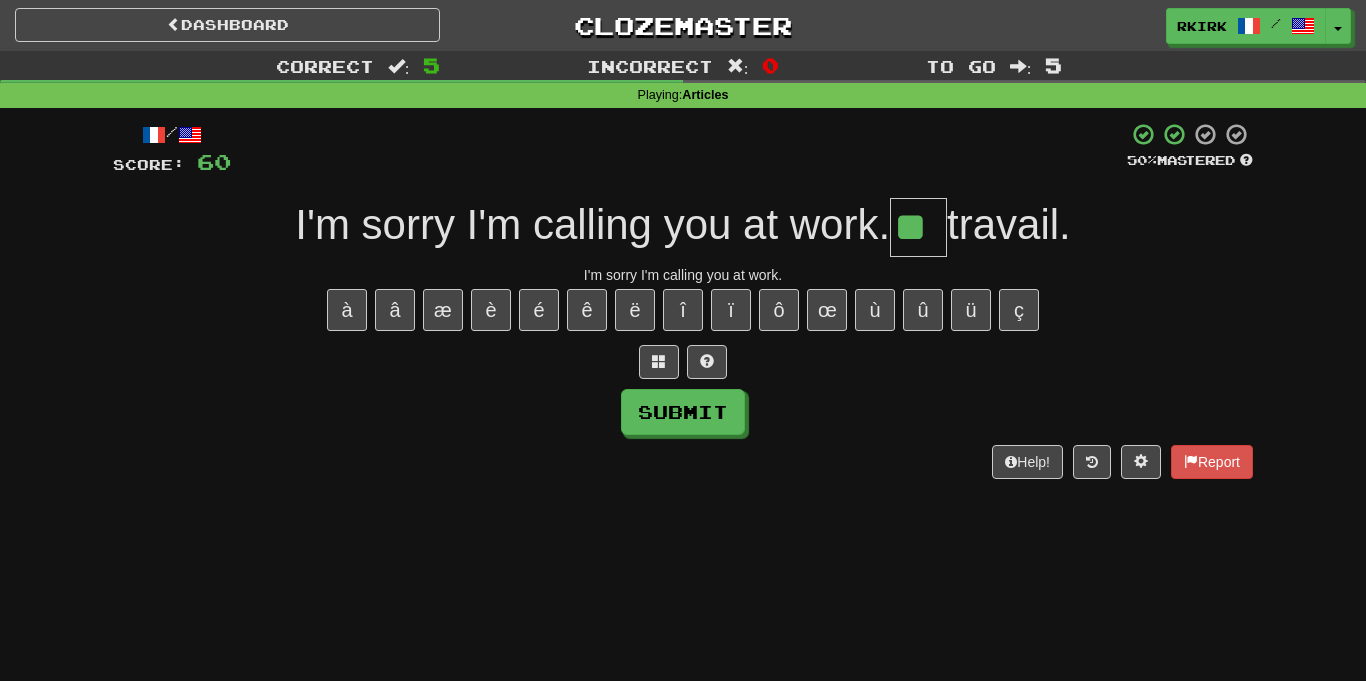 type on "**" 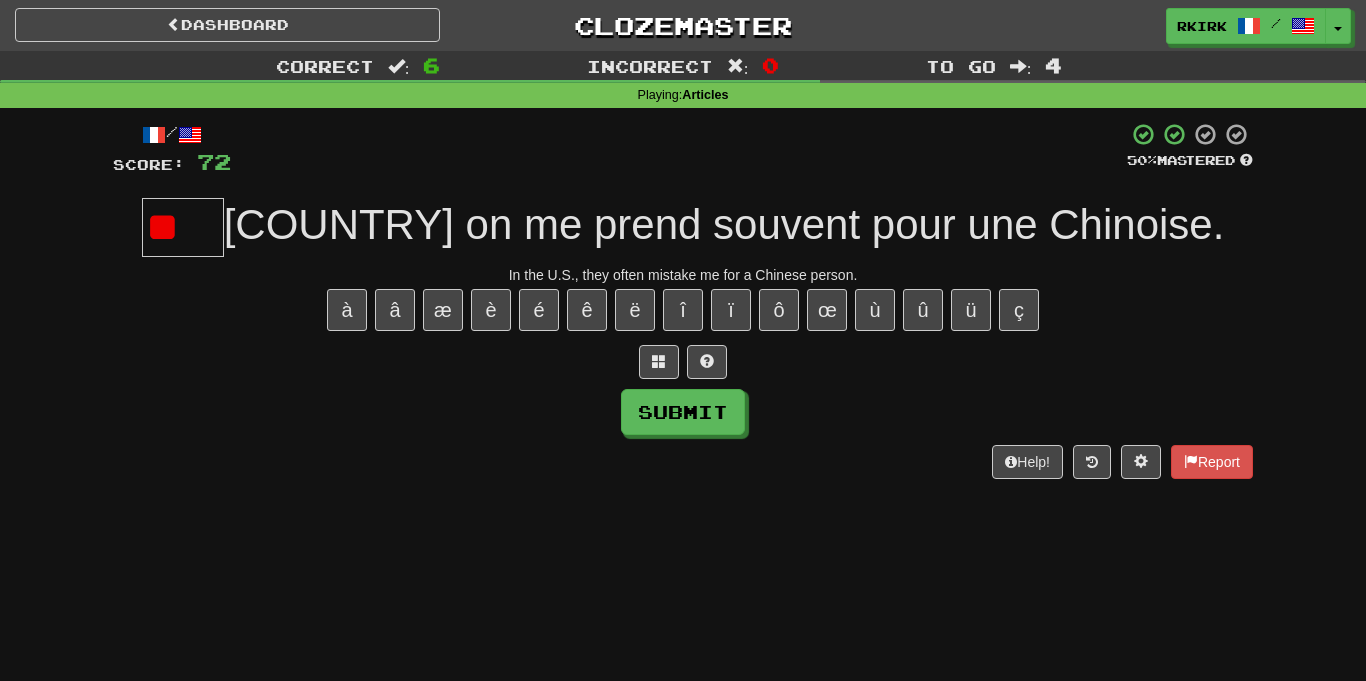 type on "*" 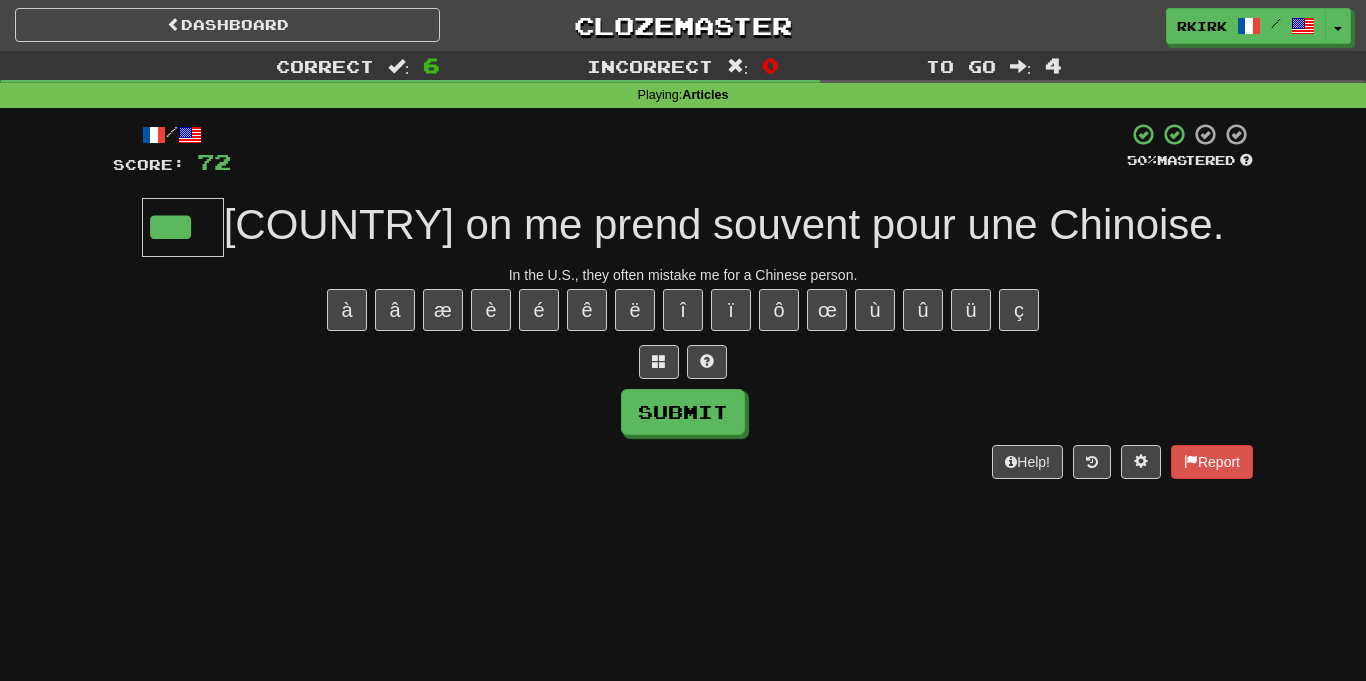 type on "***" 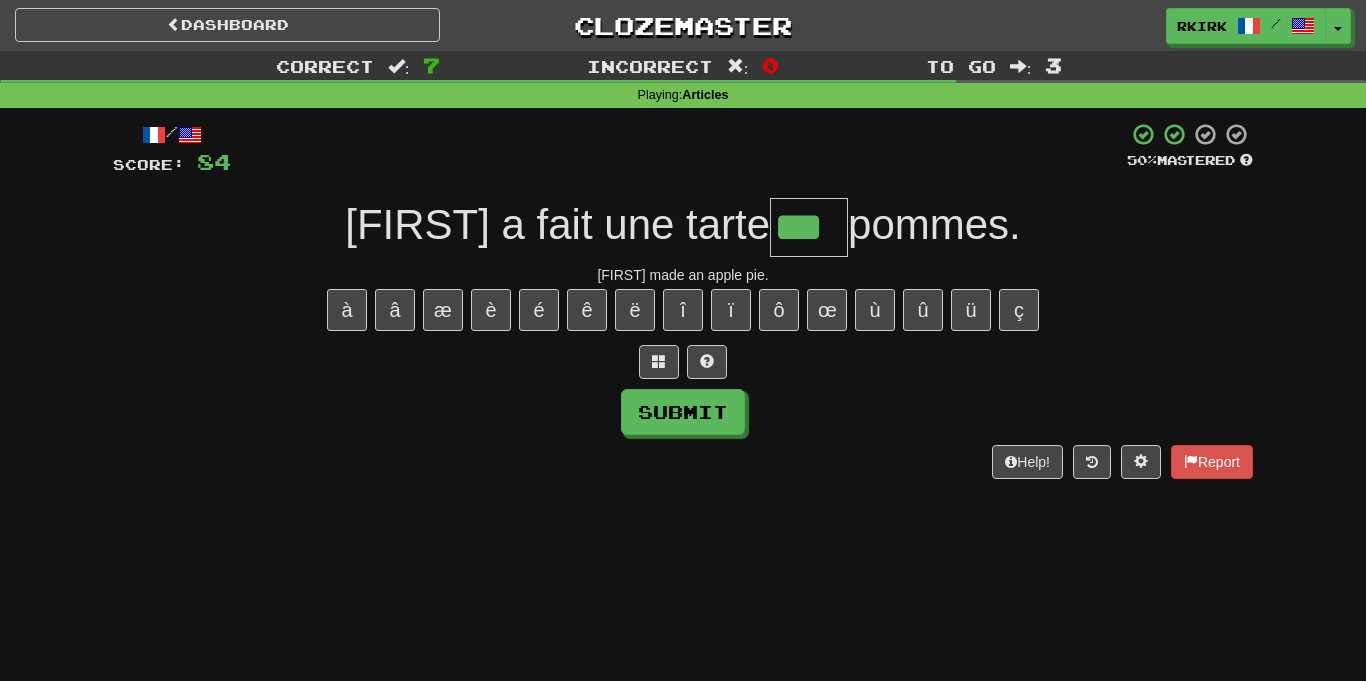 type on "***" 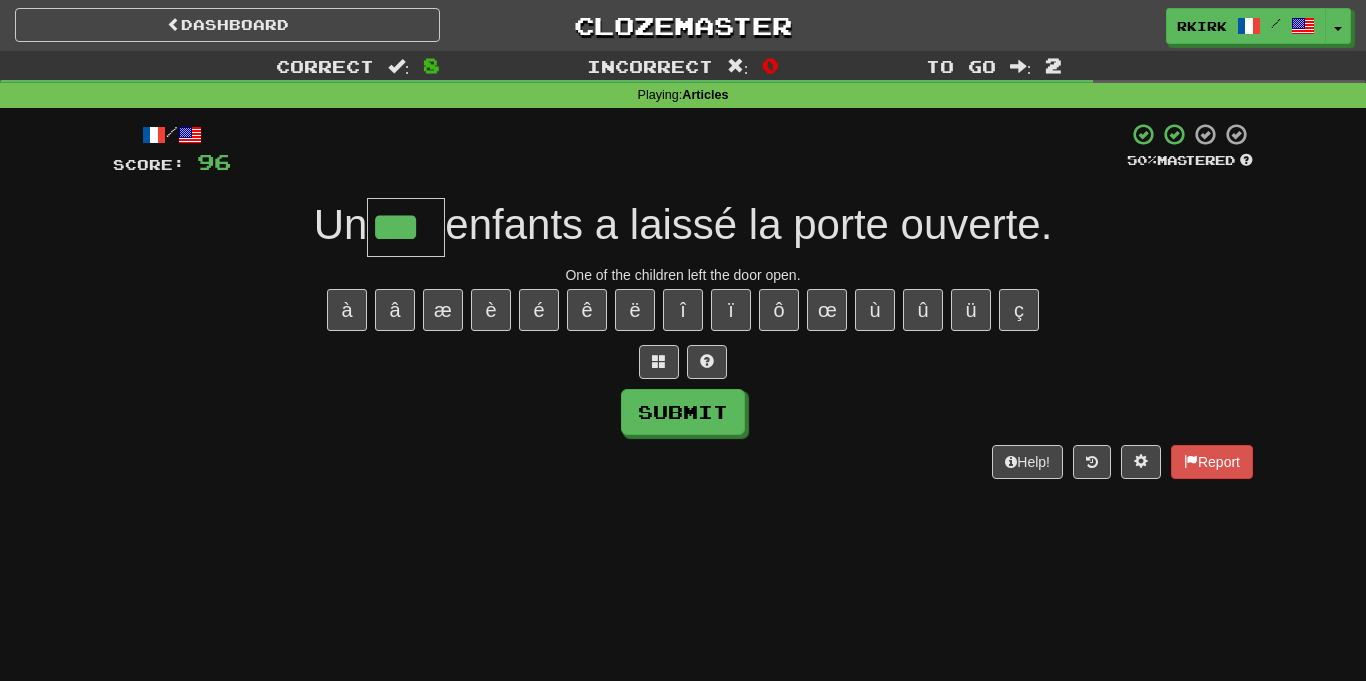 type on "***" 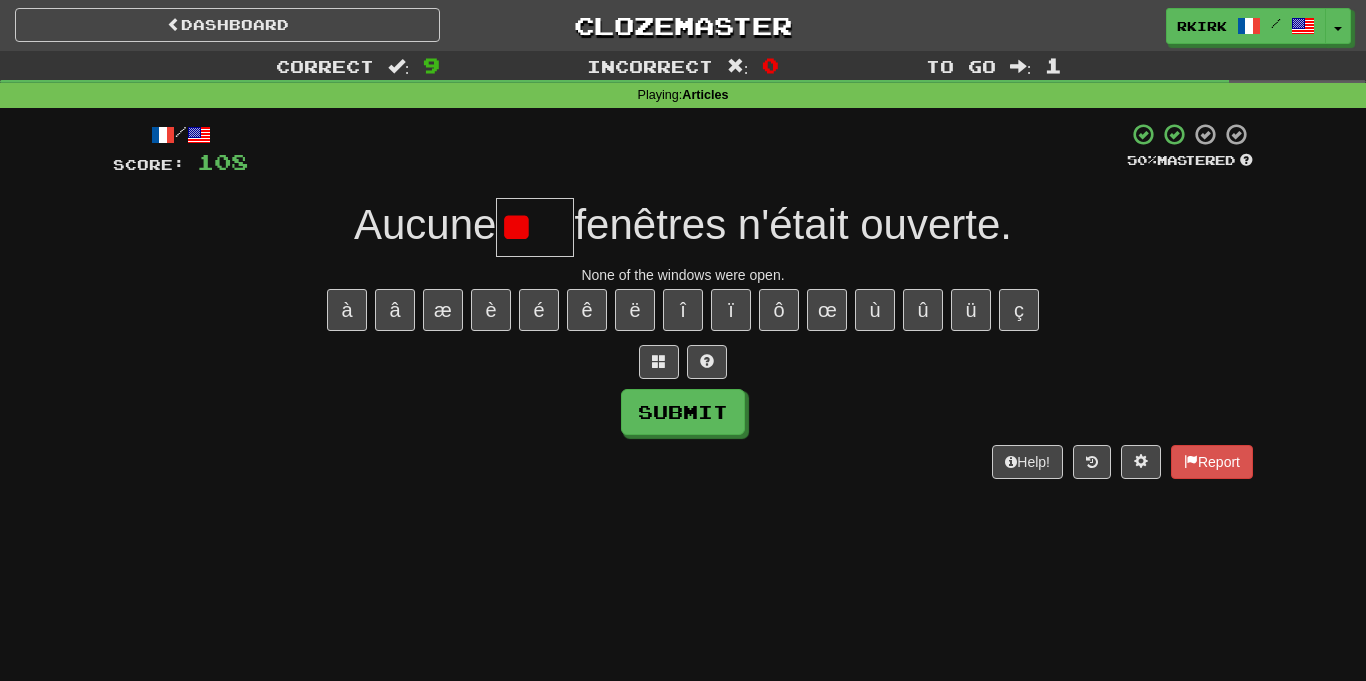 type on "*" 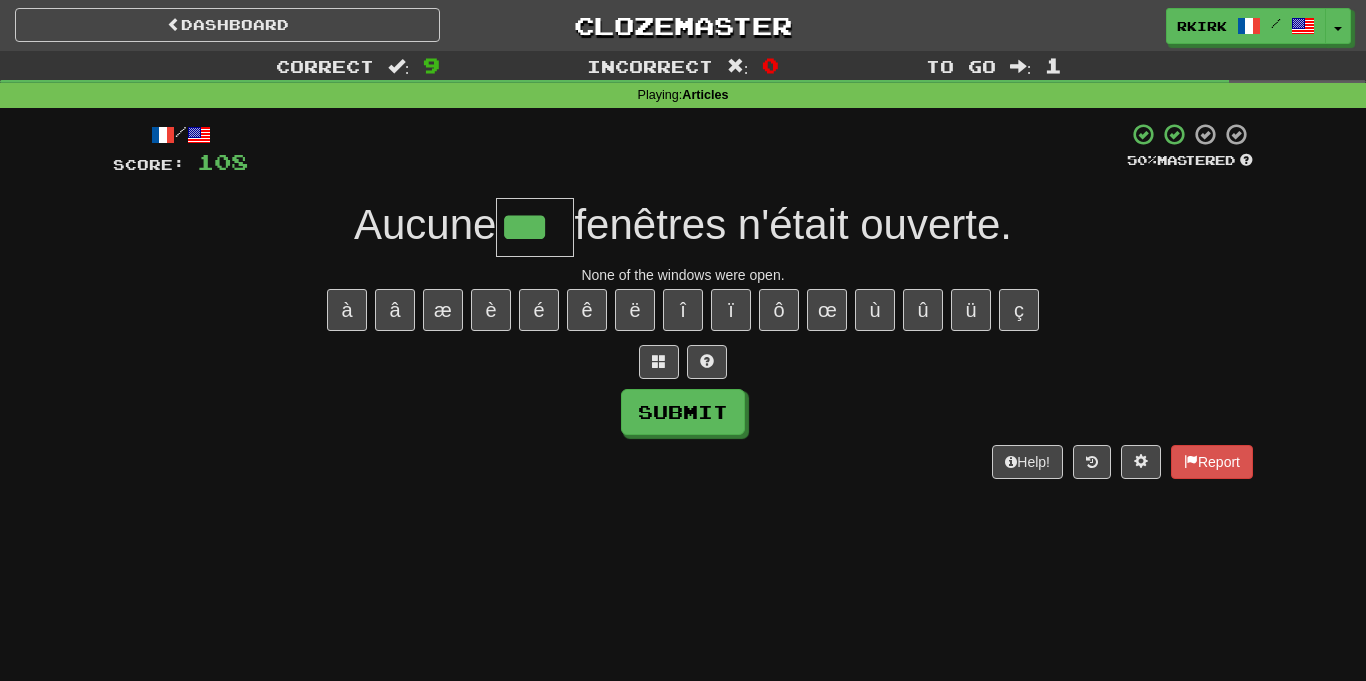 type on "***" 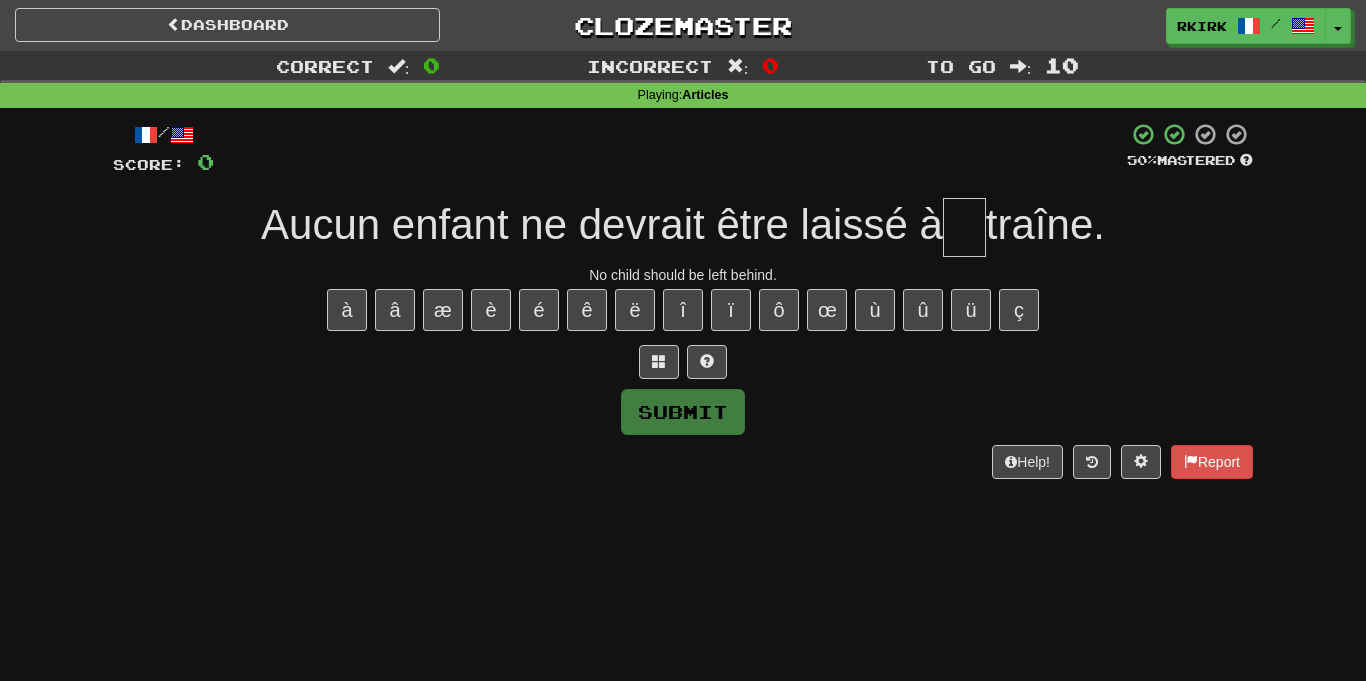 type on "*" 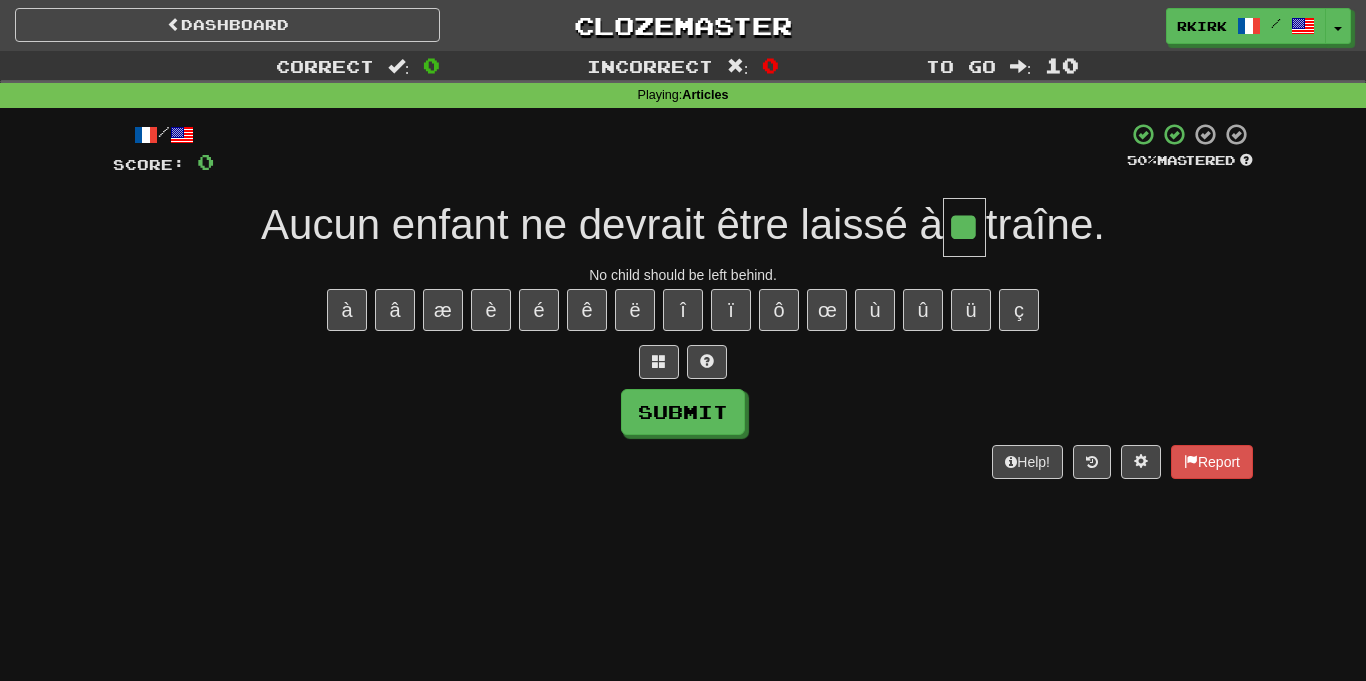 type on "**" 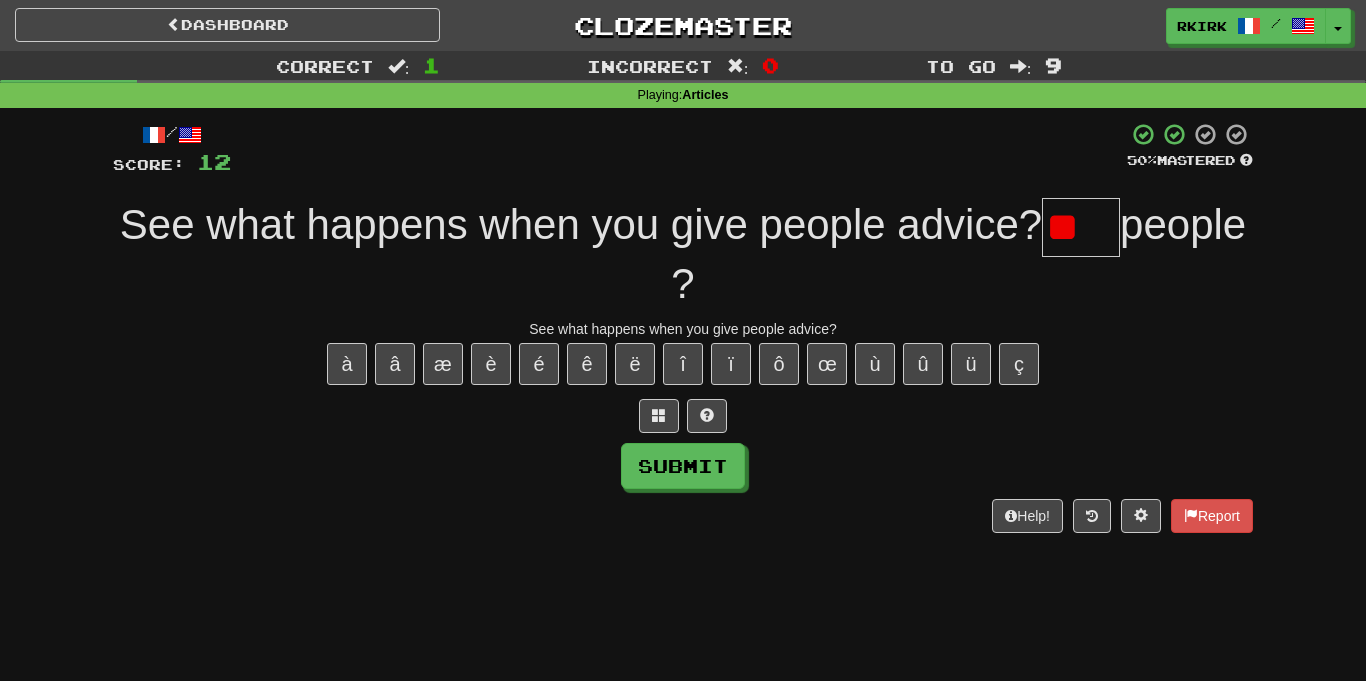 type on "*" 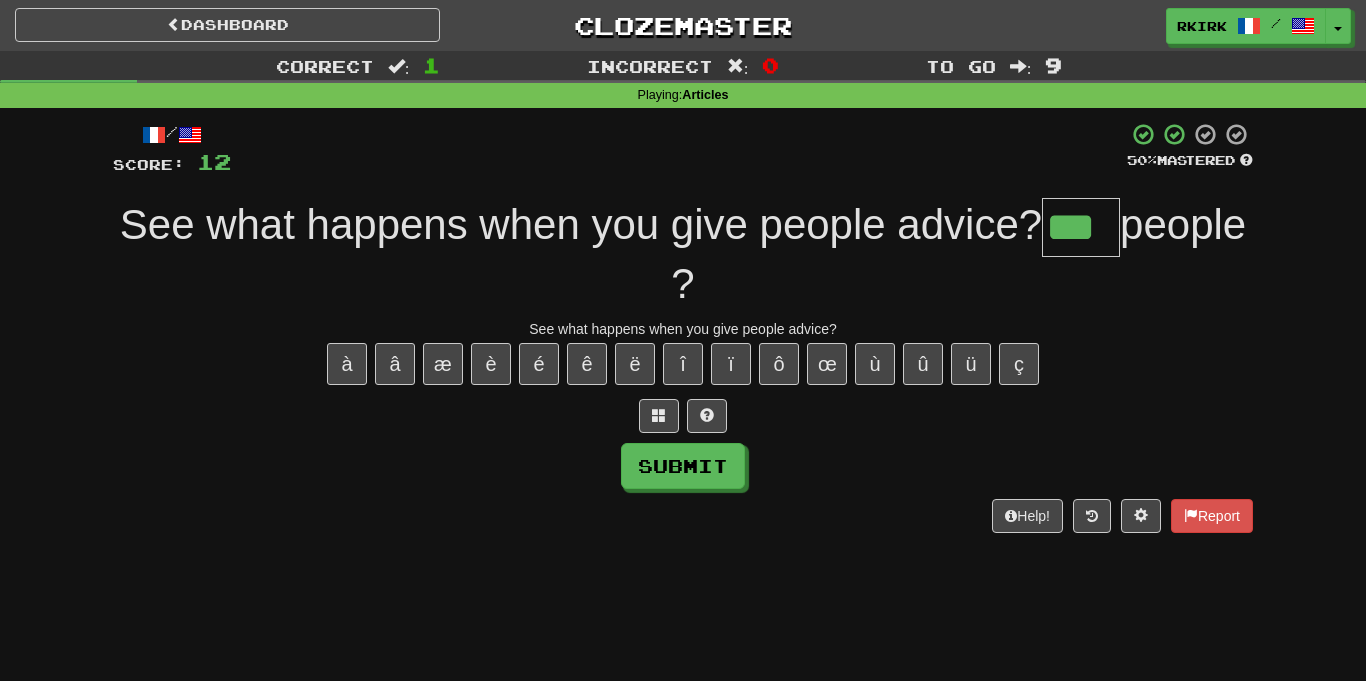 type on "***" 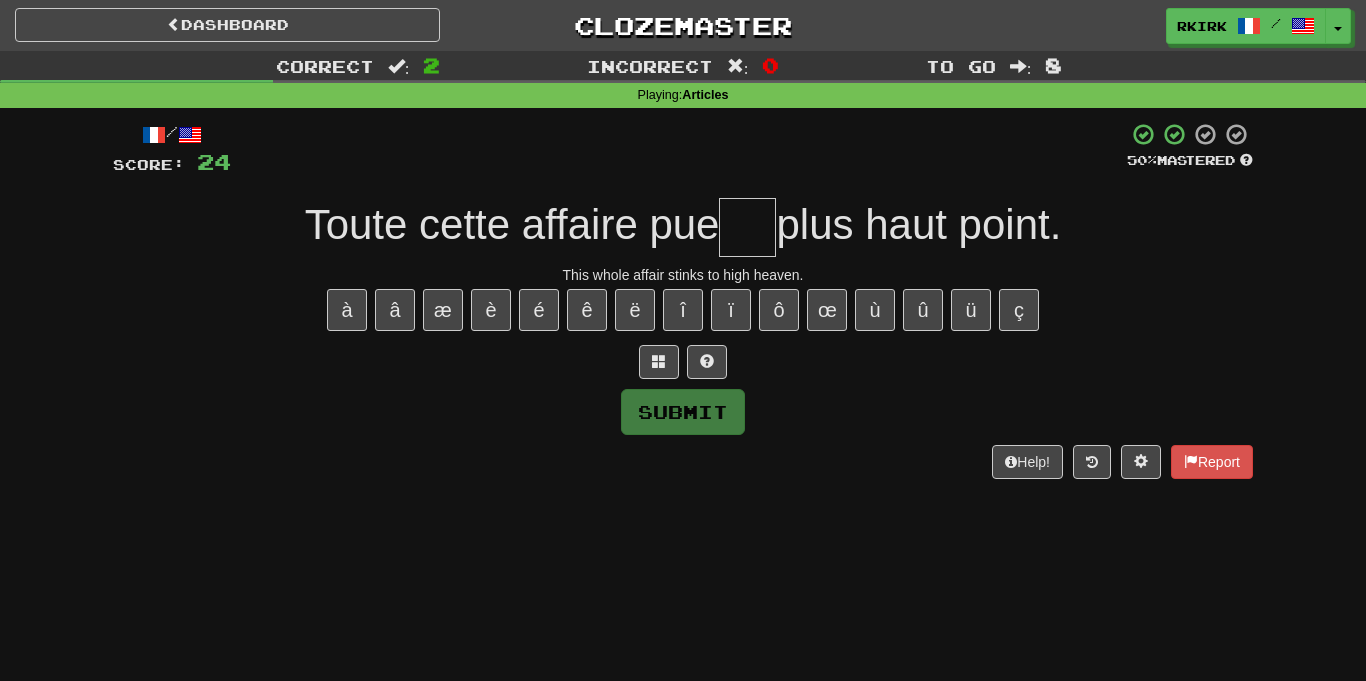 type on "*" 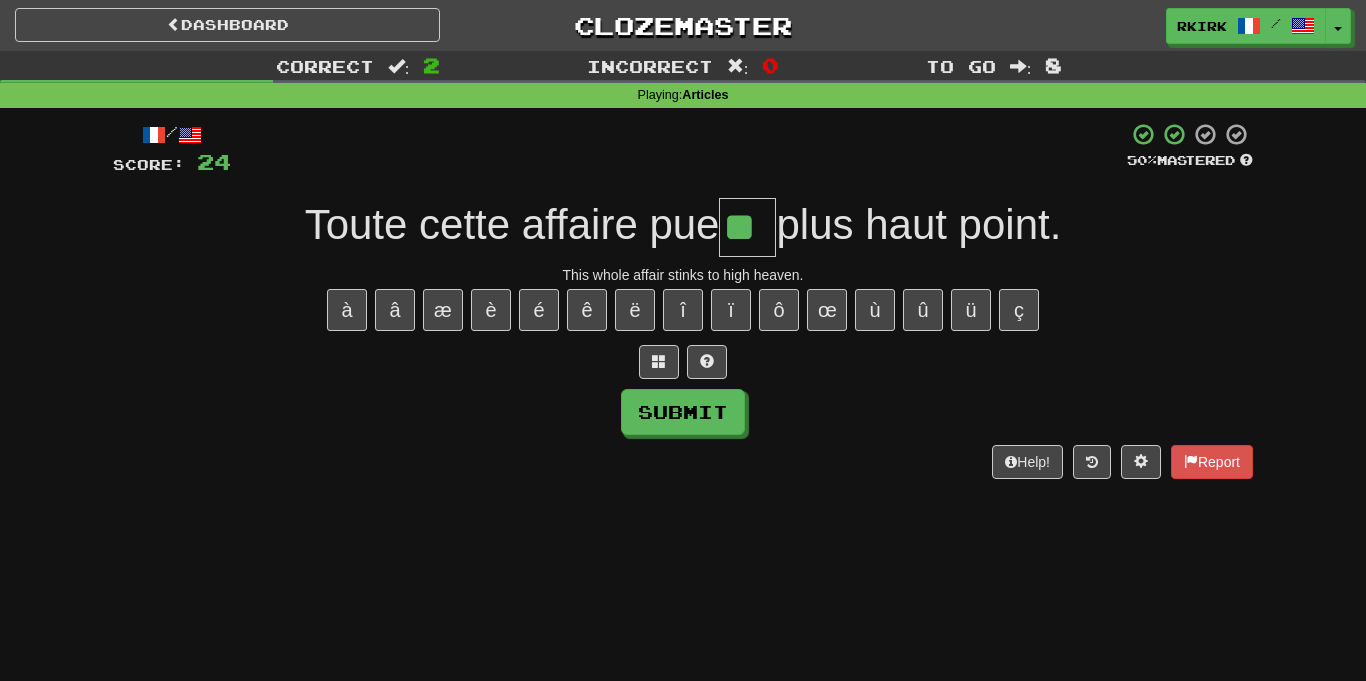 type on "**" 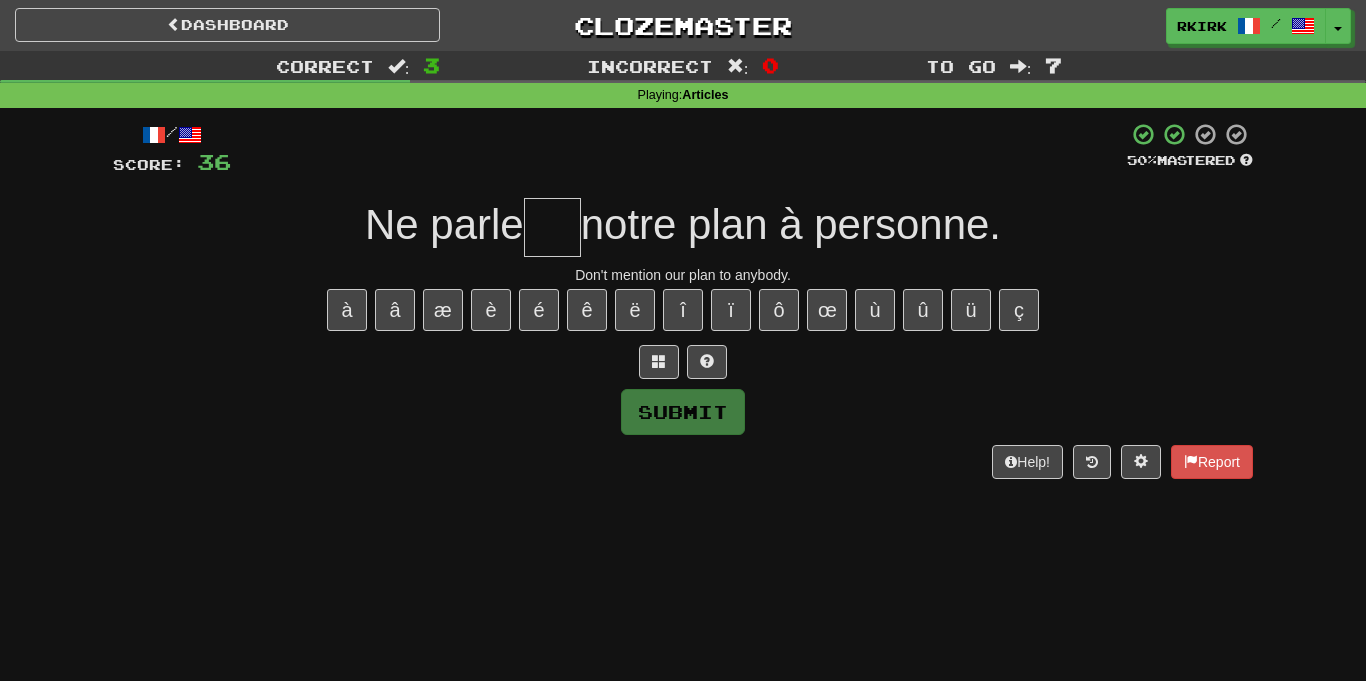 type on "*" 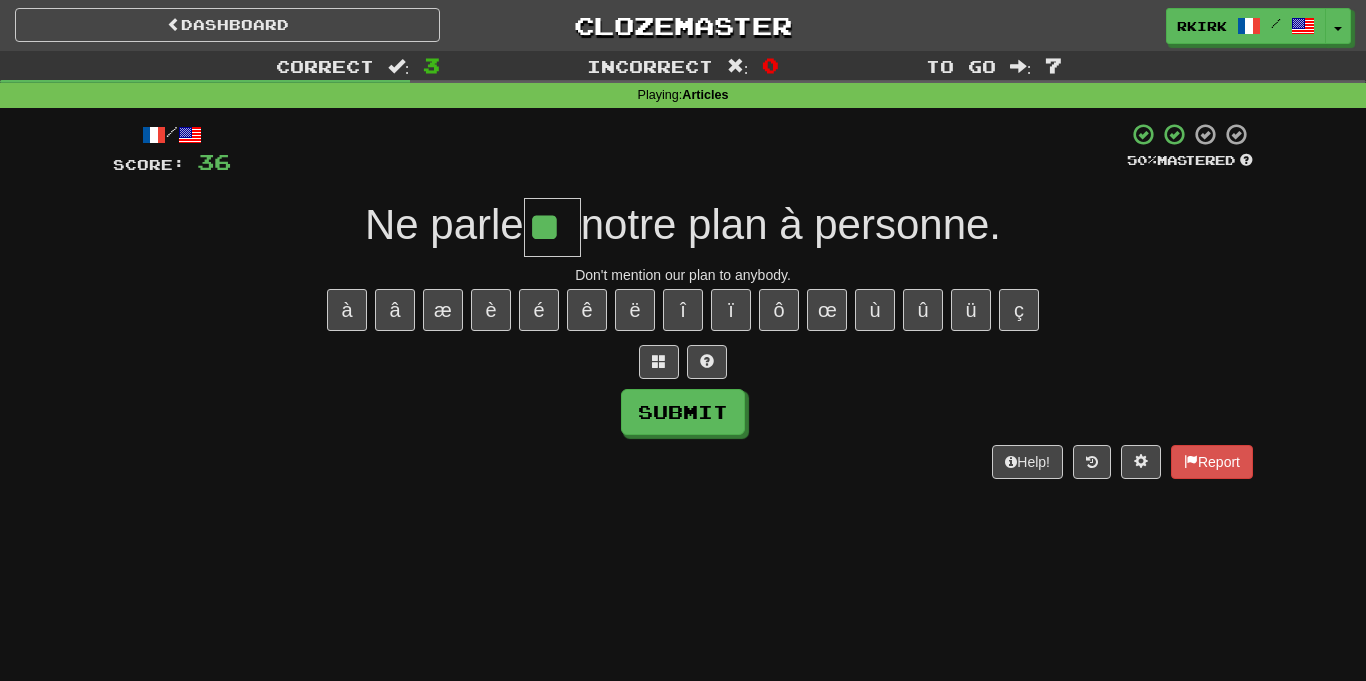 type on "**" 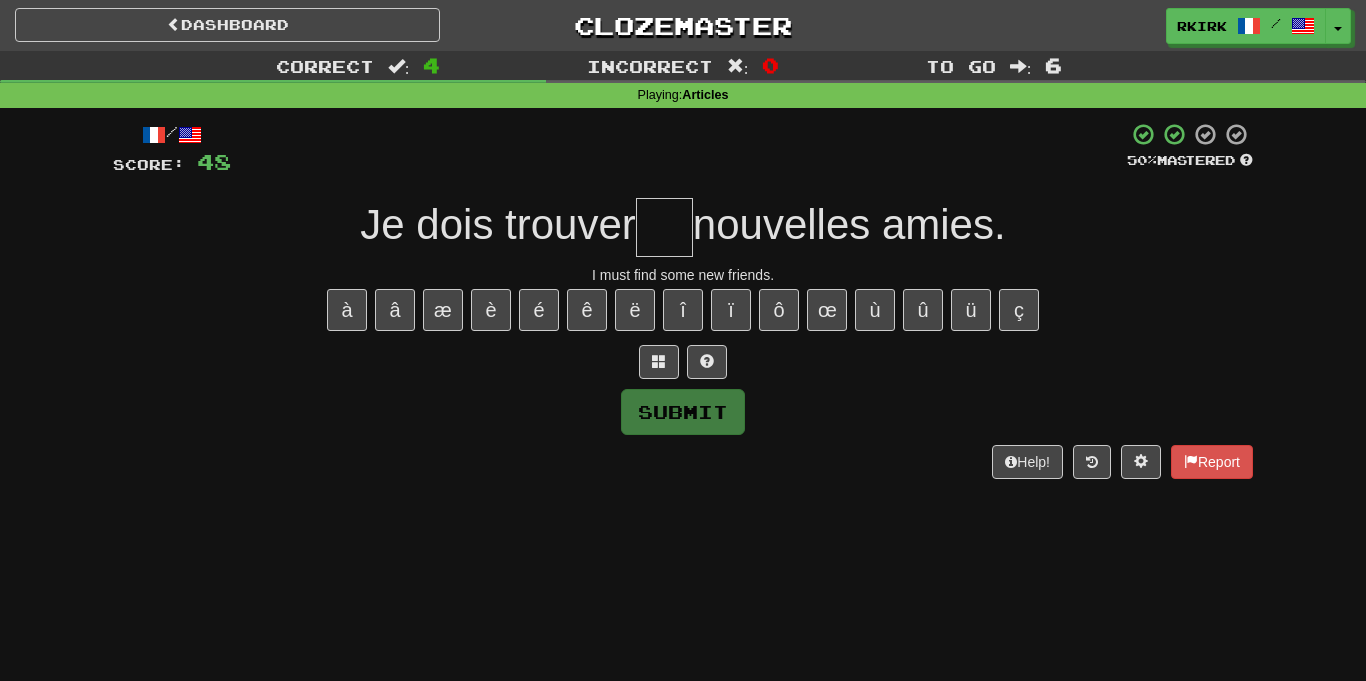 type on "*" 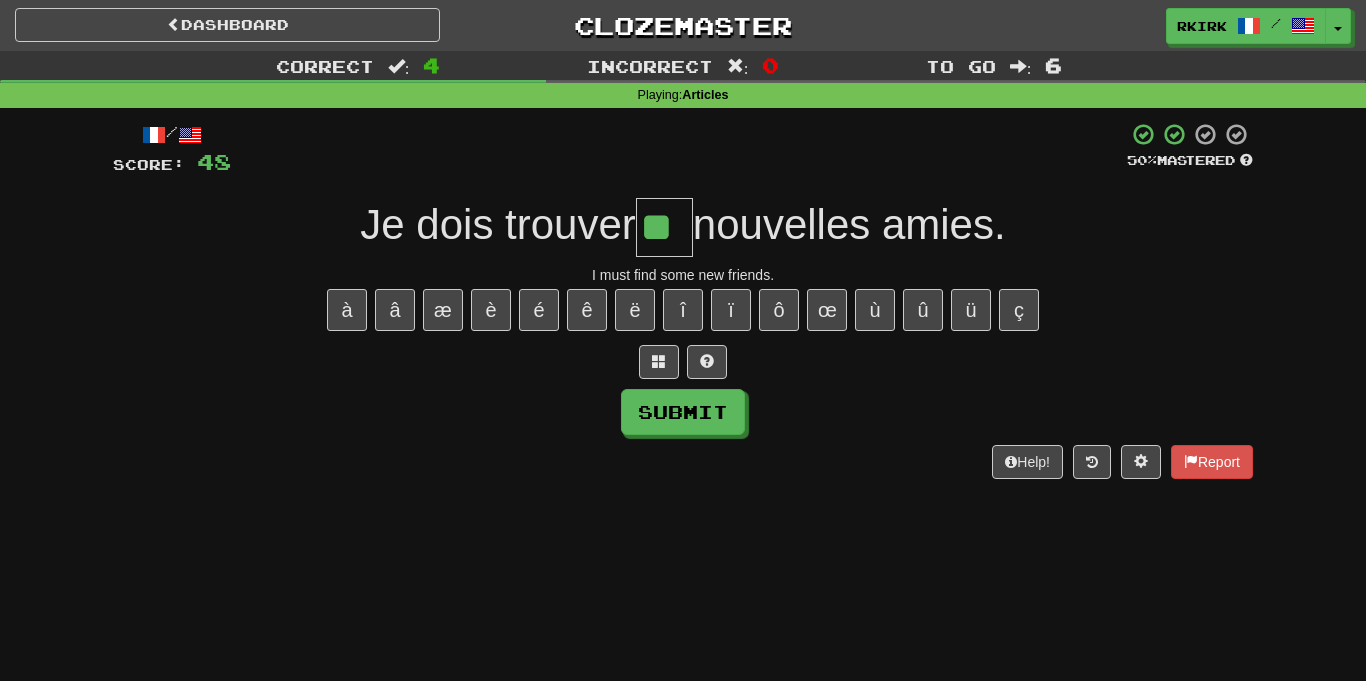 type on "**" 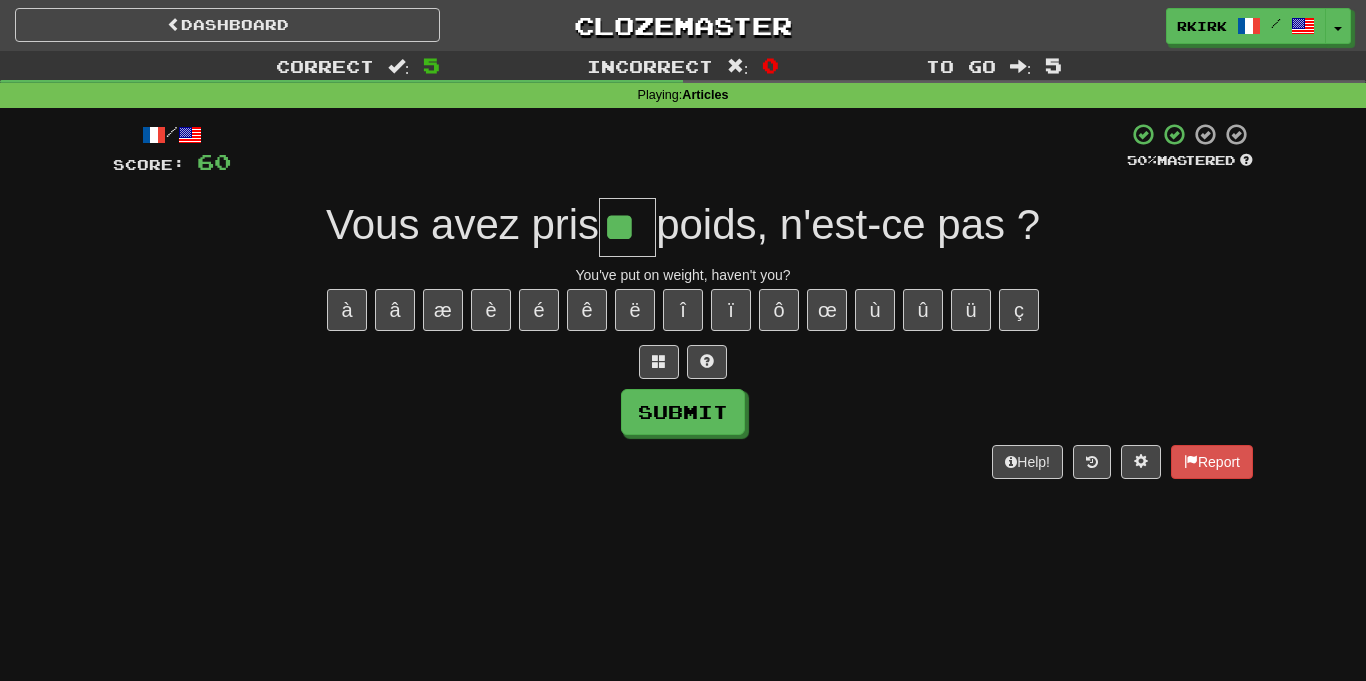 type on "**" 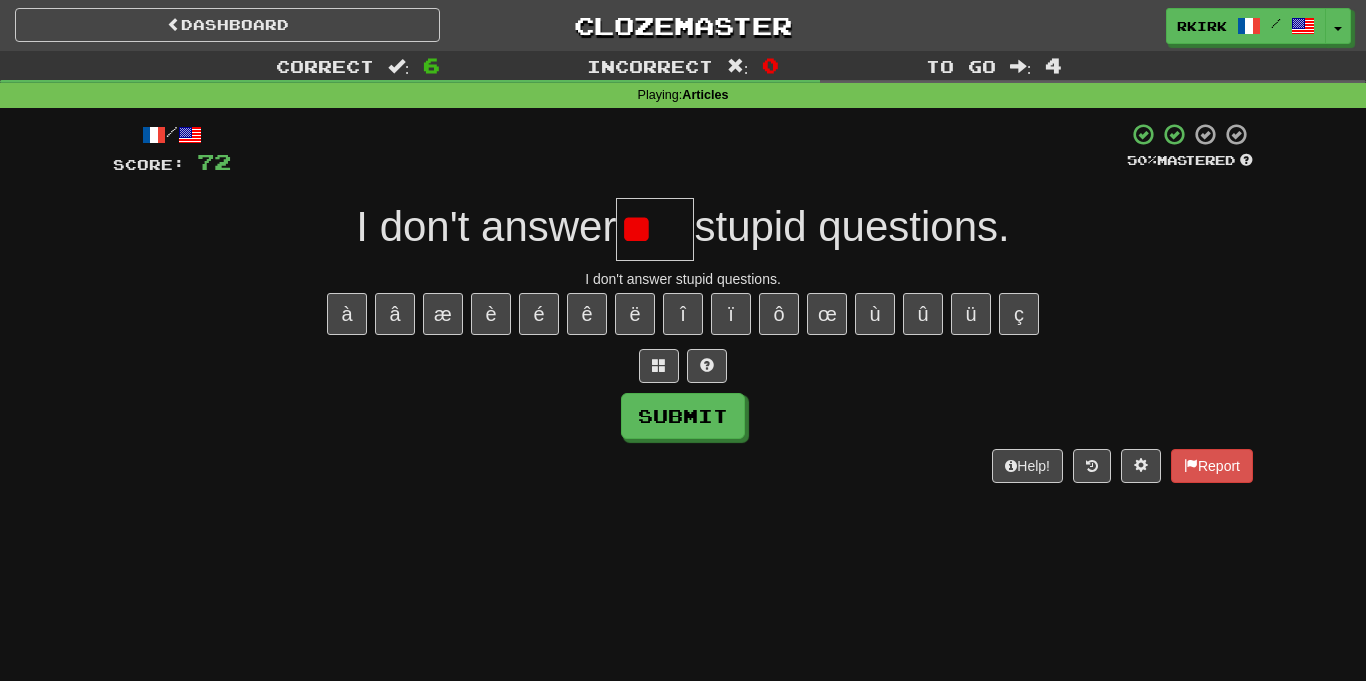 scroll, scrollTop: 0, scrollLeft: 0, axis: both 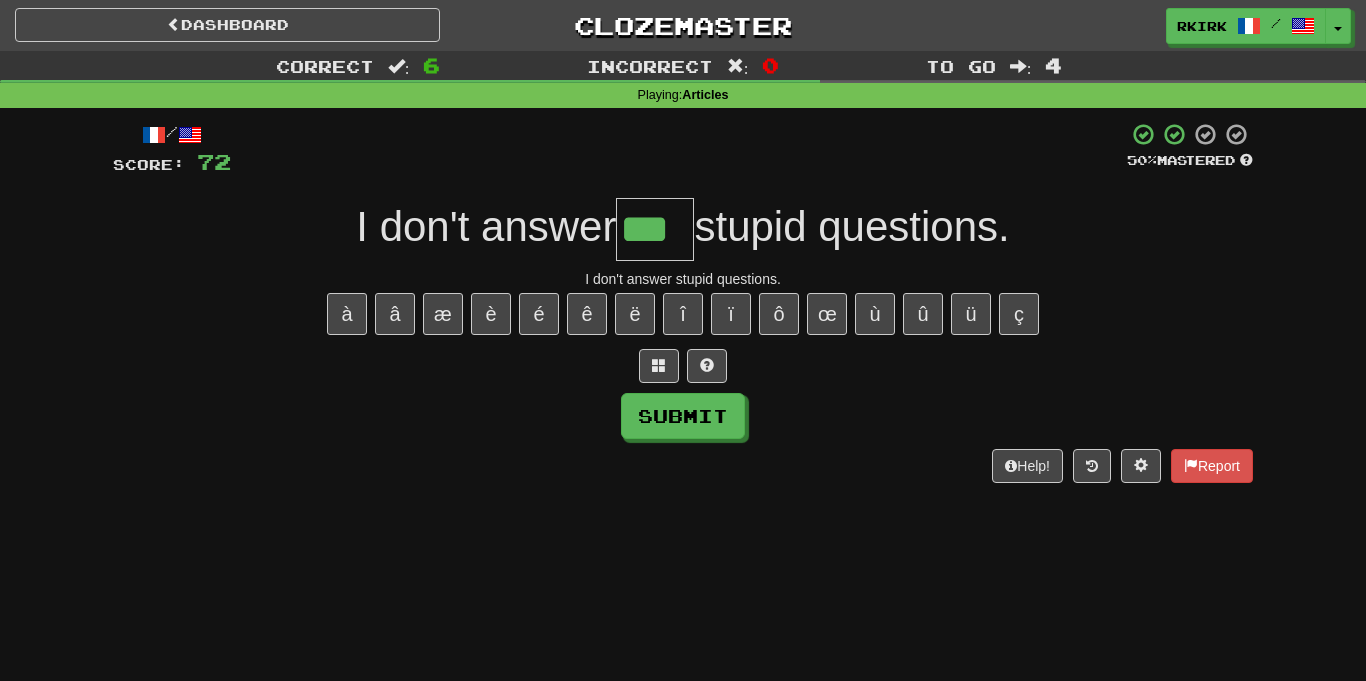 type on "***" 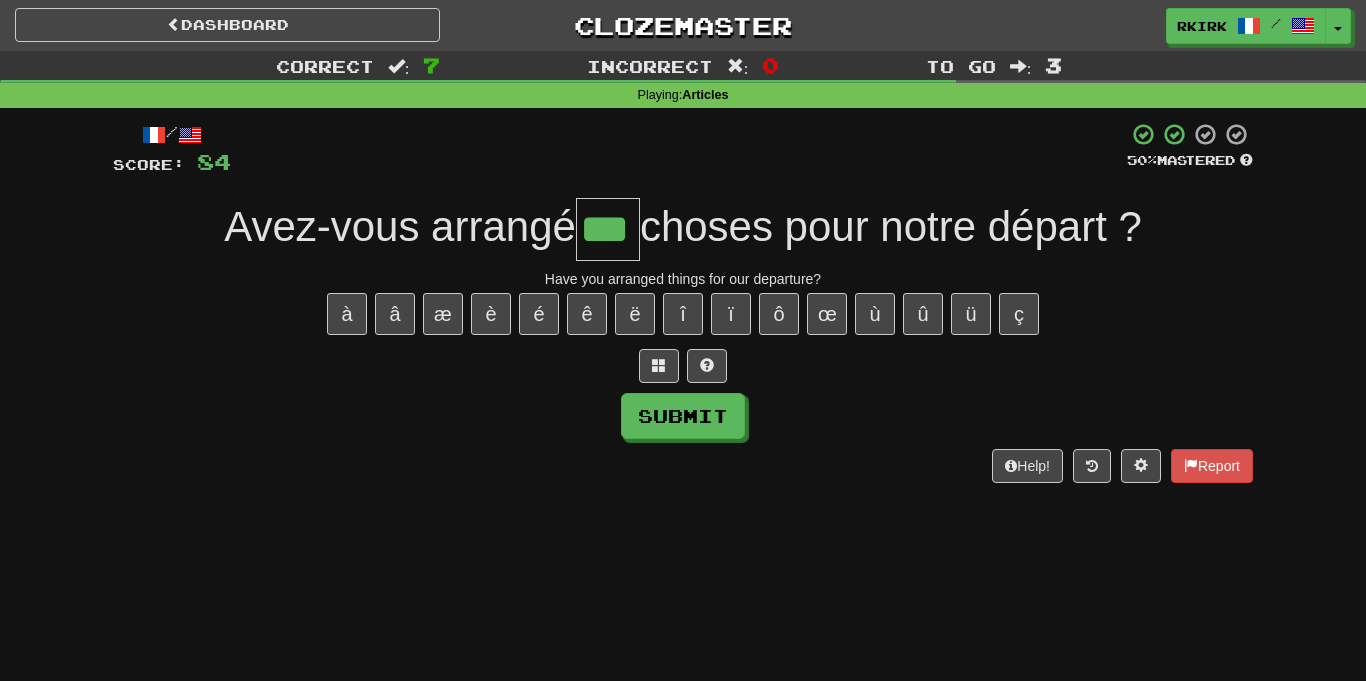 type on "***" 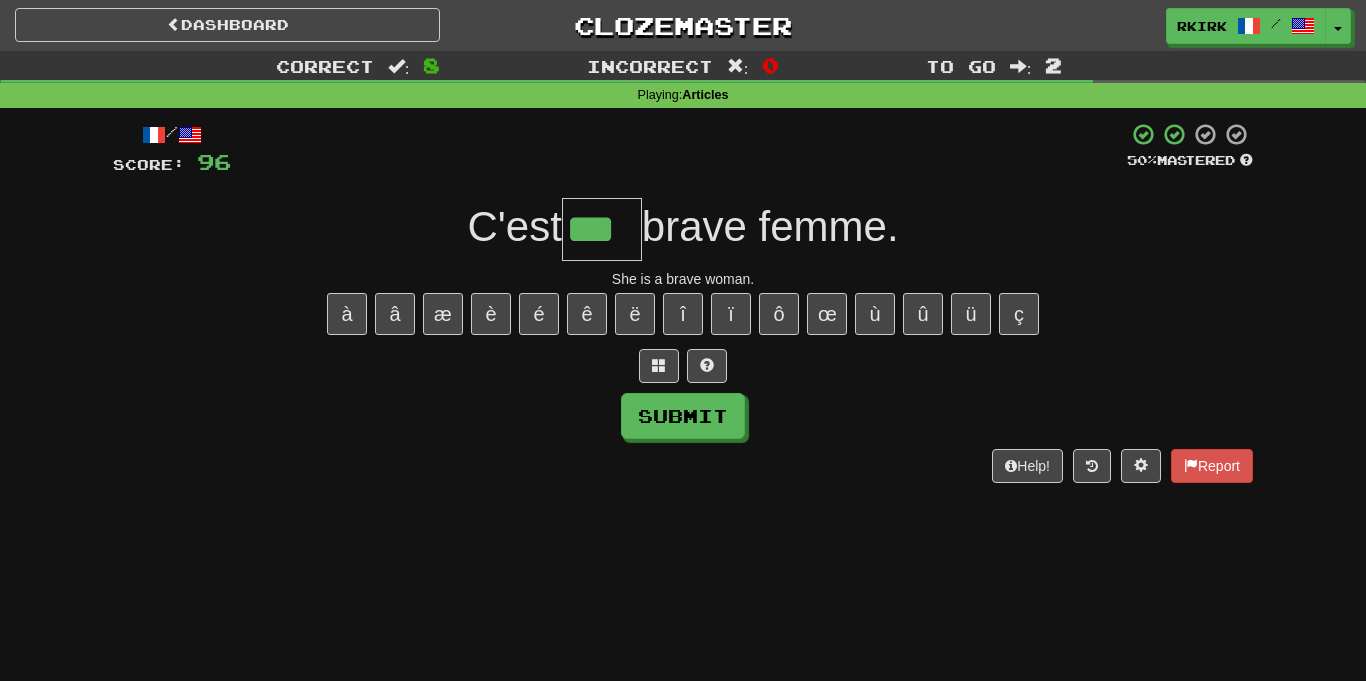 type on "***" 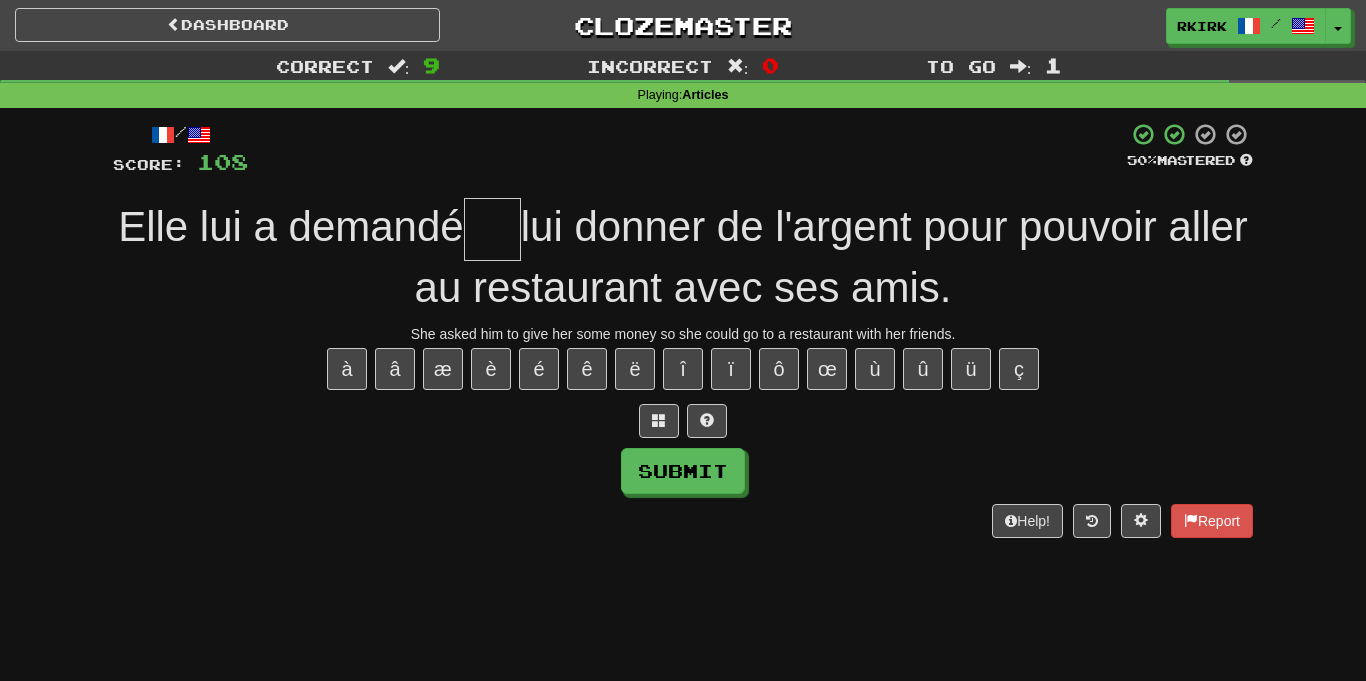 type on "*" 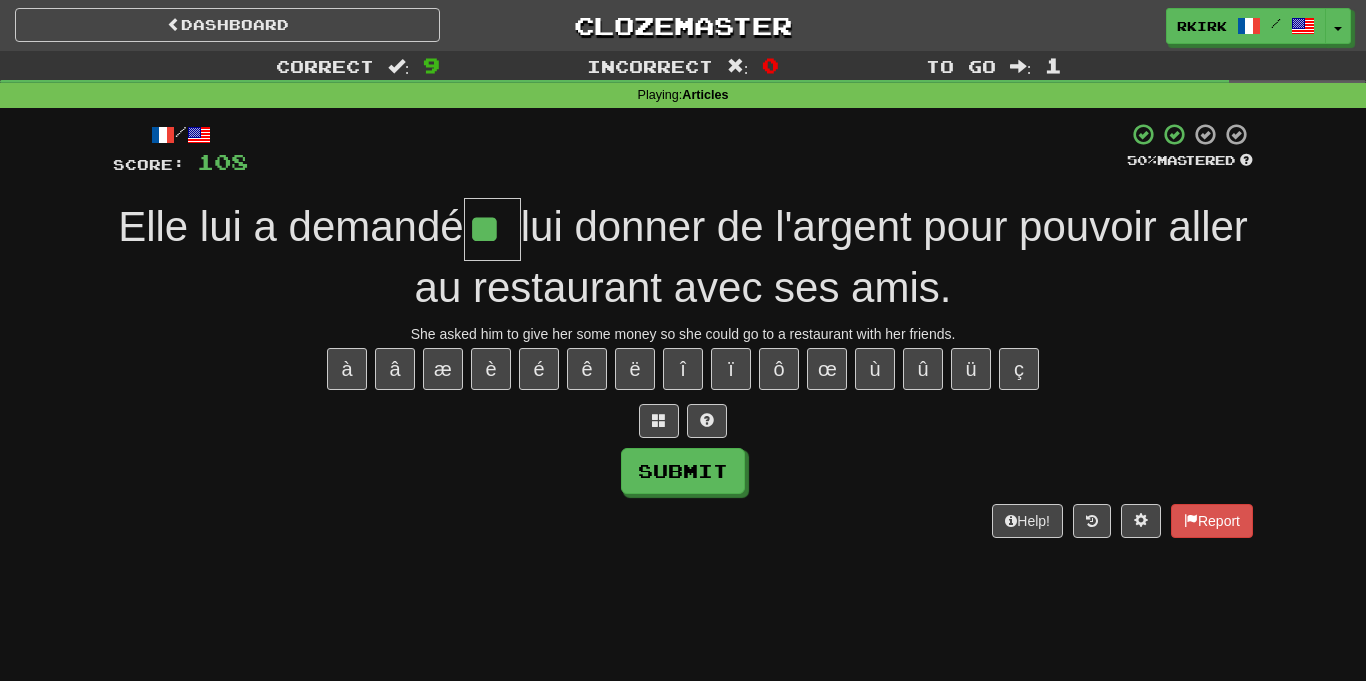 type on "**" 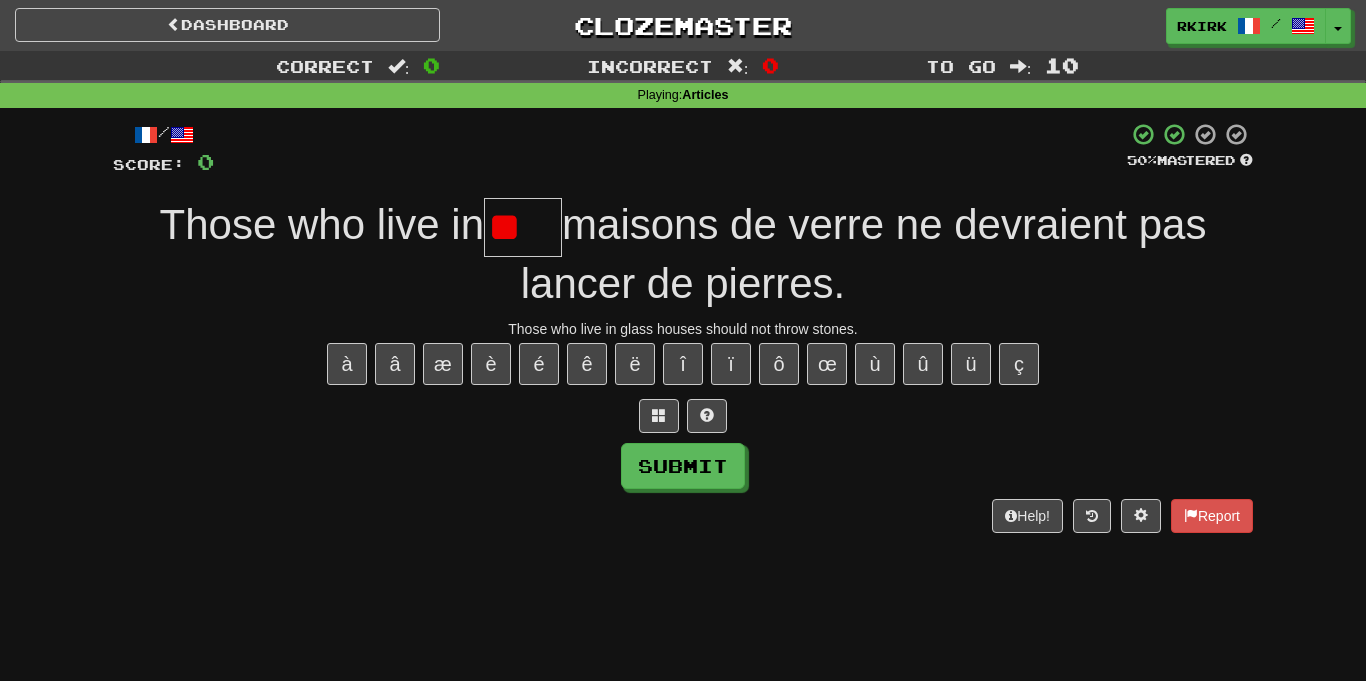 type on "*" 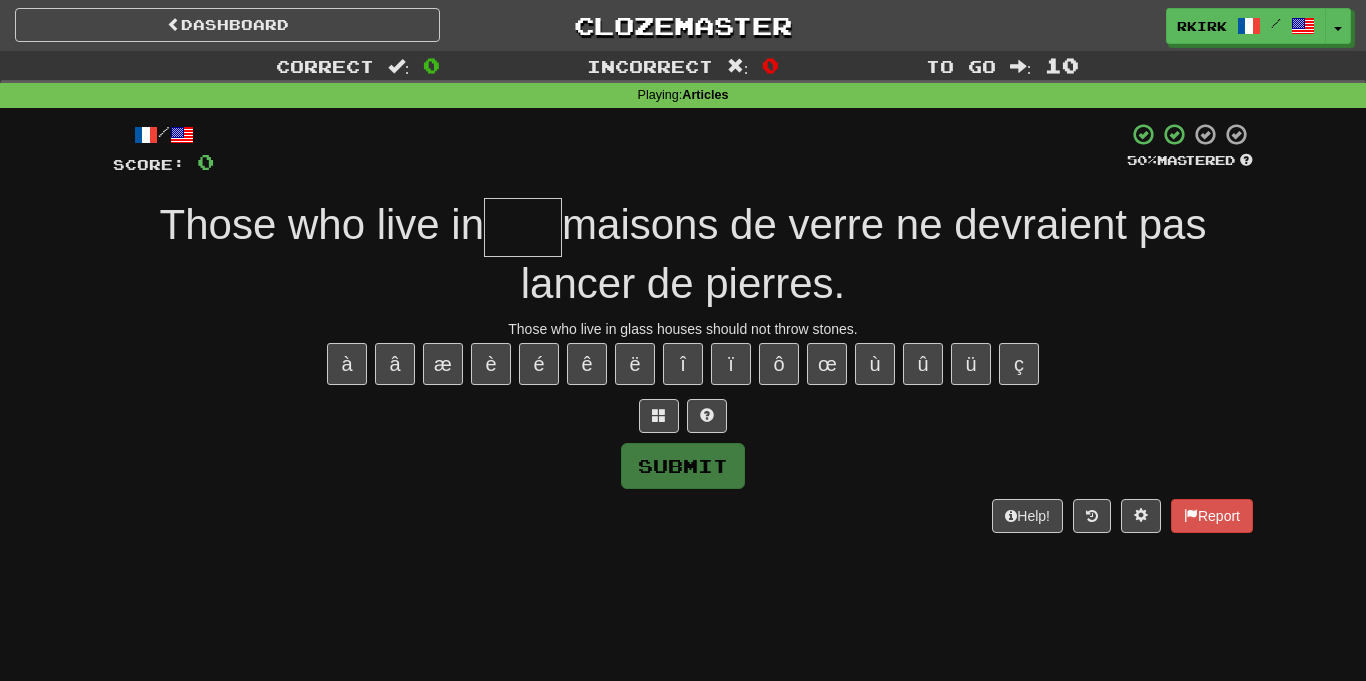 type on "*" 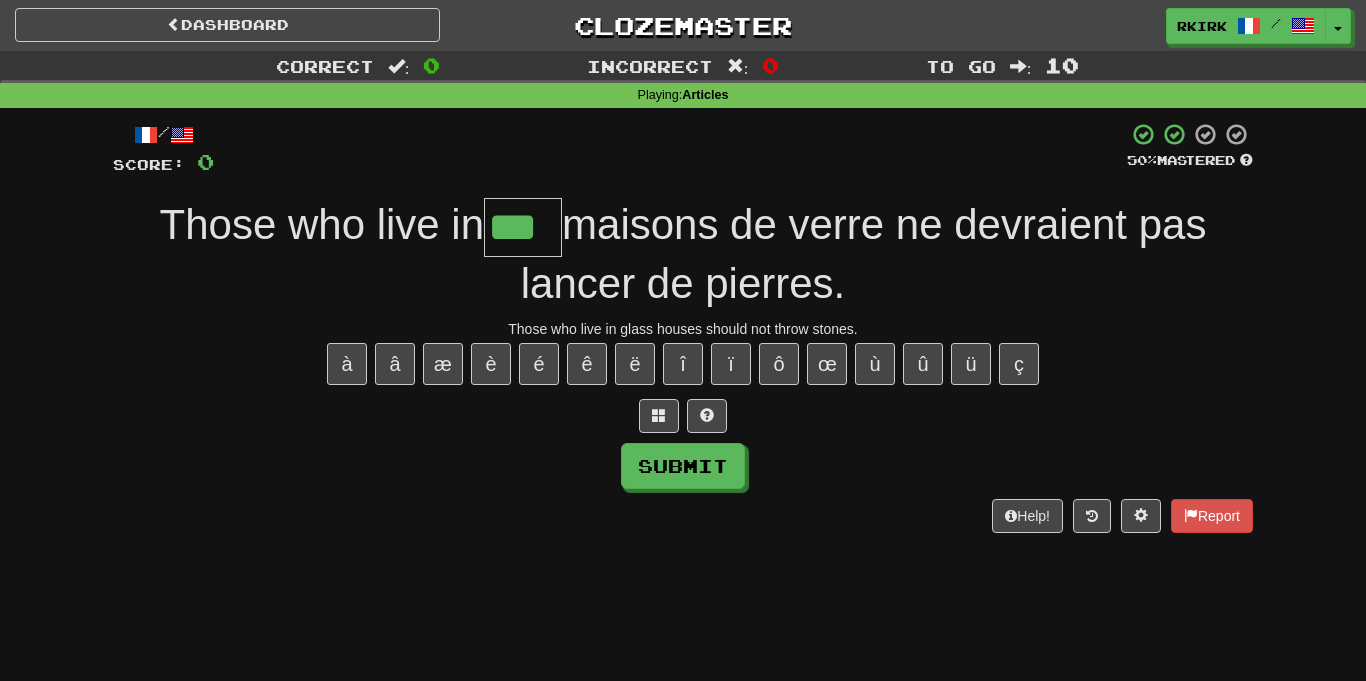 type on "***" 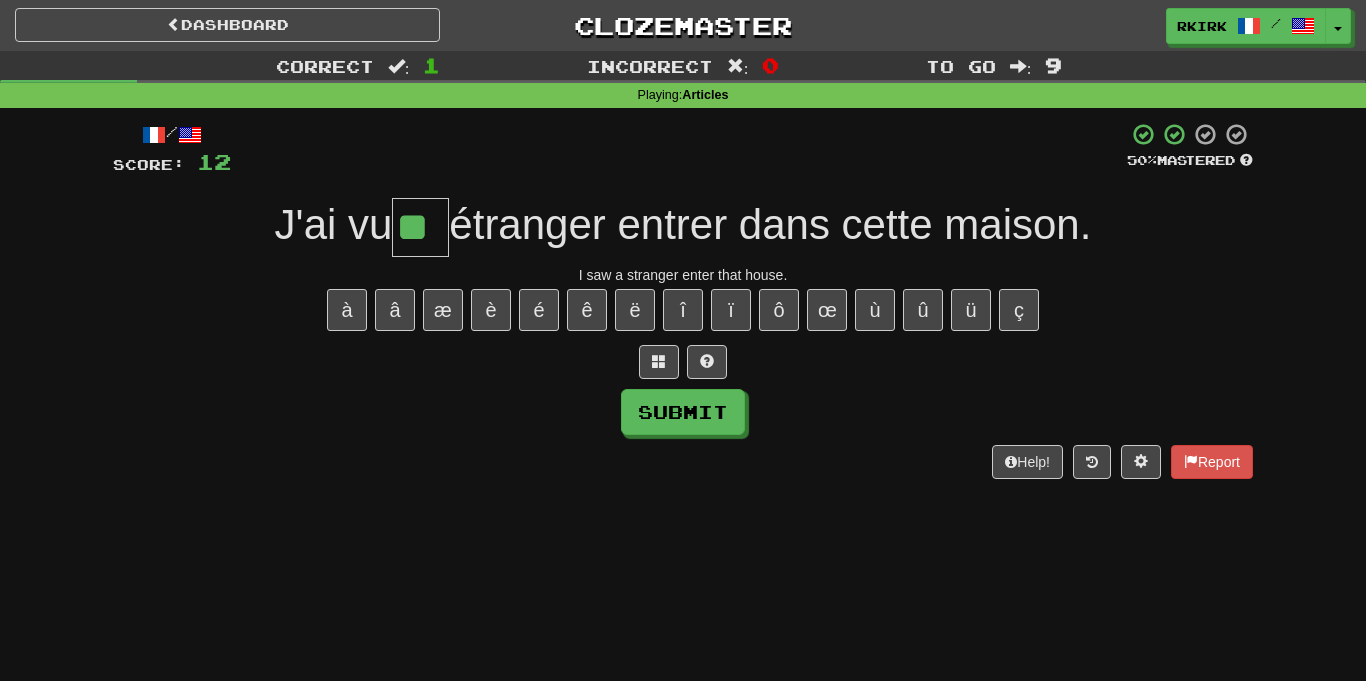 type on "**" 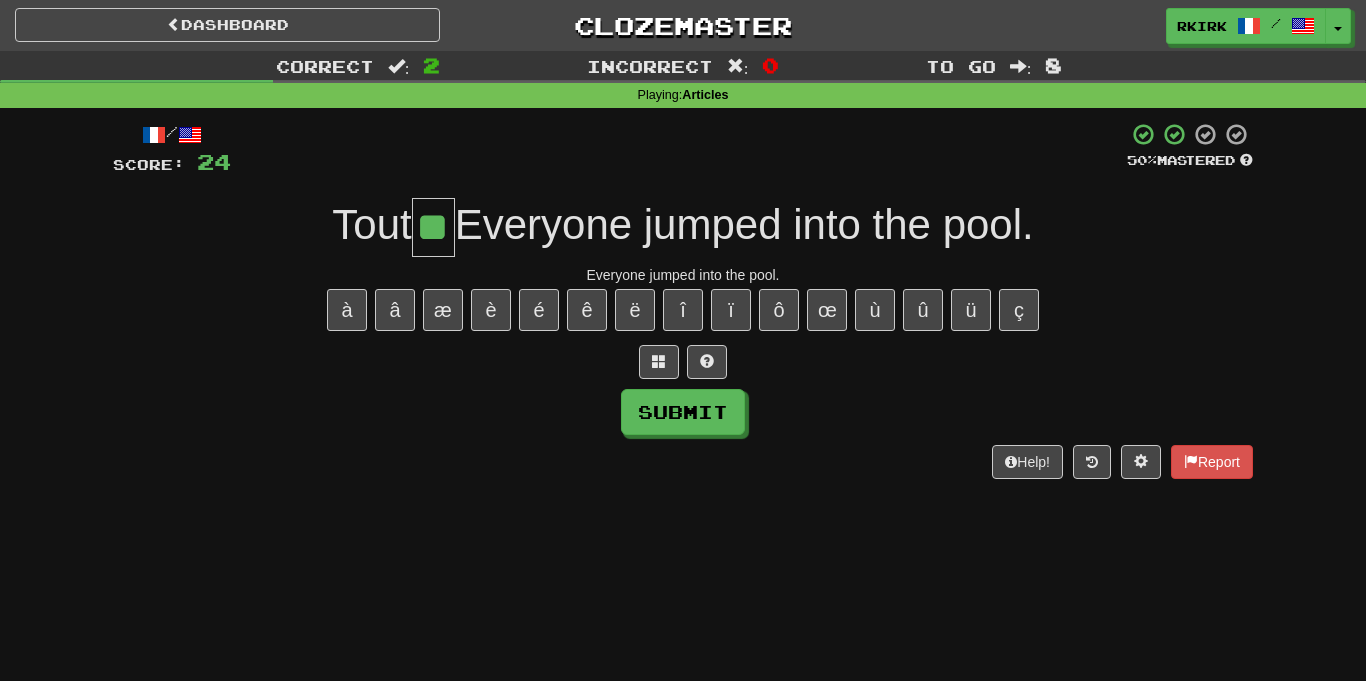 type on "**" 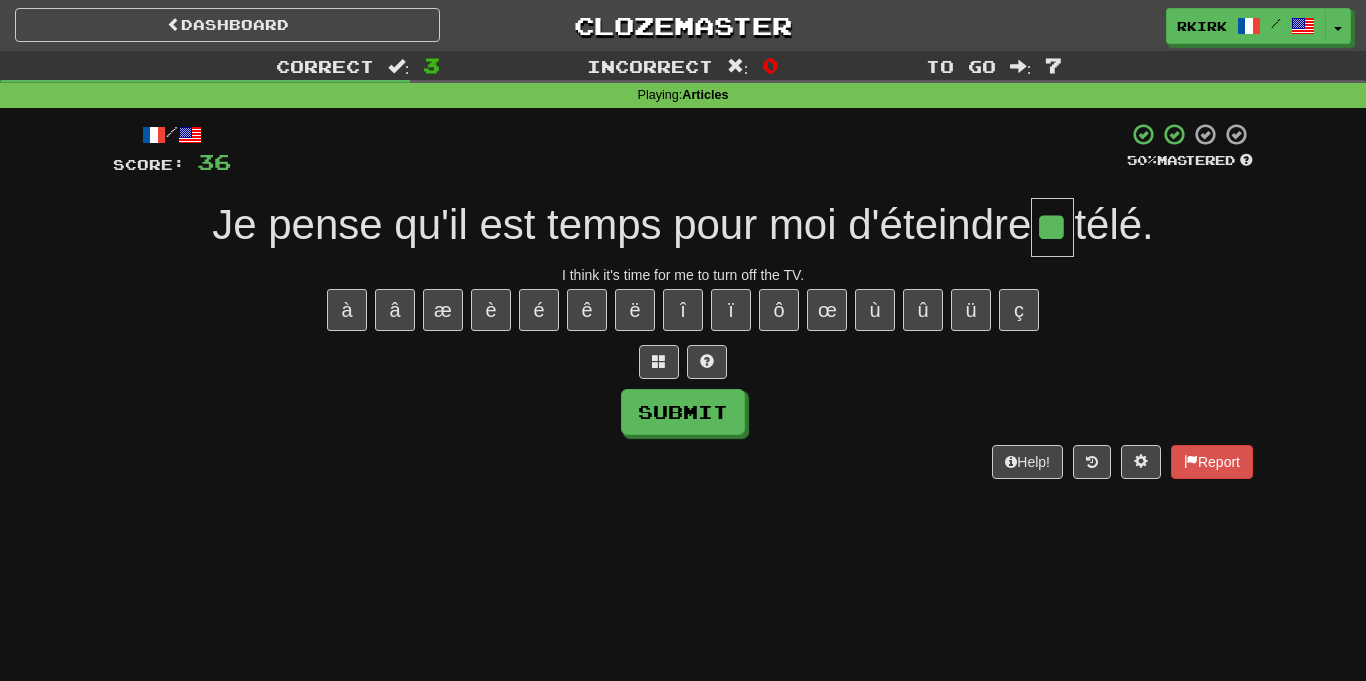 type on "**" 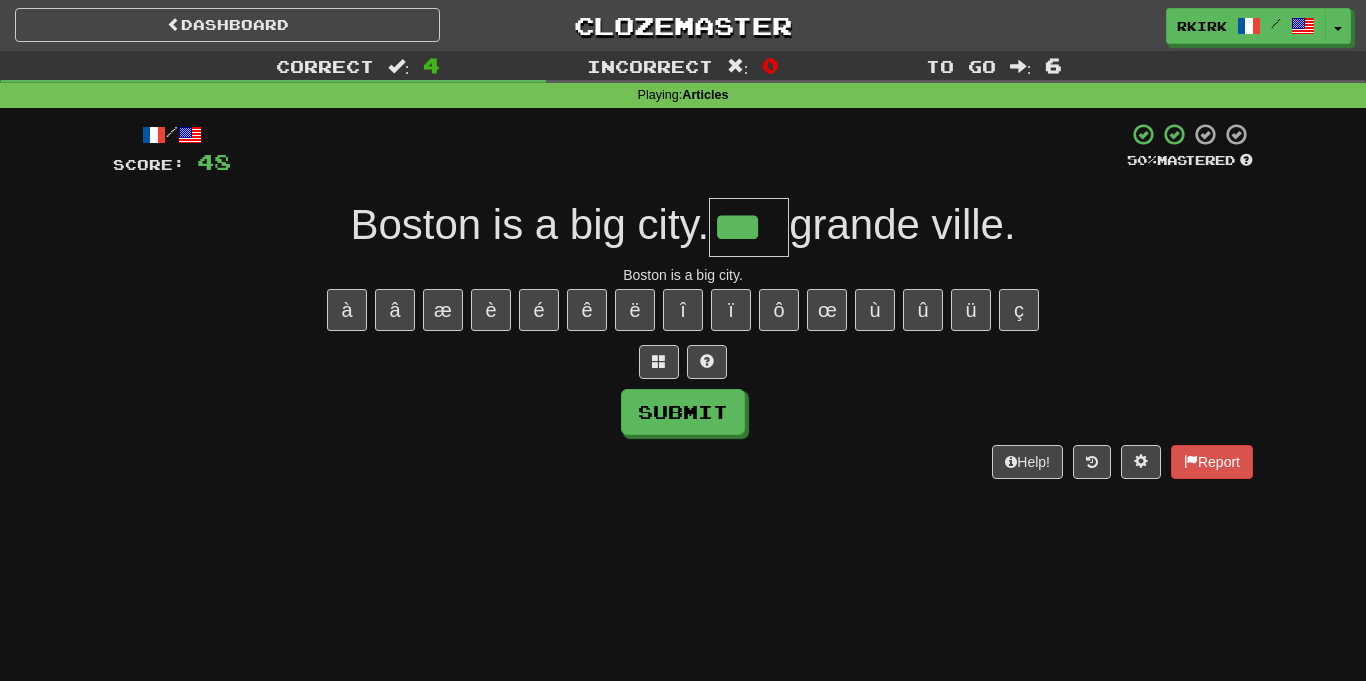 type on "***" 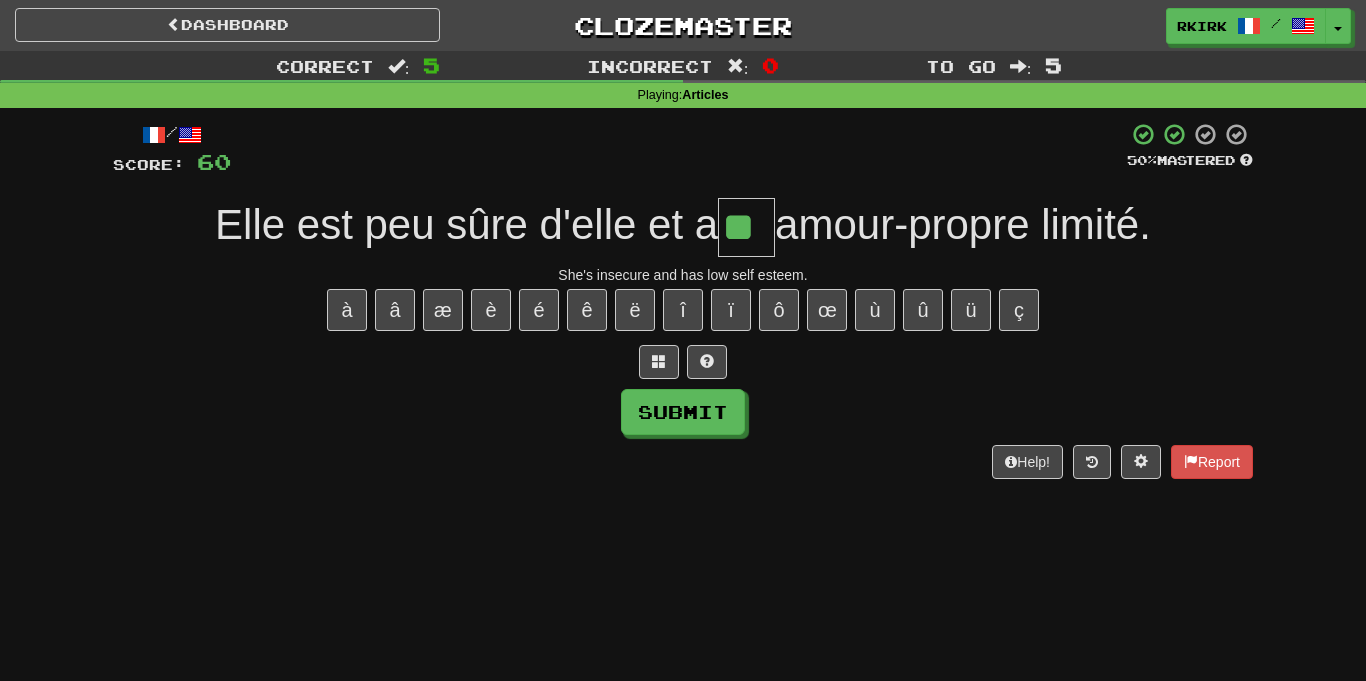 type on "**" 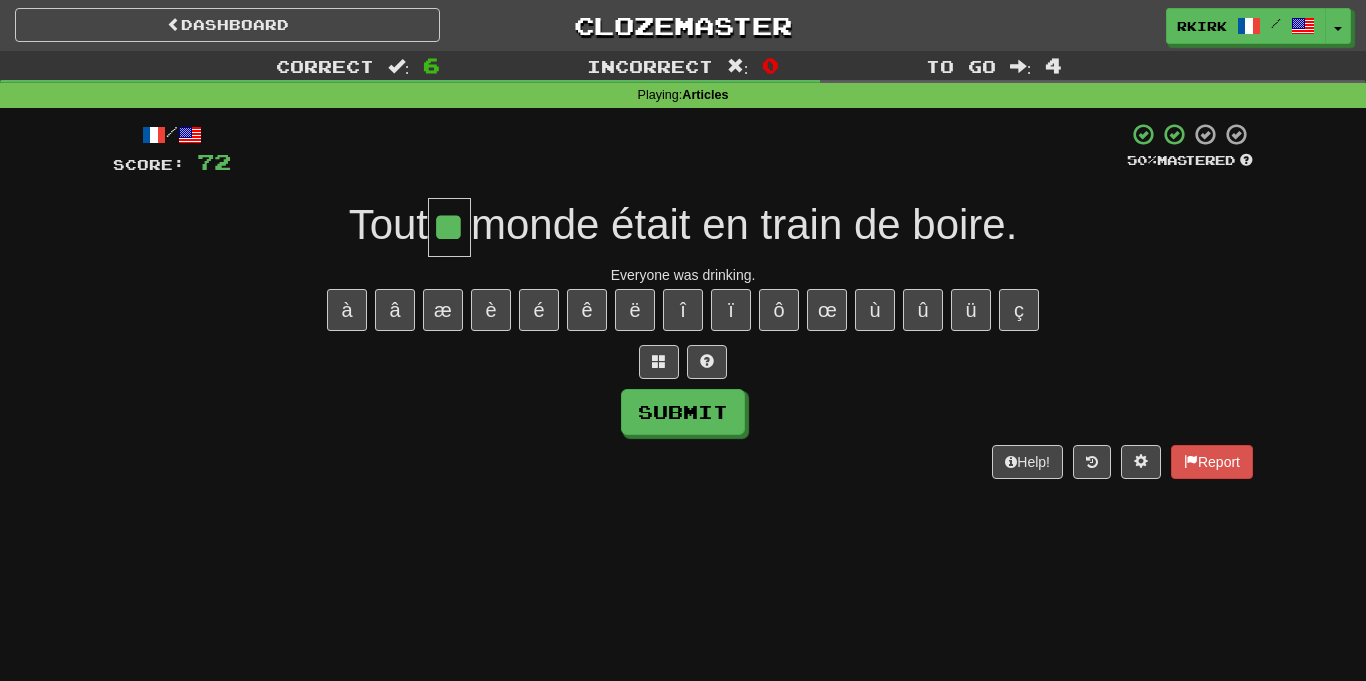 type on "**" 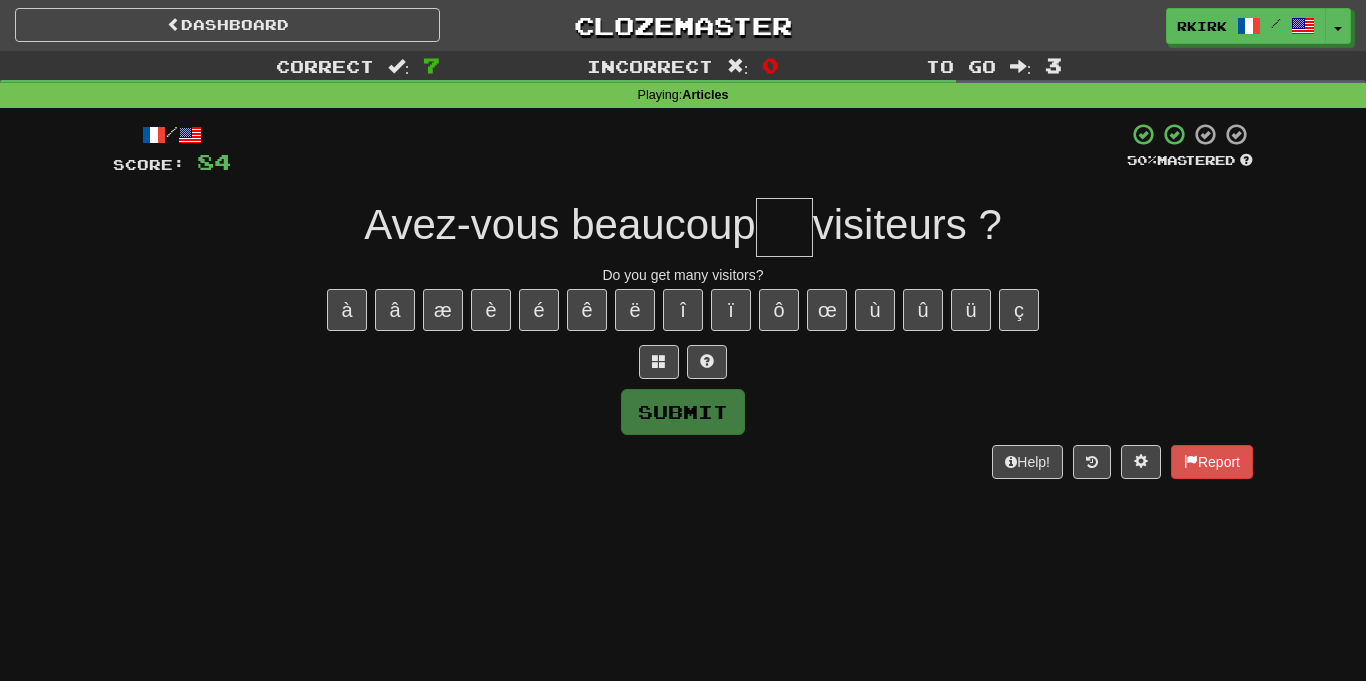 type on "*" 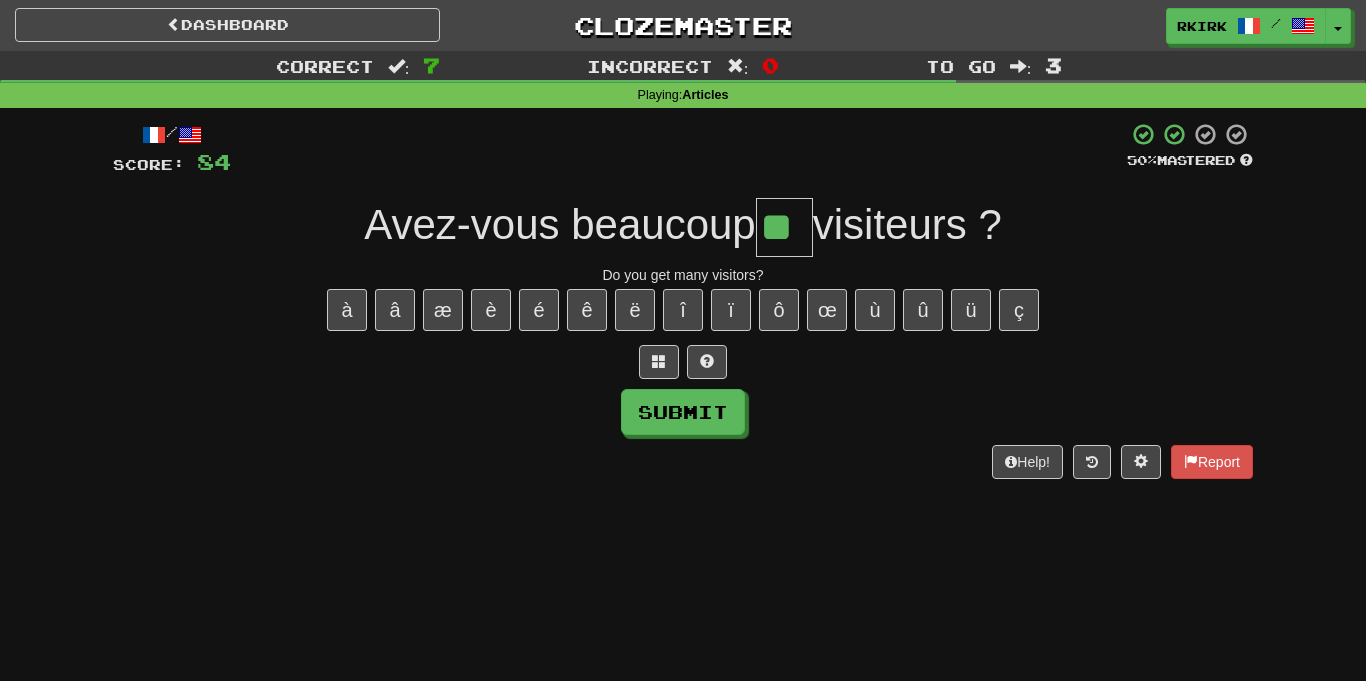 type on "**" 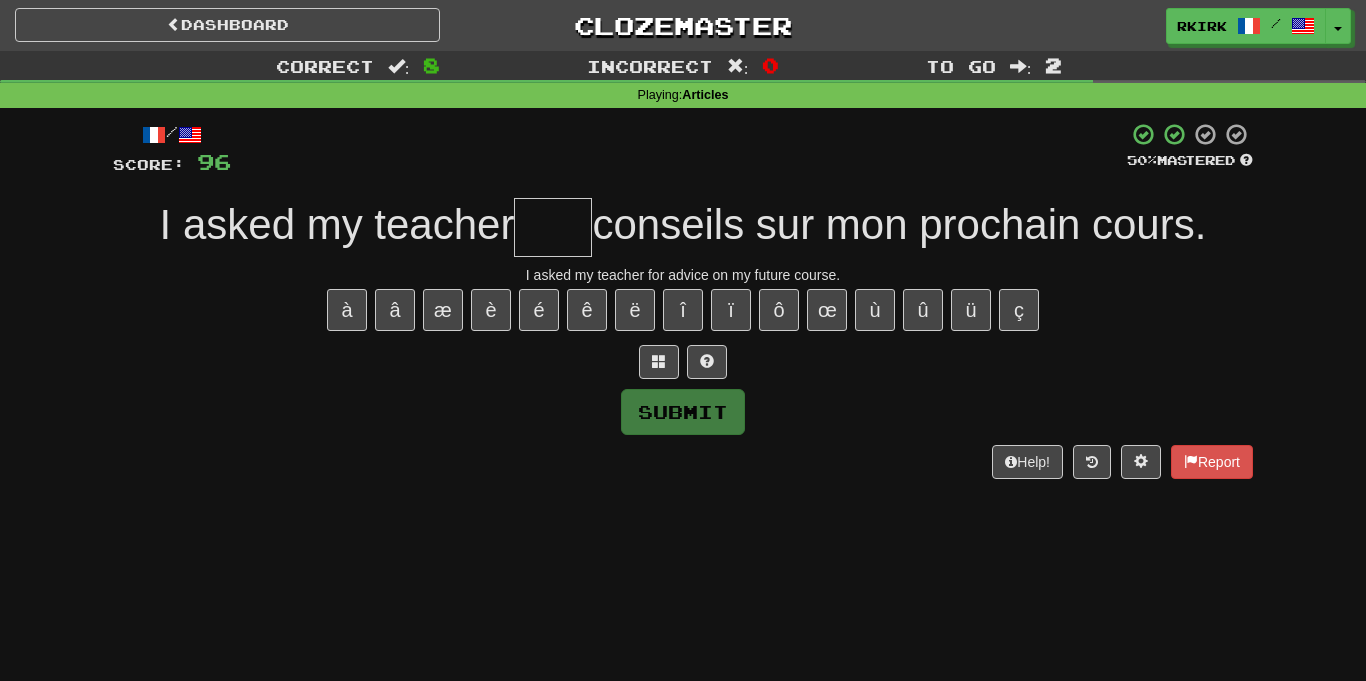 type on "*" 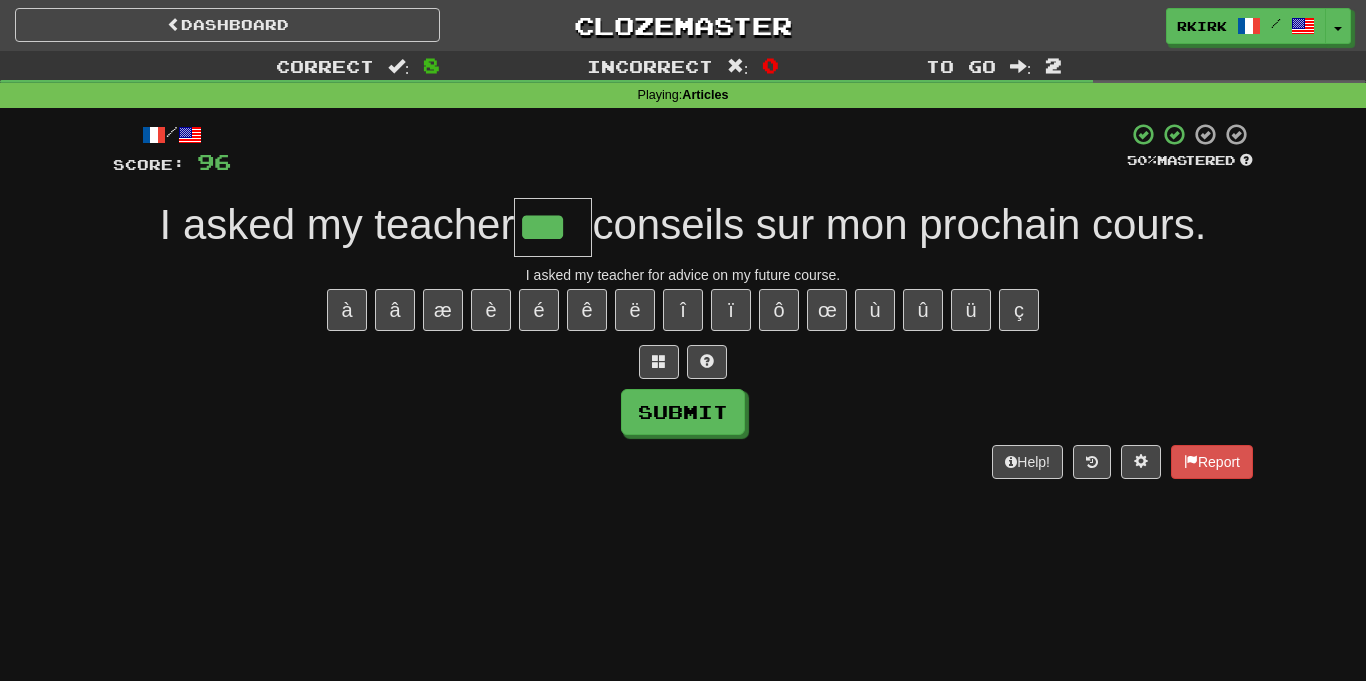type on "***" 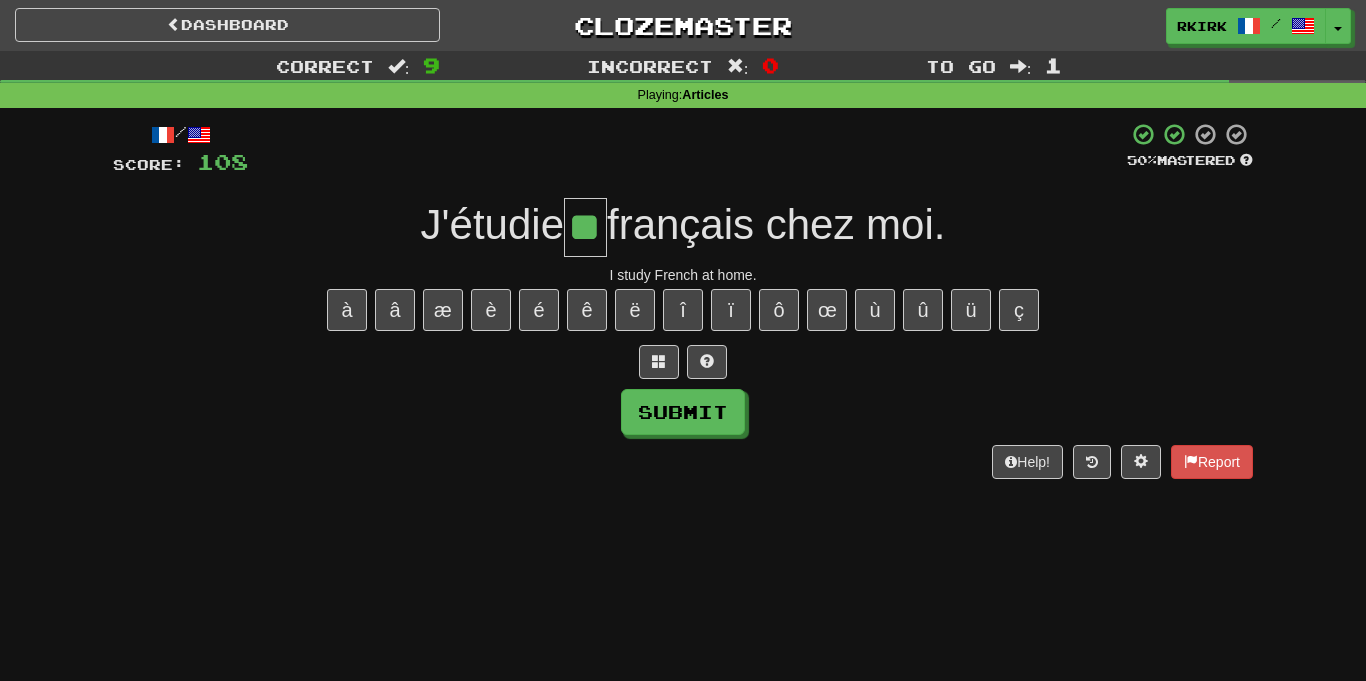 type on "**" 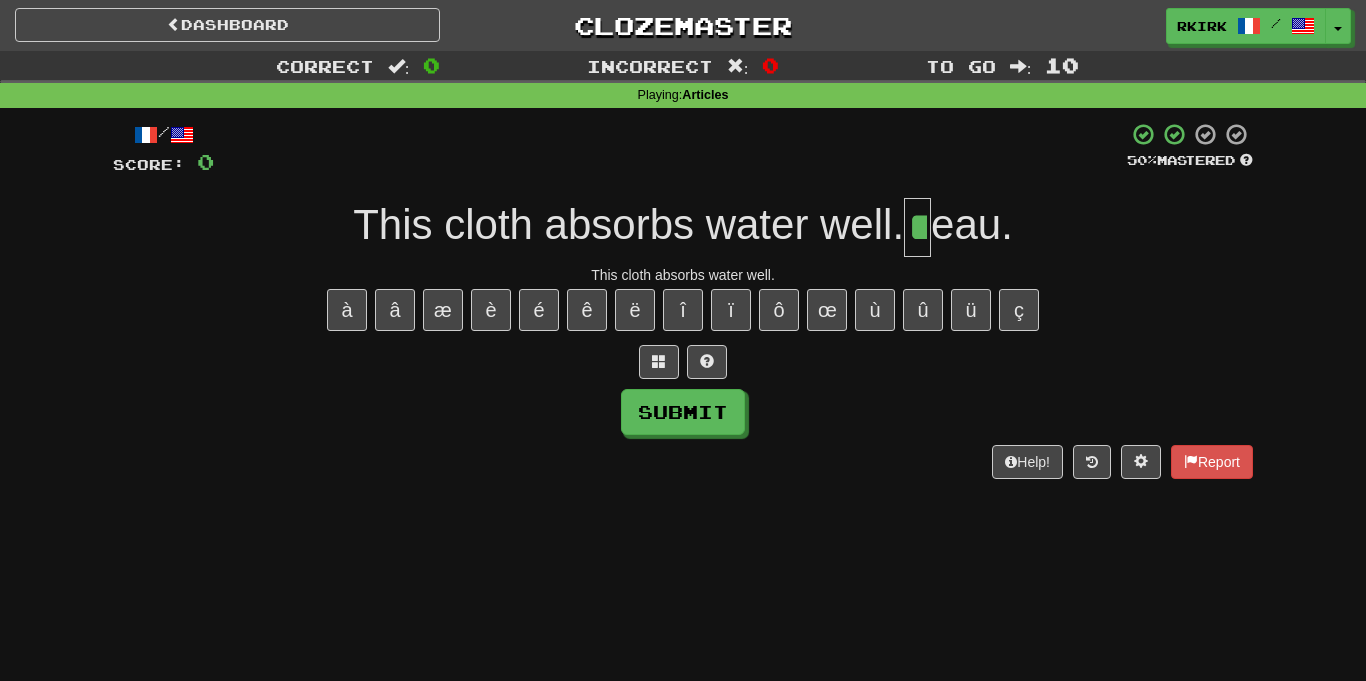 type on "**" 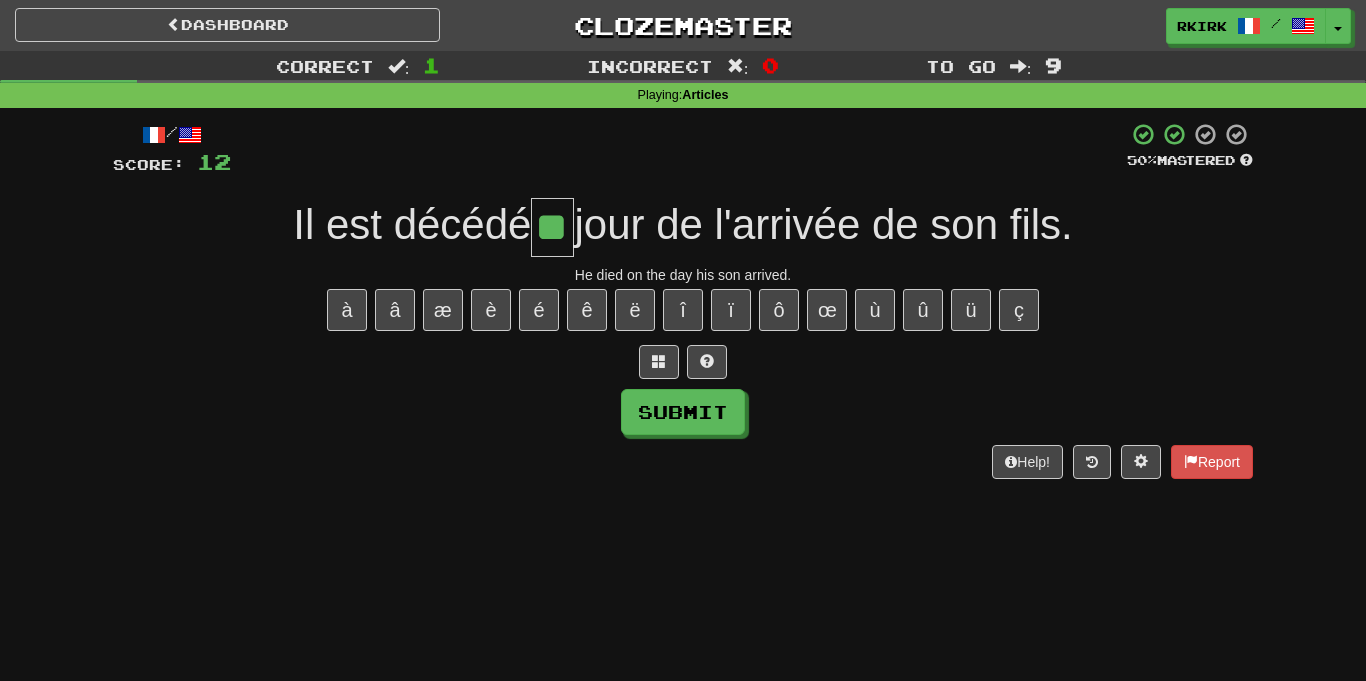 type on "**" 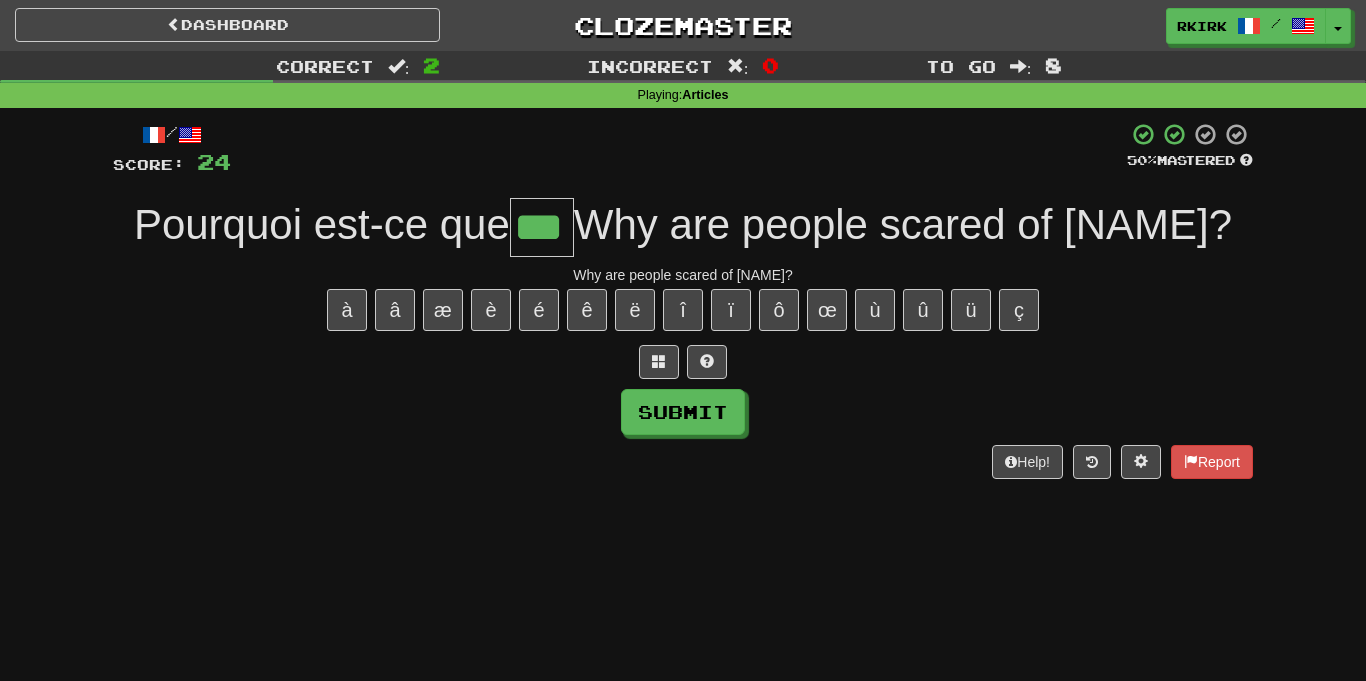 type on "***" 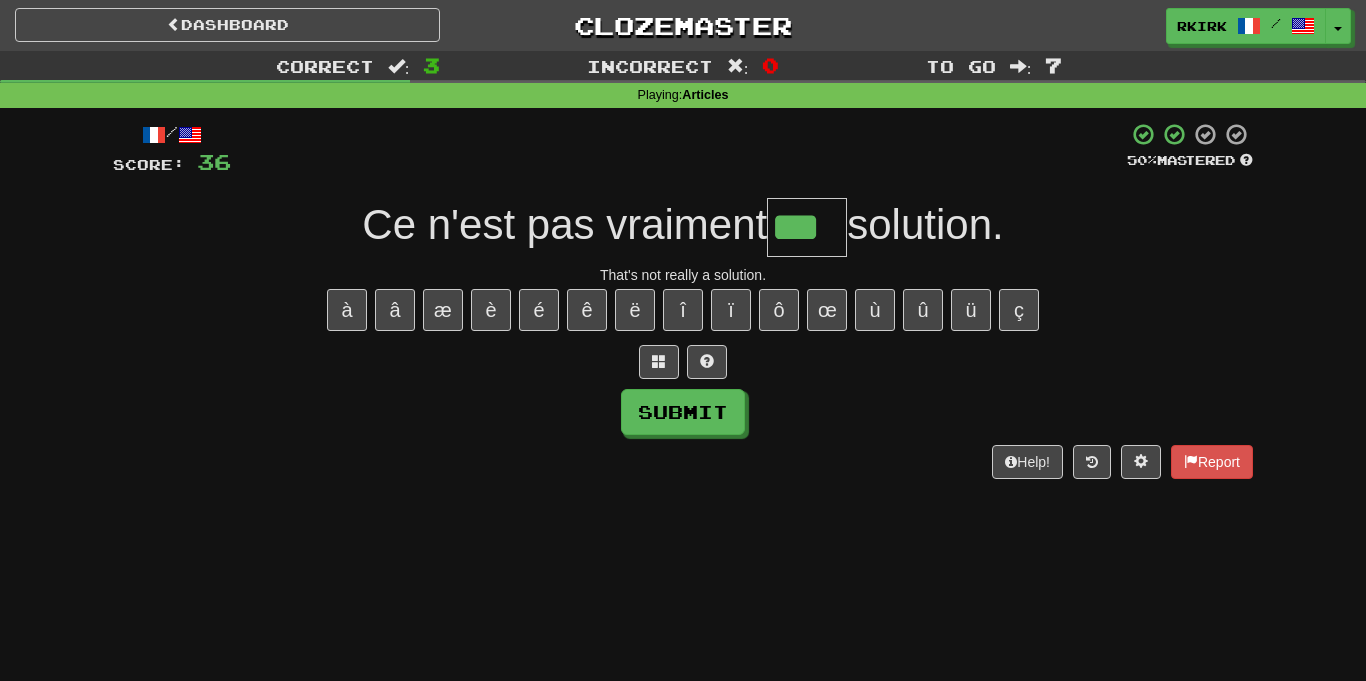 type on "***" 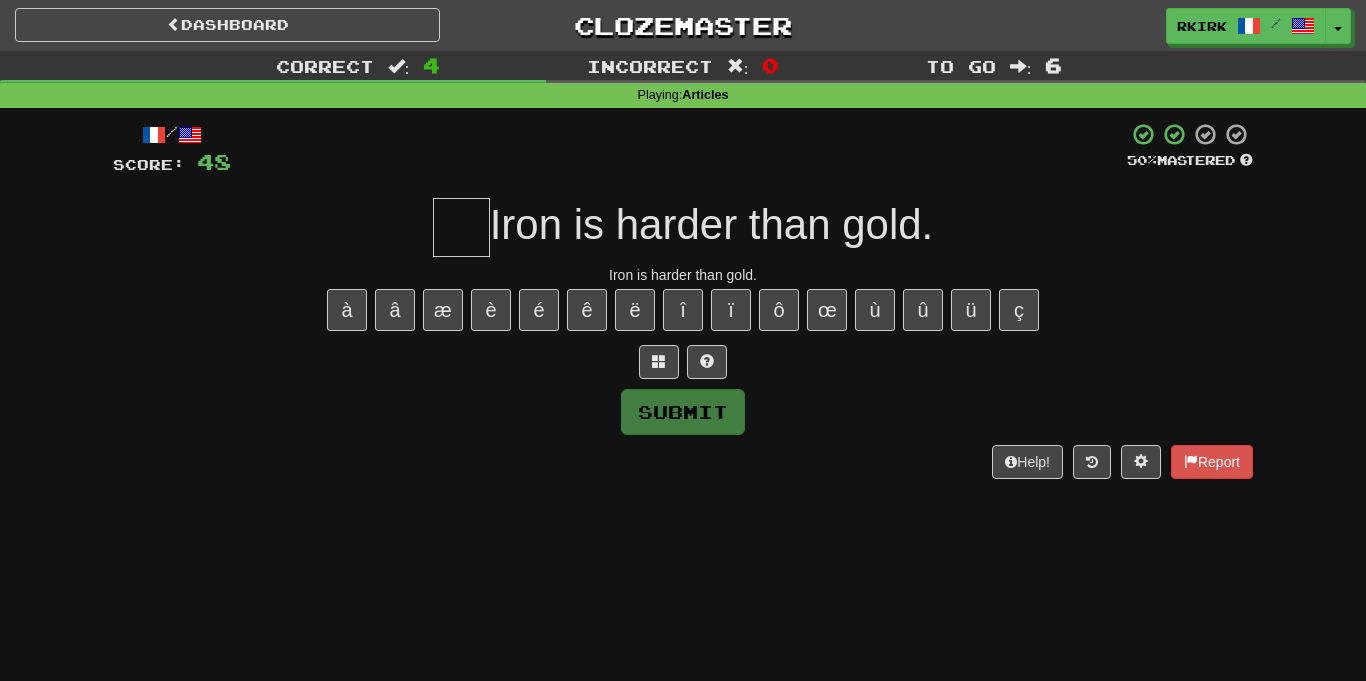 type on "*" 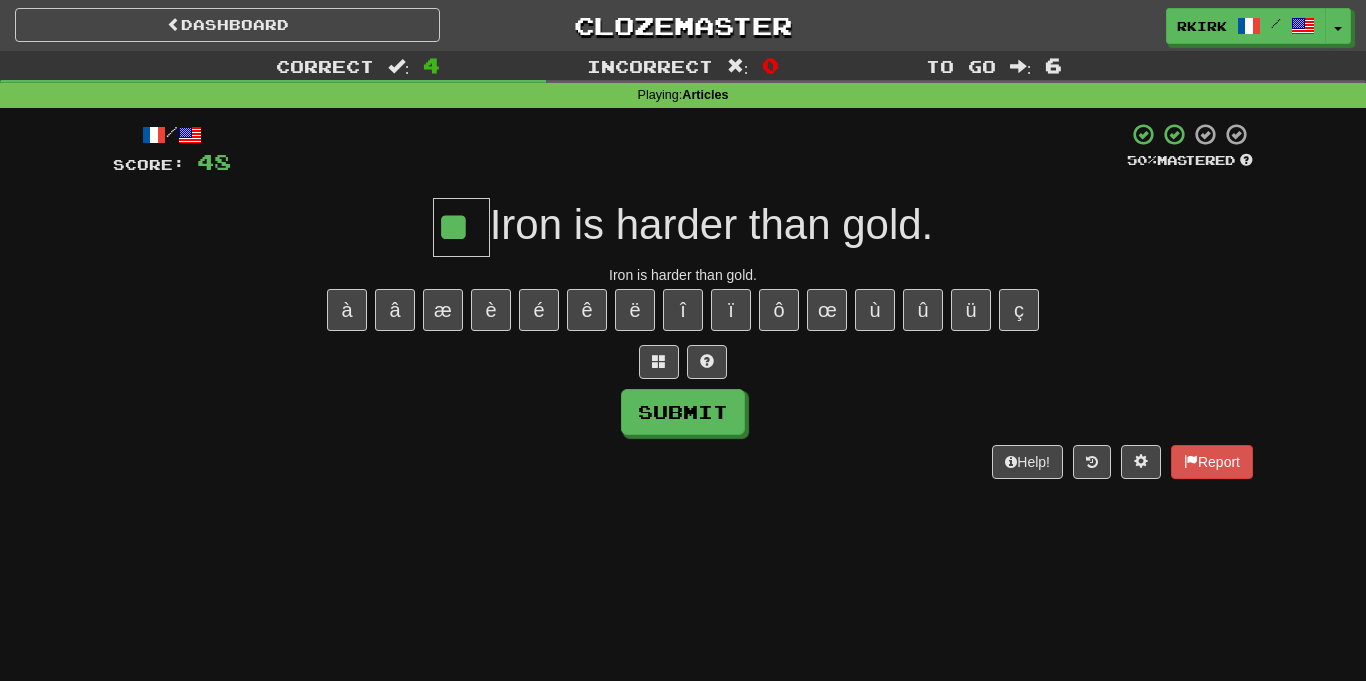 type on "**" 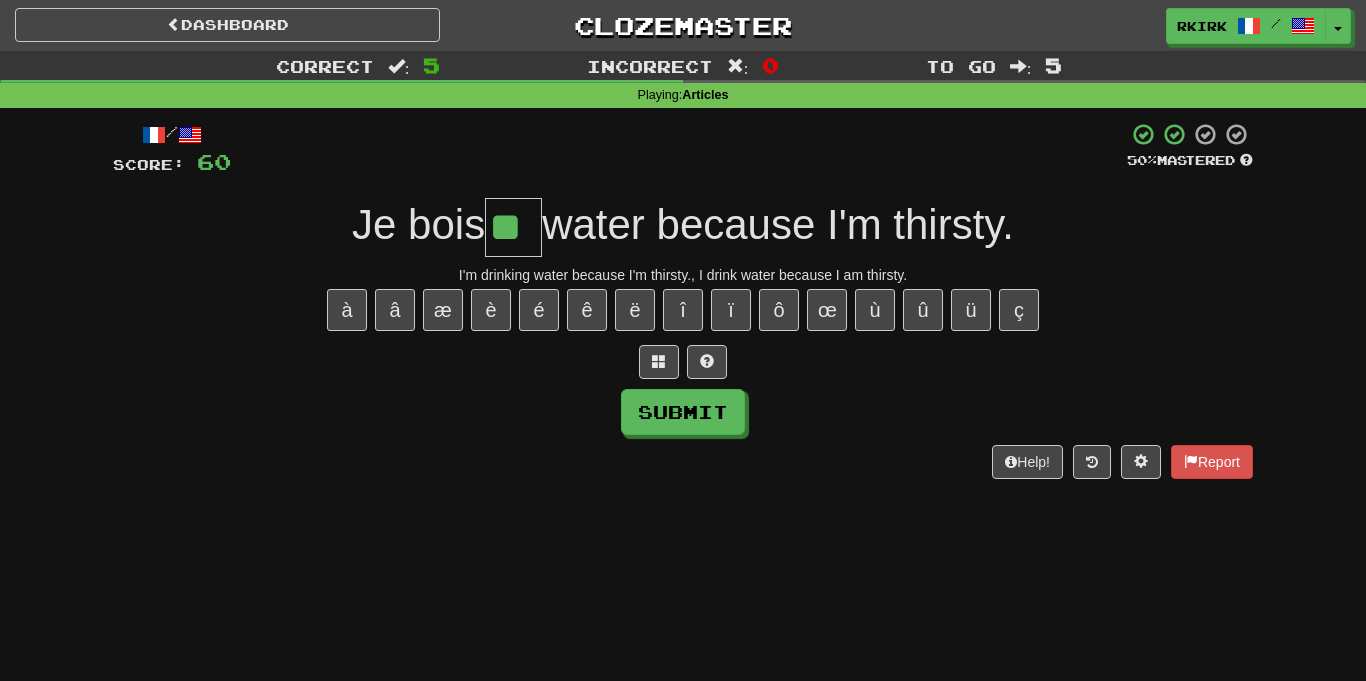type on "**" 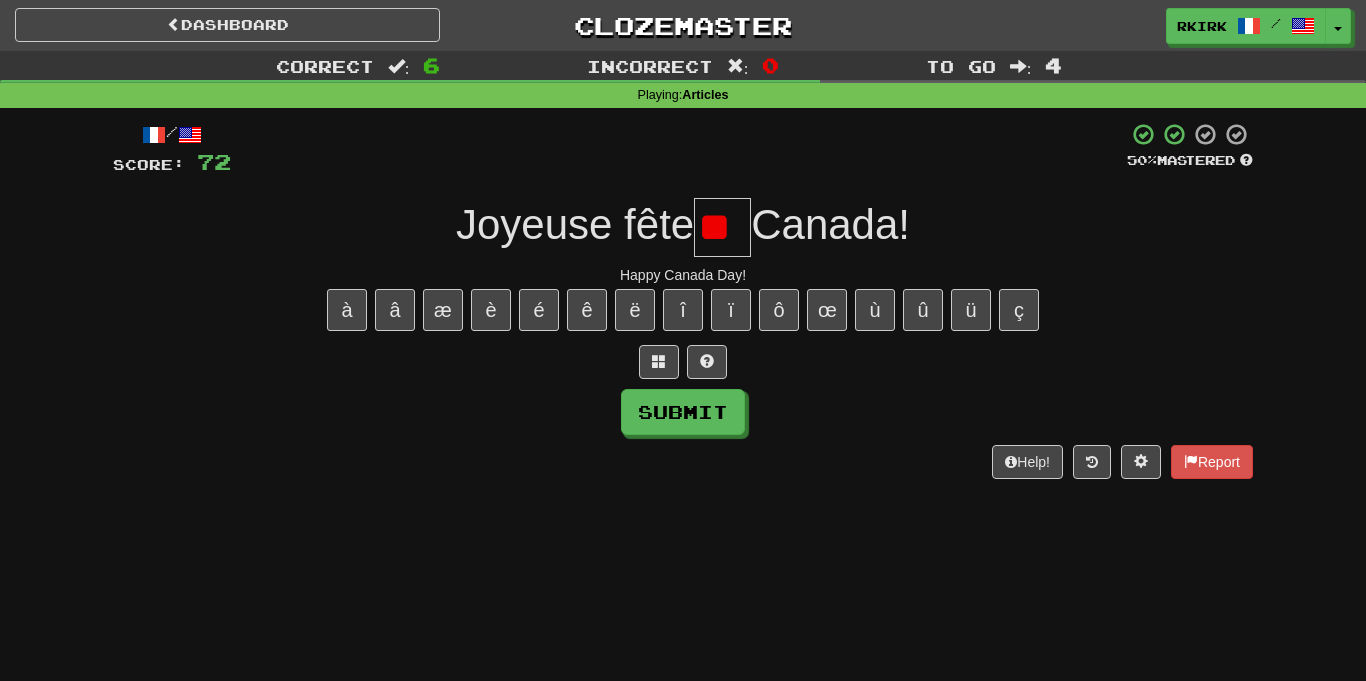 type on "*" 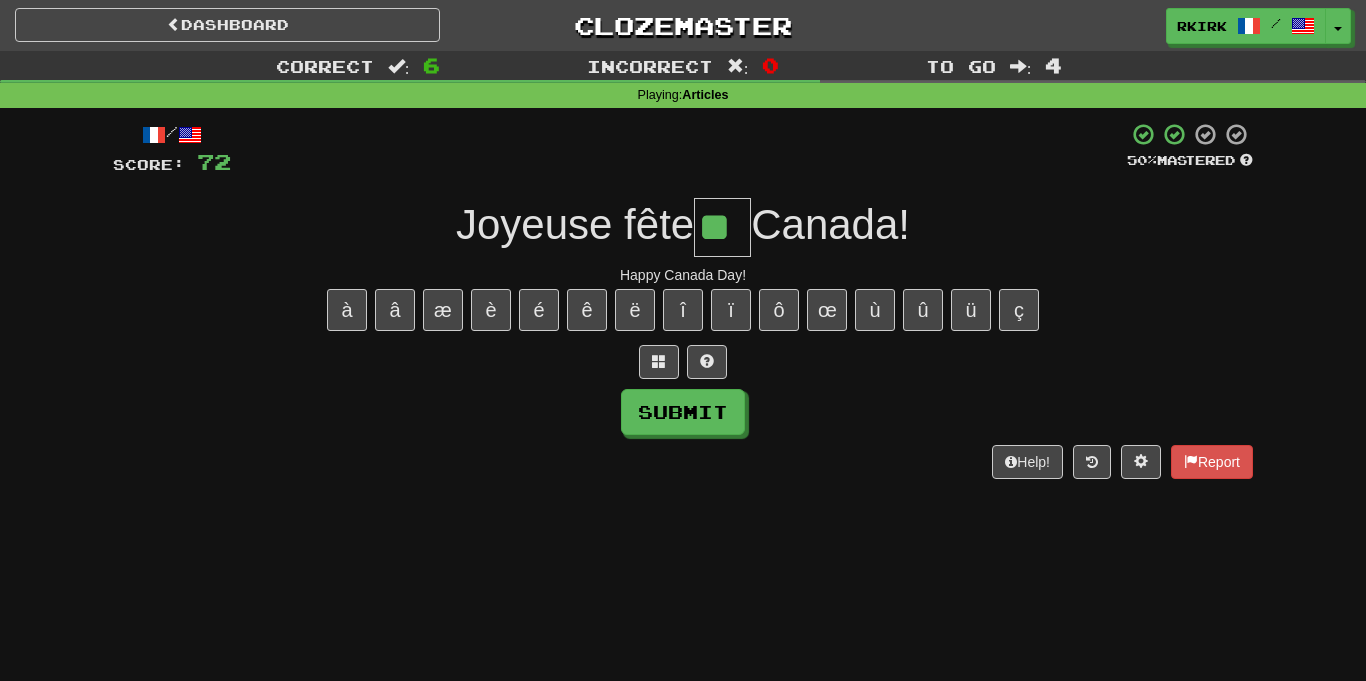 type on "**" 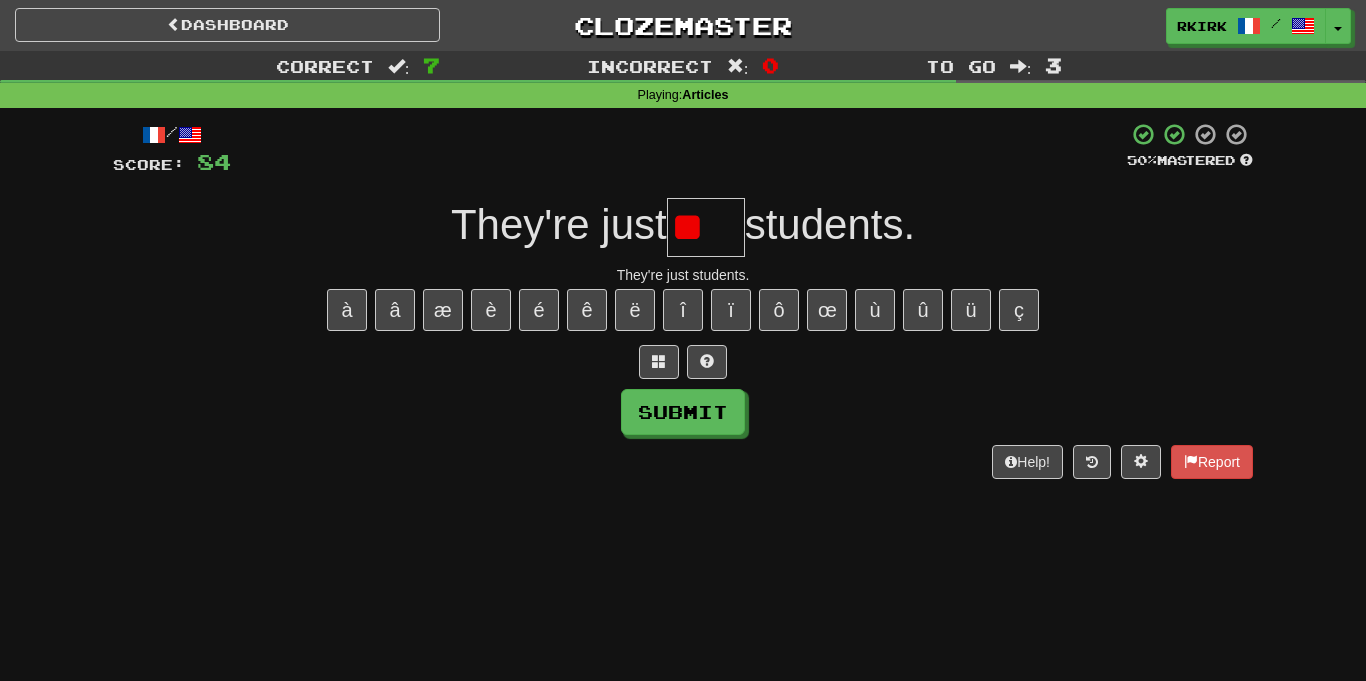 type on "*" 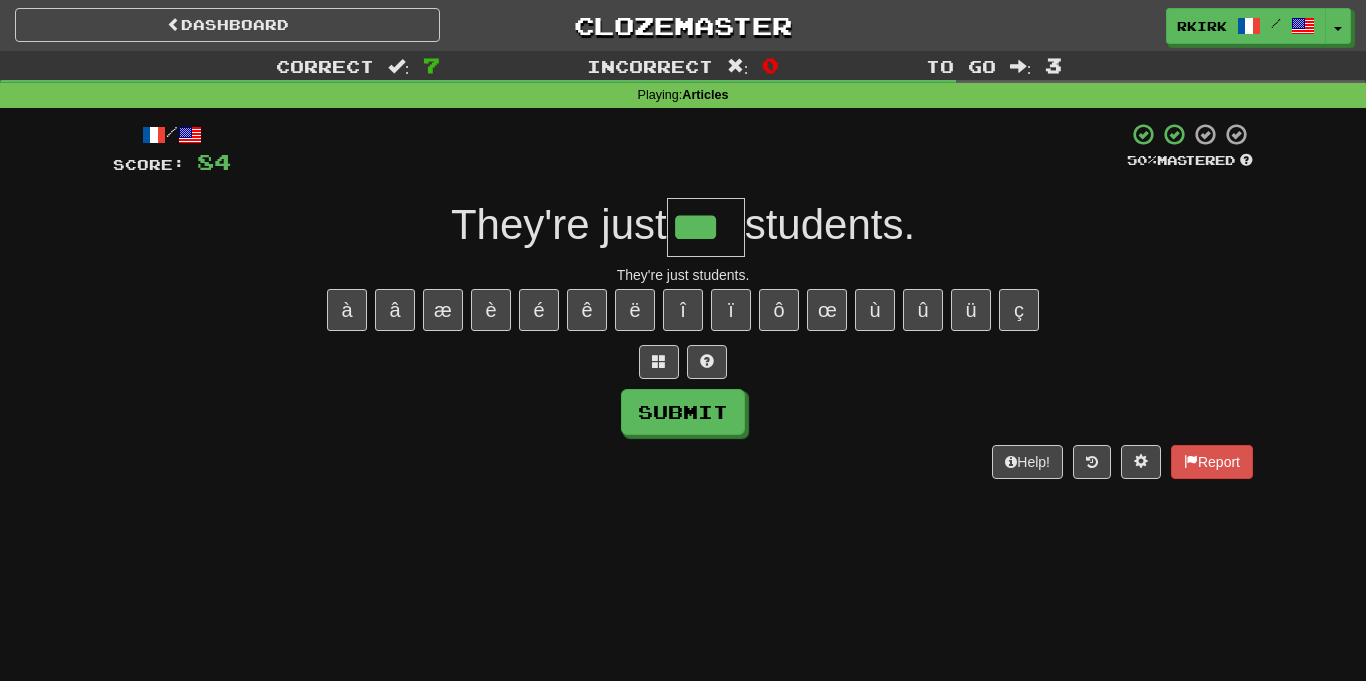 type on "***" 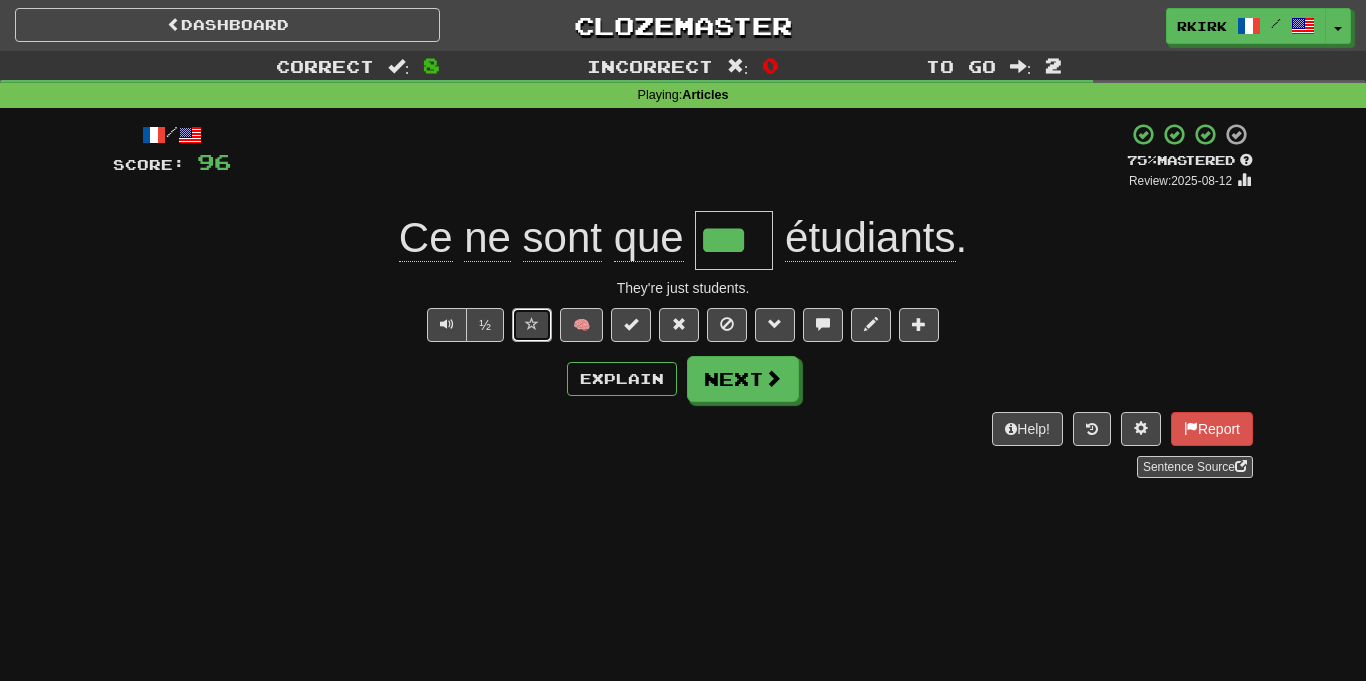 click at bounding box center [532, 325] 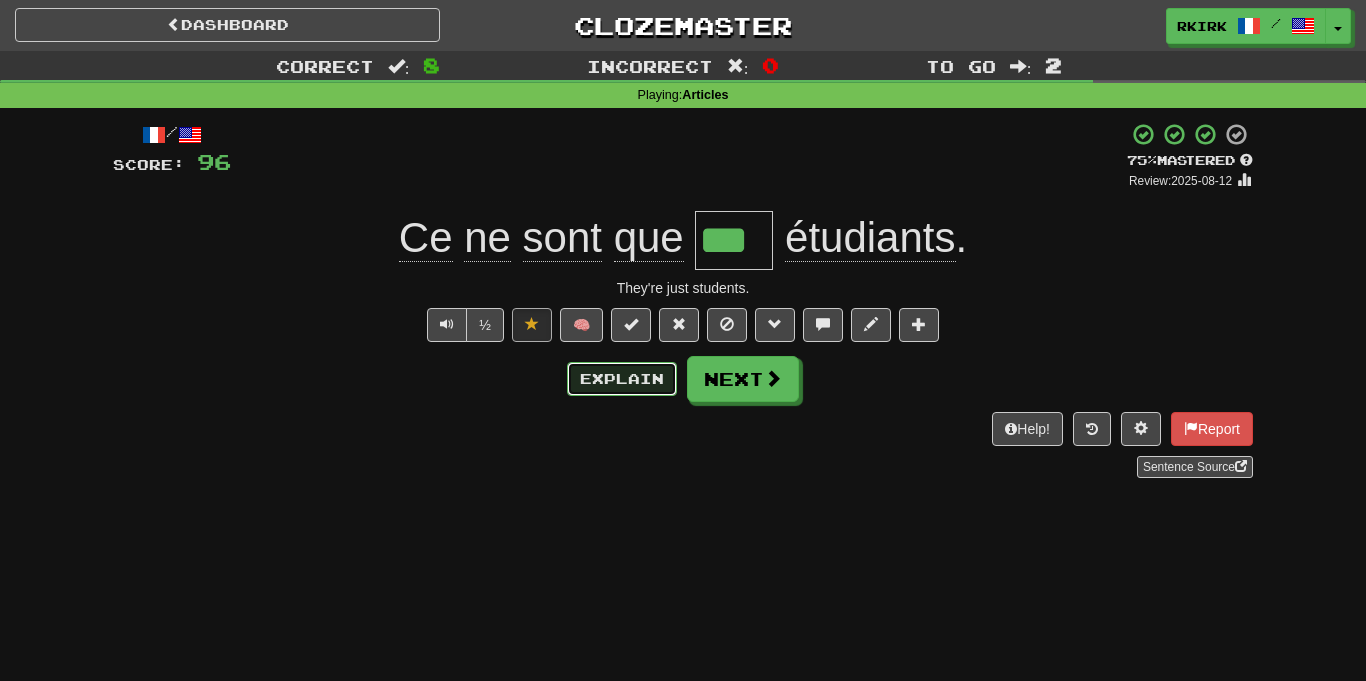 click on "Explain" at bounding box center [622, 379] 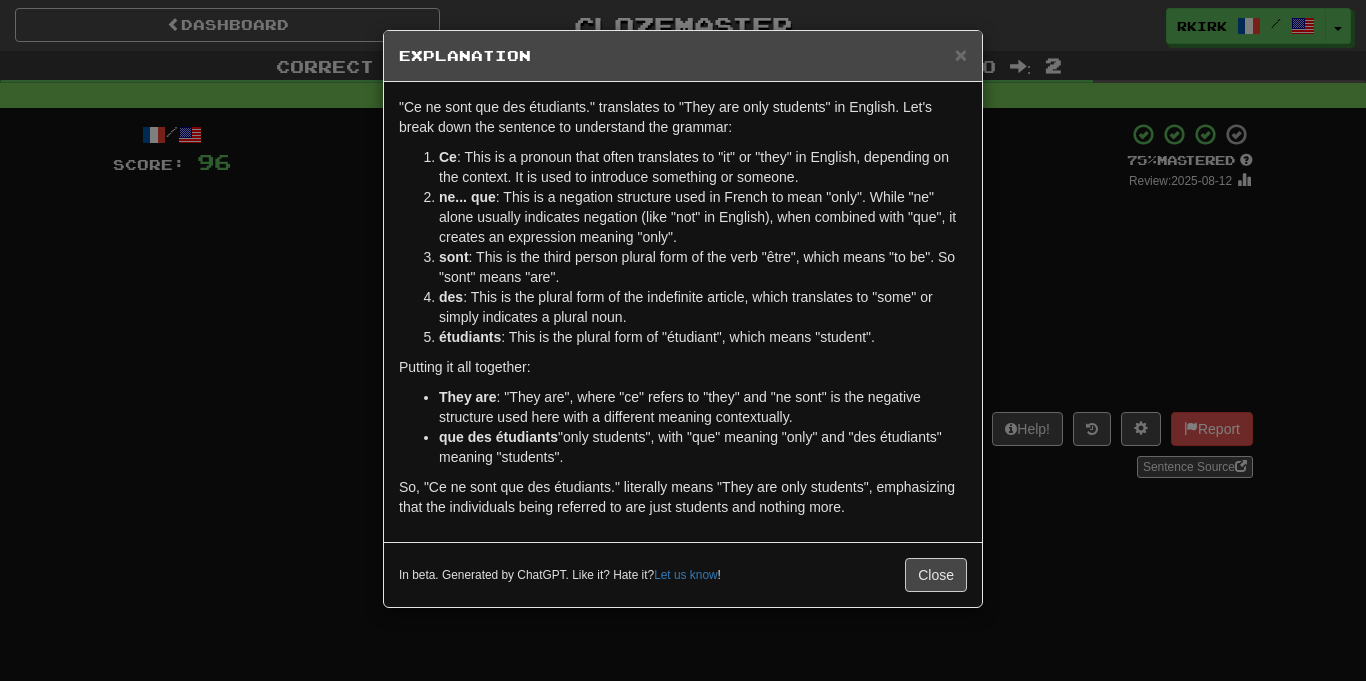 click on "× Explanation" at bounding box center [683, 56] 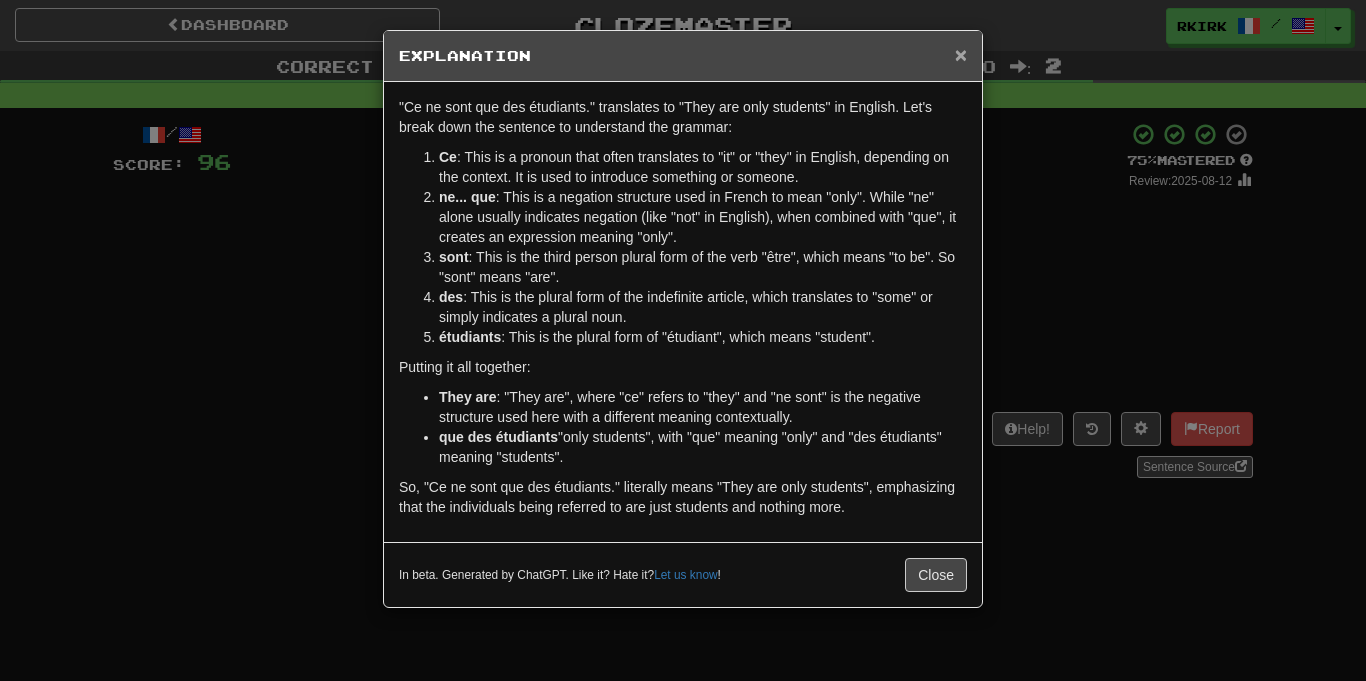 click on "×" at bounding box center (961, 54) 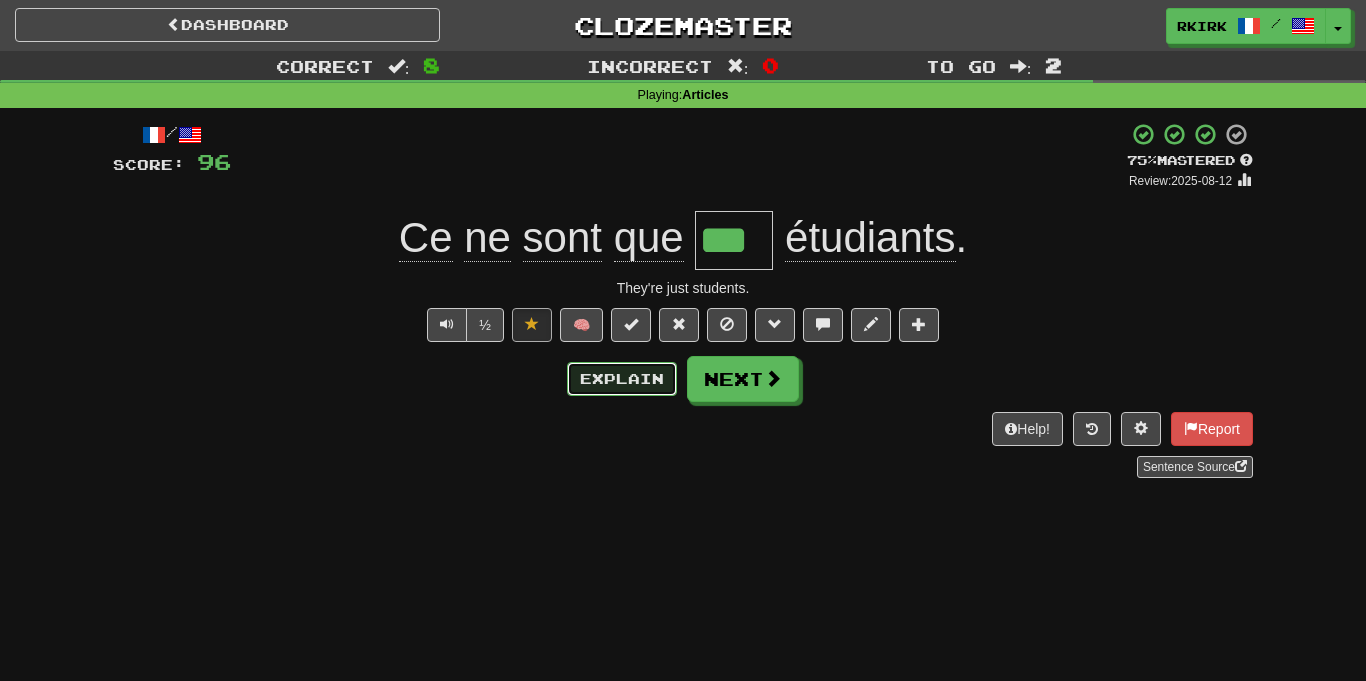 click on "Explain" at bounding box center (622, 379) 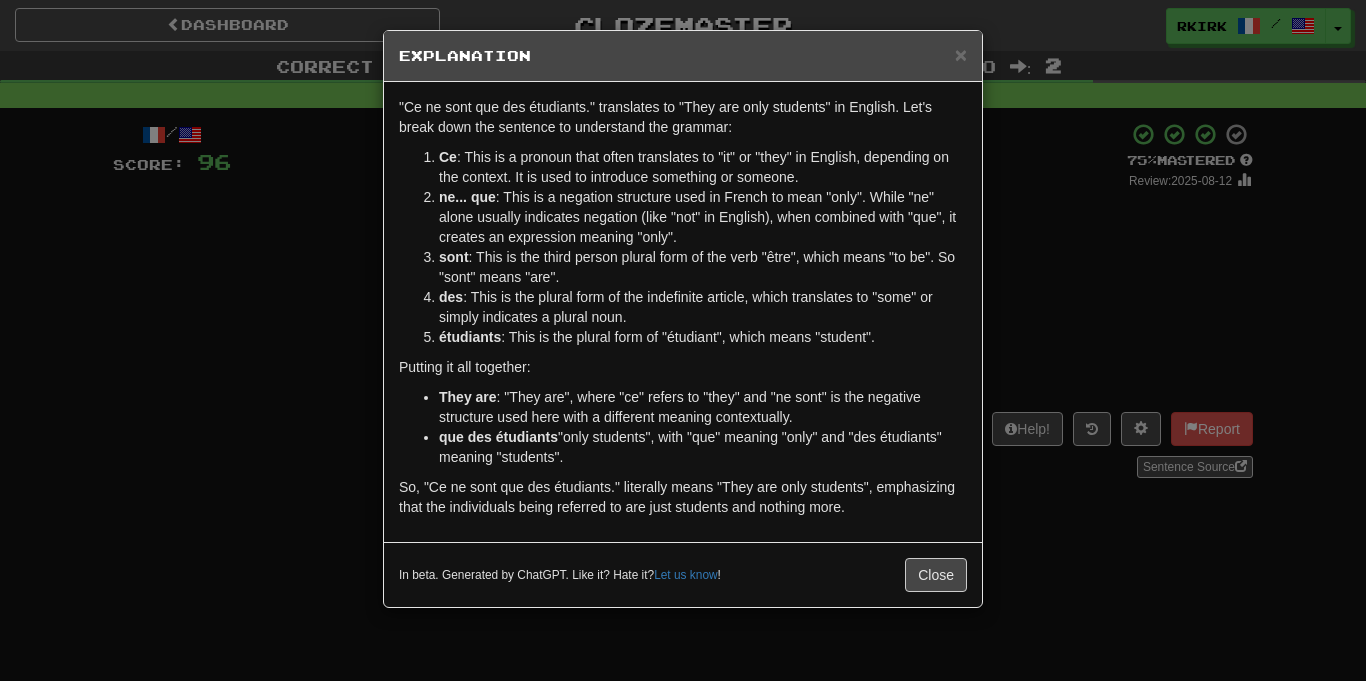 click on "× Explanation "Ce ne sont que des étudiants." translates to "They are only students" in English. Let's break down the sentence to understand the grammar:
Ce : This is a pronoun that often translates to "it" or "they" in English, depending on the context. It is used to introduce something or someone.
ne... que : This is a negation structure used in French to mean "only". While "ne" alone usually indicates negation (like "not" in English), when combined with "que", it creates an expression meaning "only".
sont : This is the third person plural form of the verb "être", which means "to be". So "sont" means "are".
des : This is the plural form of the indefinite article, which translates to "some" or simply indicates a plural noun.
étudiants : This is the plural form of "étudiant", which means "student".
Putting it all together:
Ce ne sont : "They are", where "ce" refers to "they" and "ne sont" is the negative structure used here with a different meaning contextually.
que des étudiants" at bounding box center [683, 340] 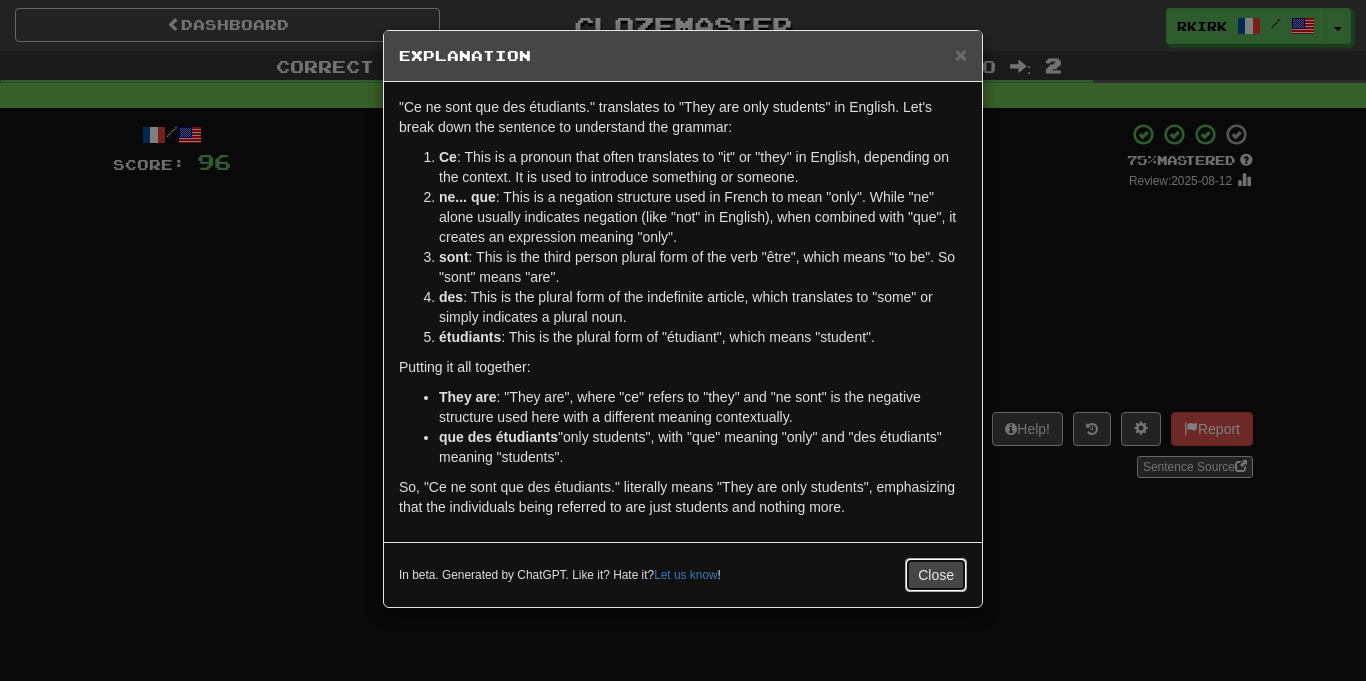 click on "Close" at bounding box center (936, 575) 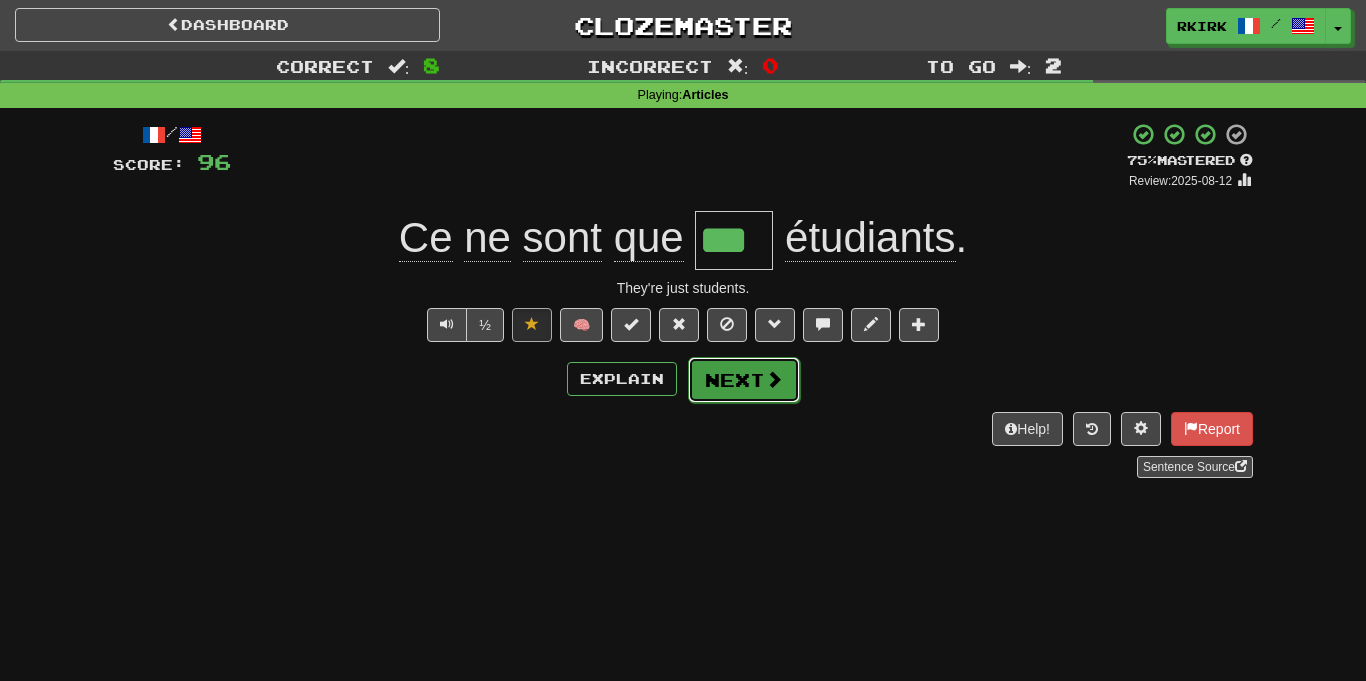 click on "Next" at bounding box center [744, 380] 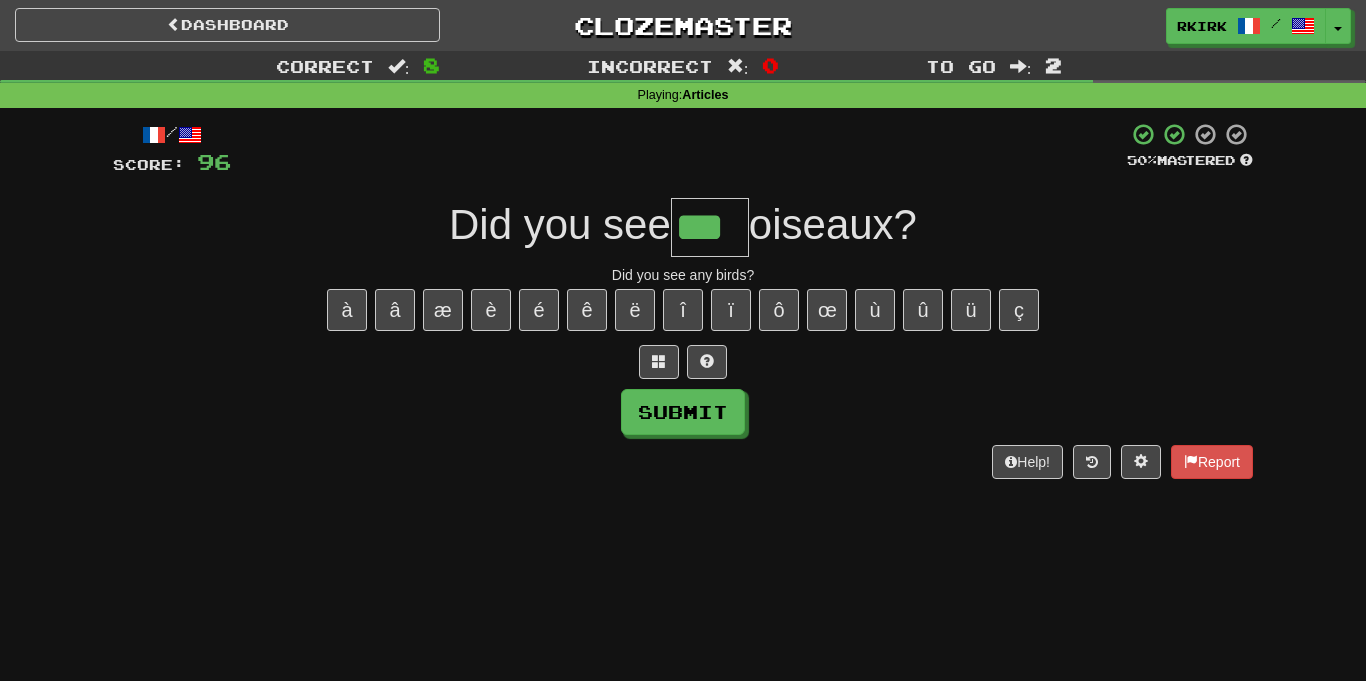 type on "***" 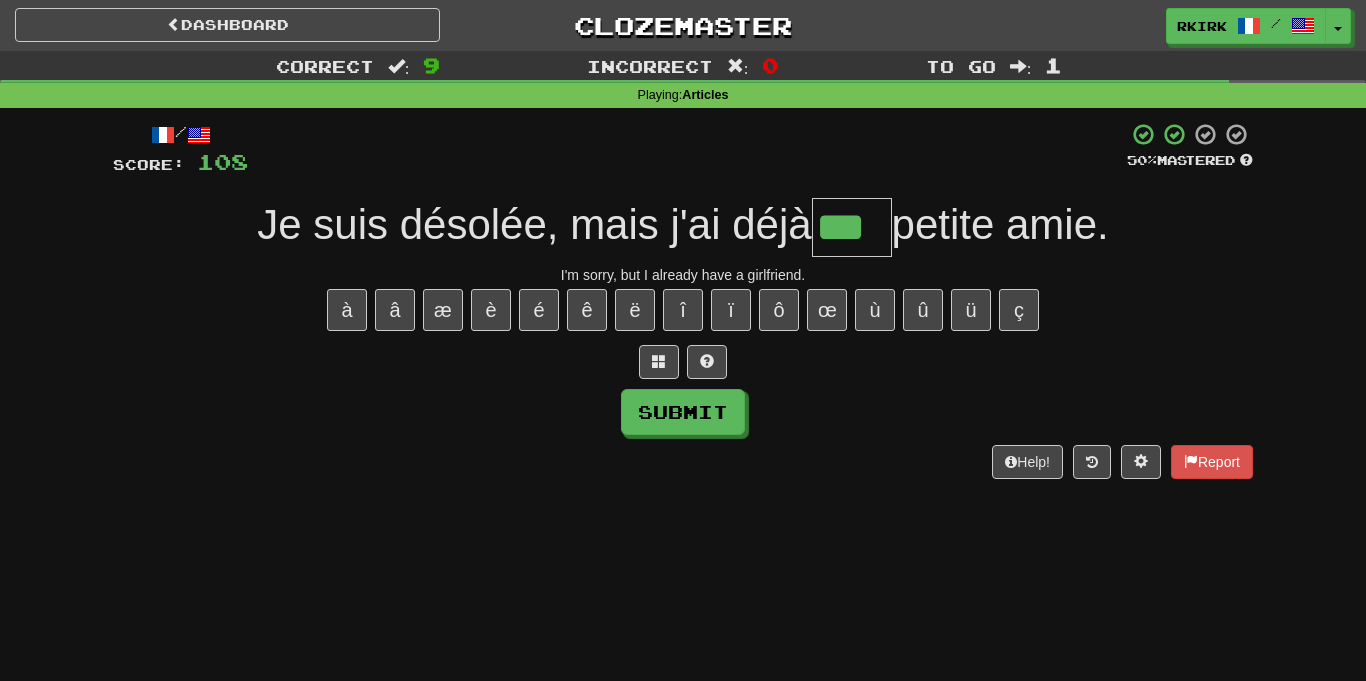type on "***" 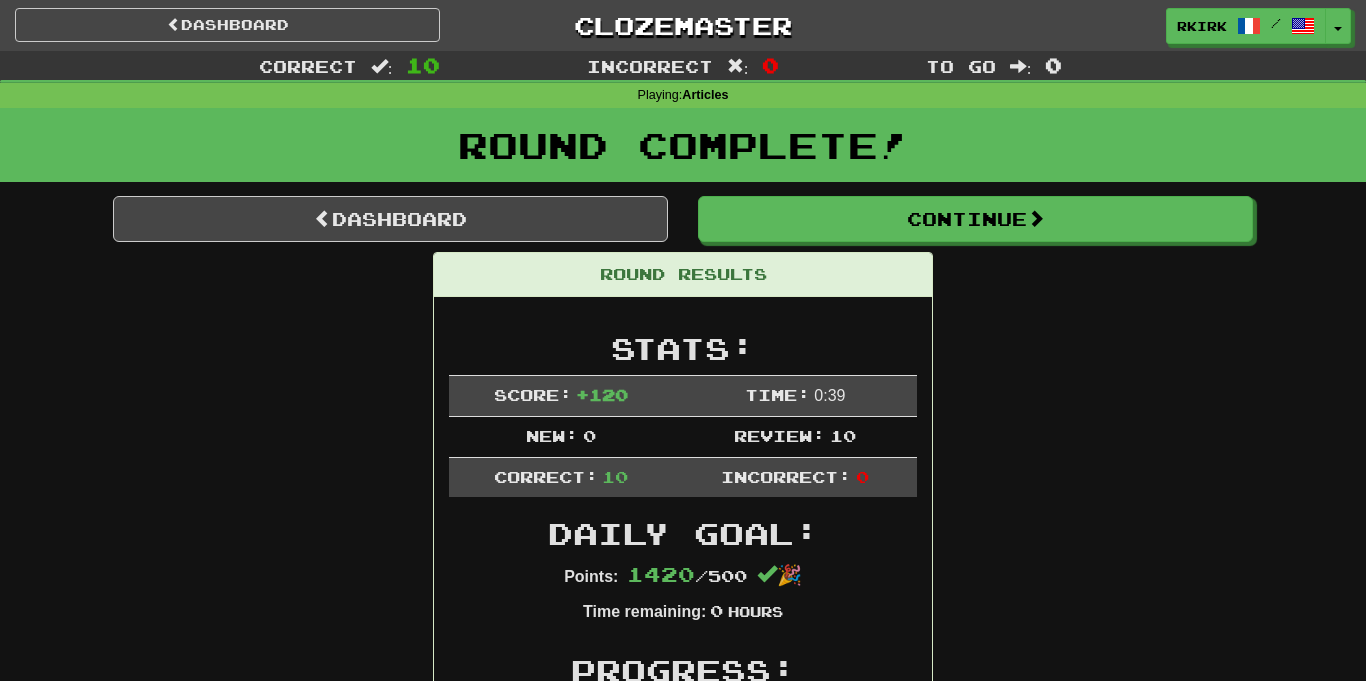 click on "Round Complete!" at bounding box center [683, 152] 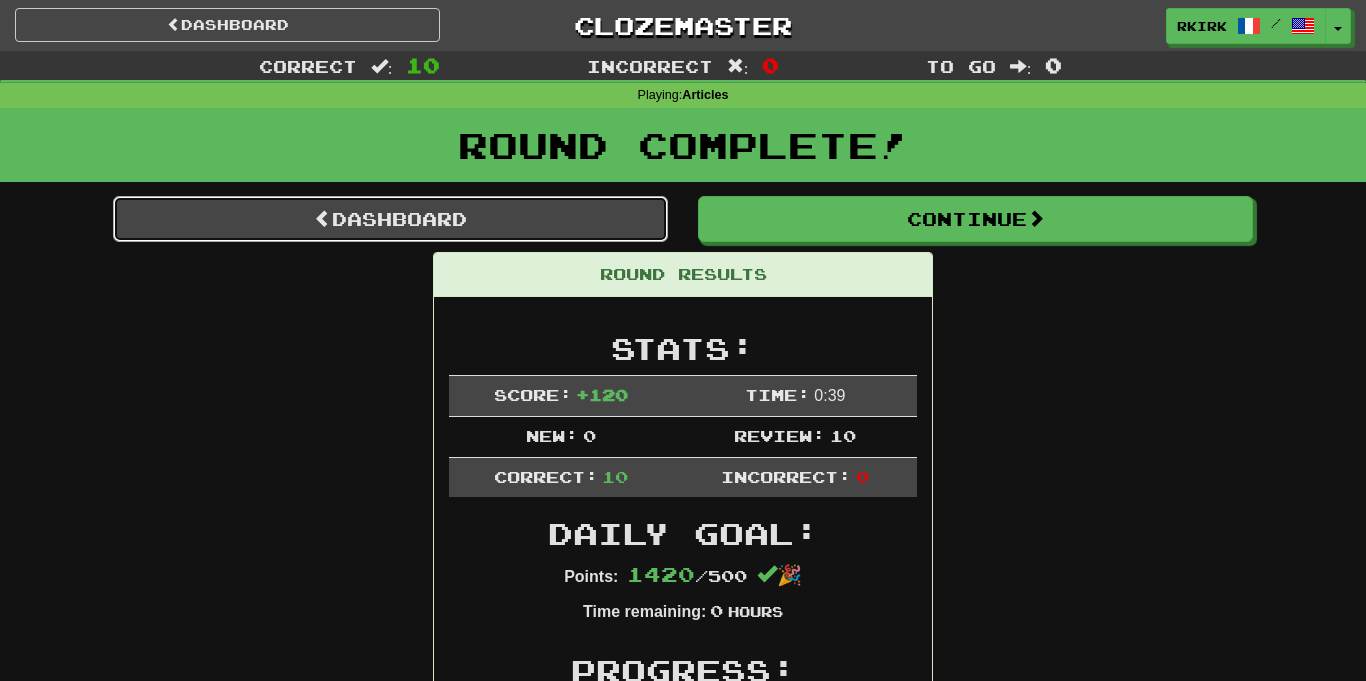 click on "Dashboard" at bounding box center [390, 219] 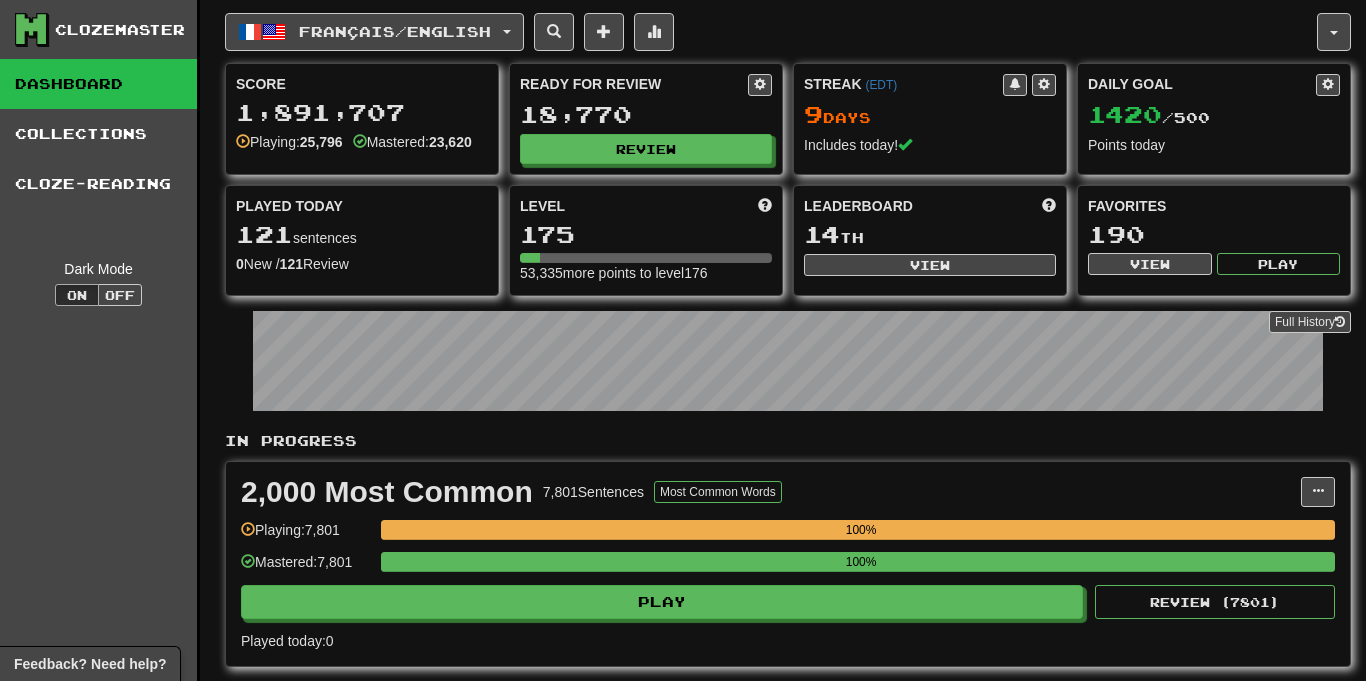 scroll, scrollTop: 0, scrollLeft: 0, axis: both 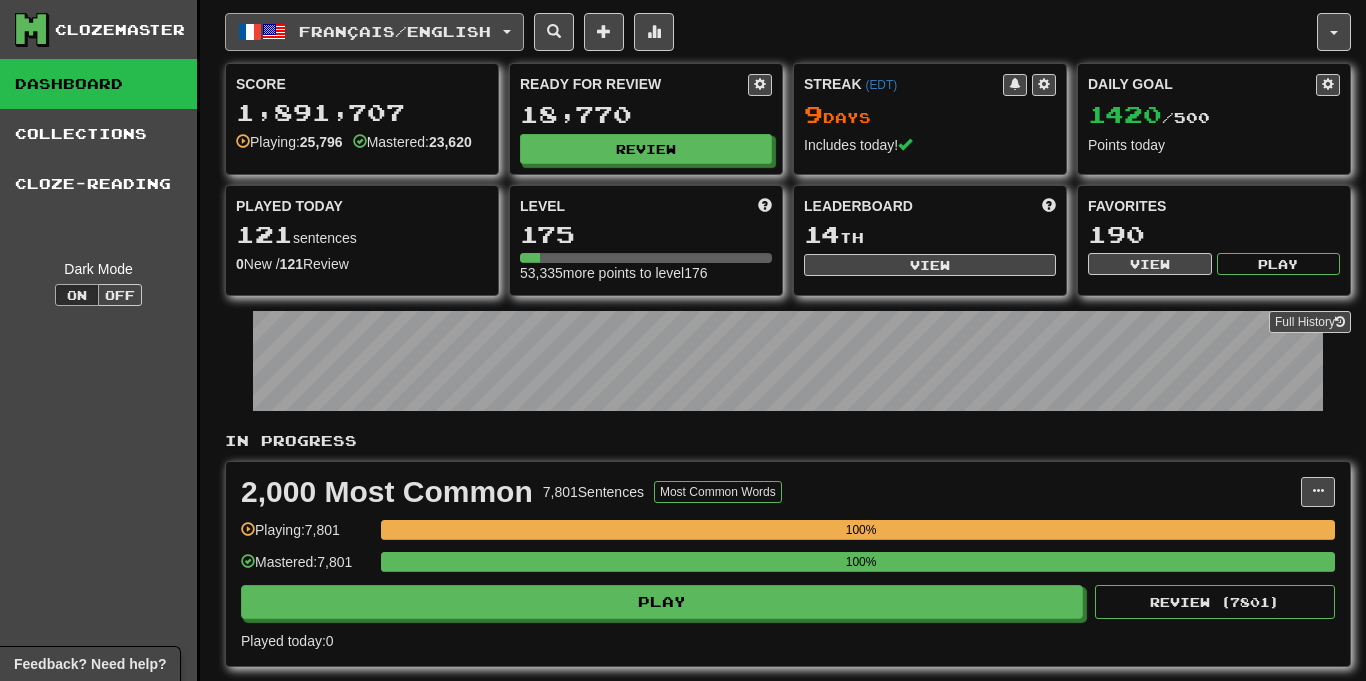 click on "Français  /  English" at bounding box center (395, 31) 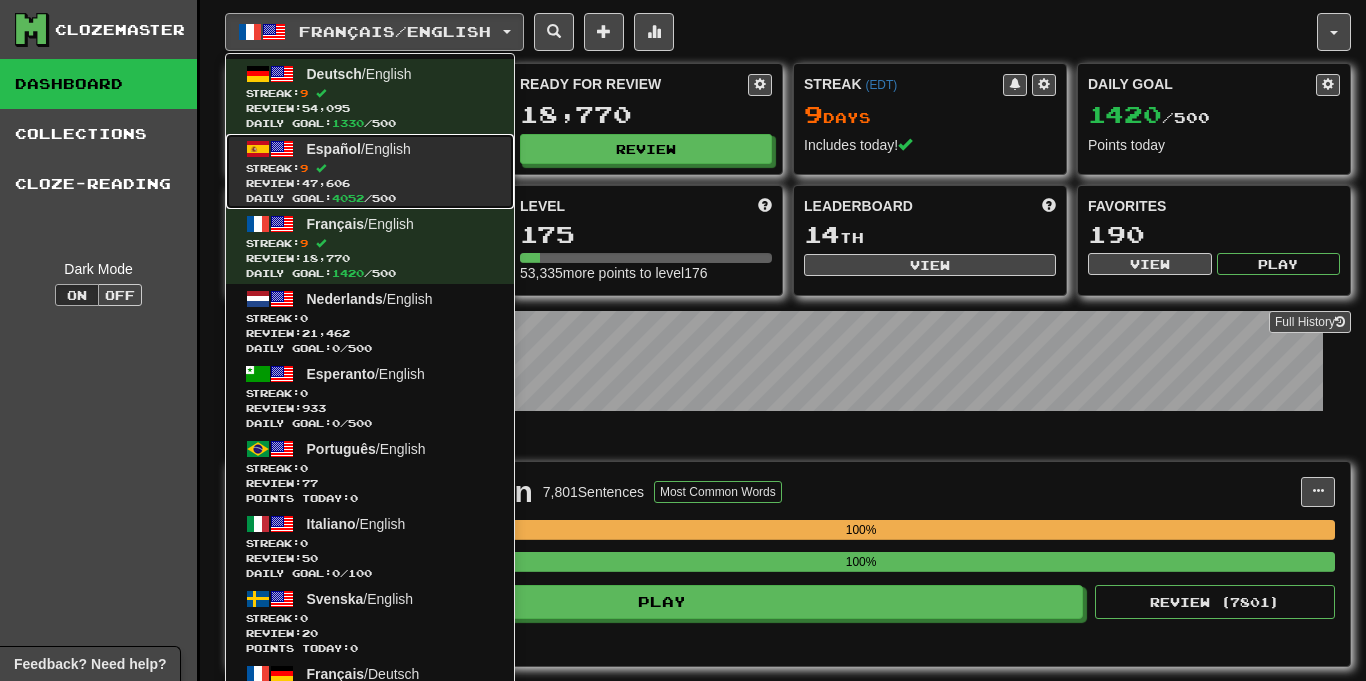 click on "Español" at bounding box center [334, 149] 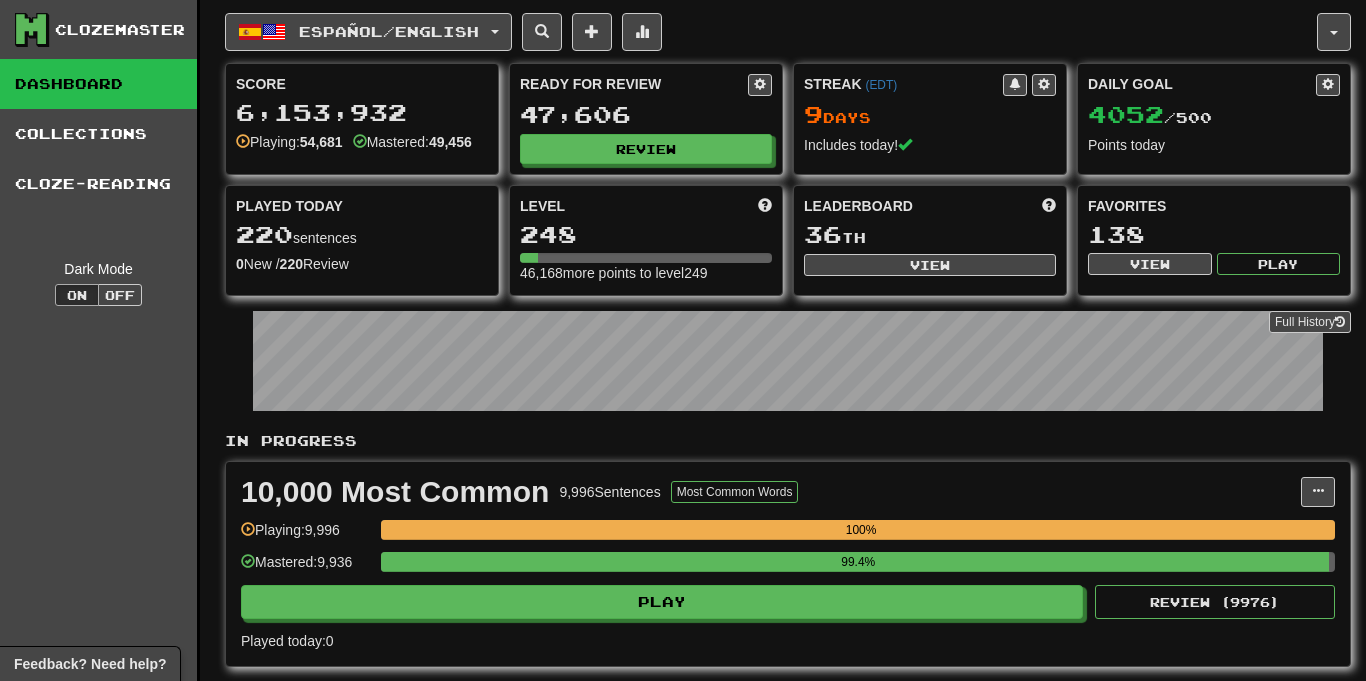 scroll, scrollTop: 0, scrollLeft: 0, axis: both 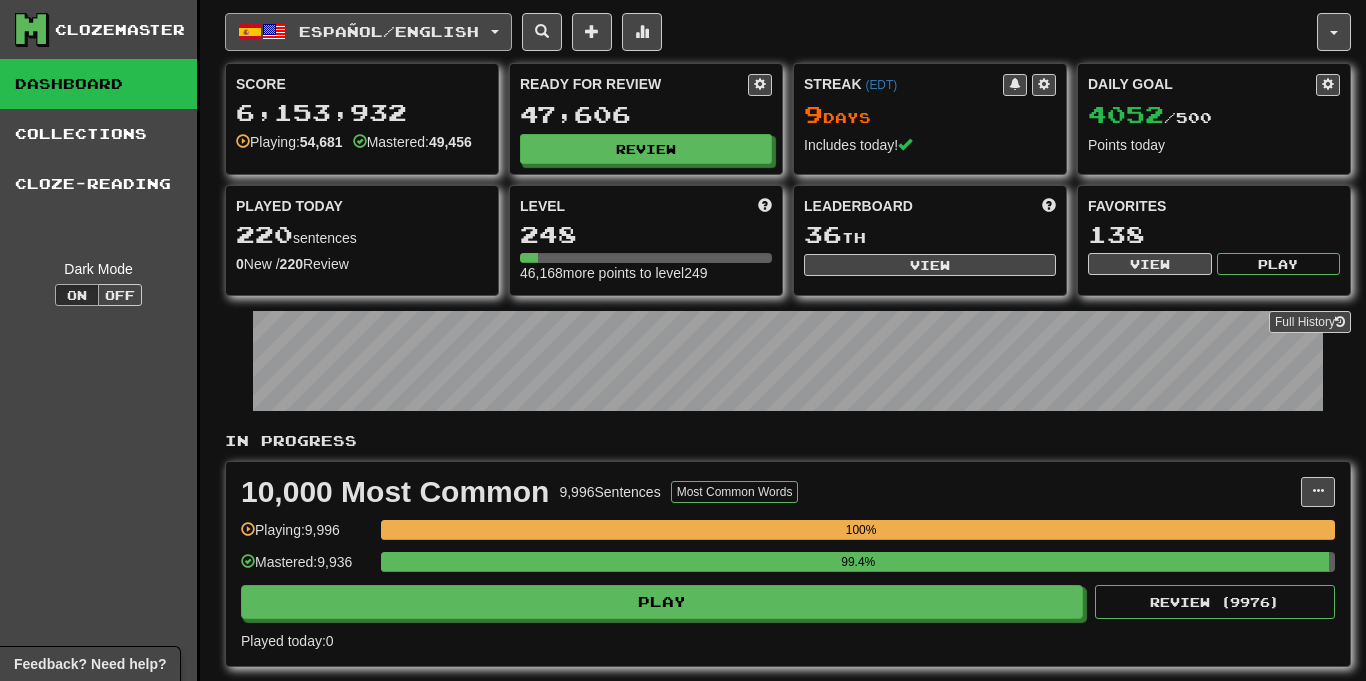 click on "Español  /  English" at bounding box center [368, 32] 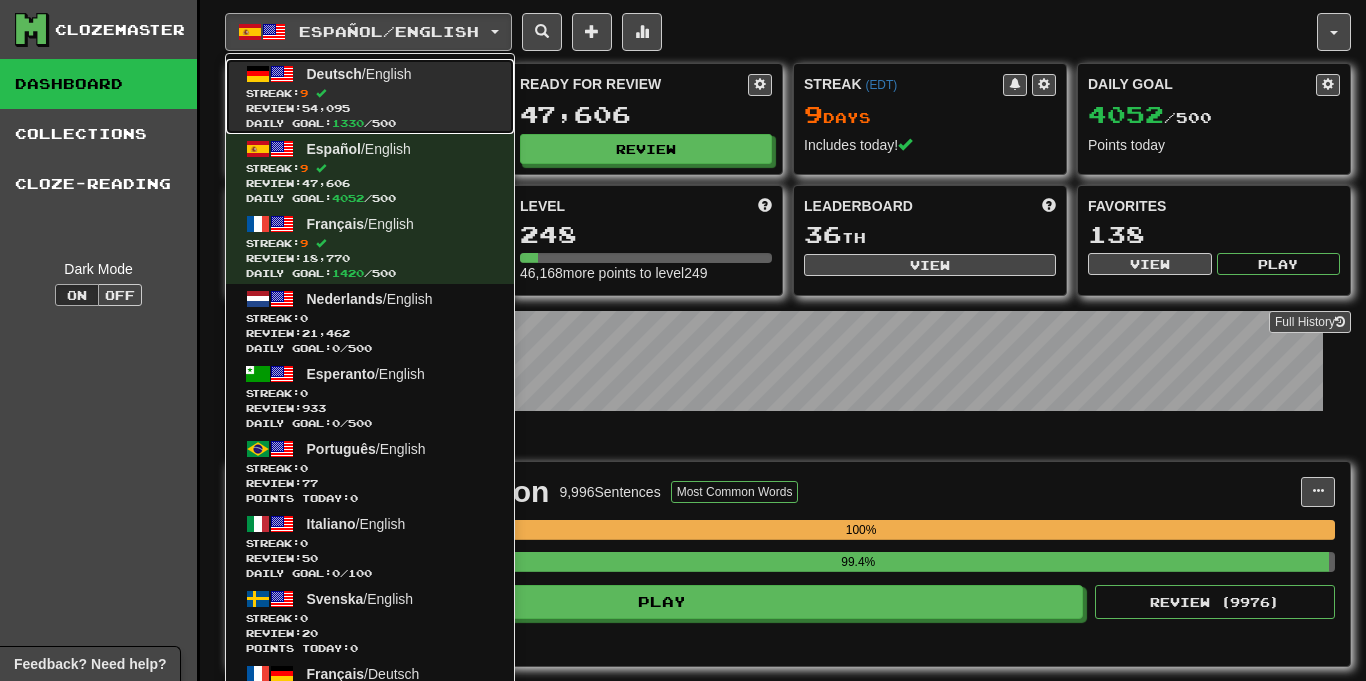 click on "Deutsch" at bounding box center [334, 74] 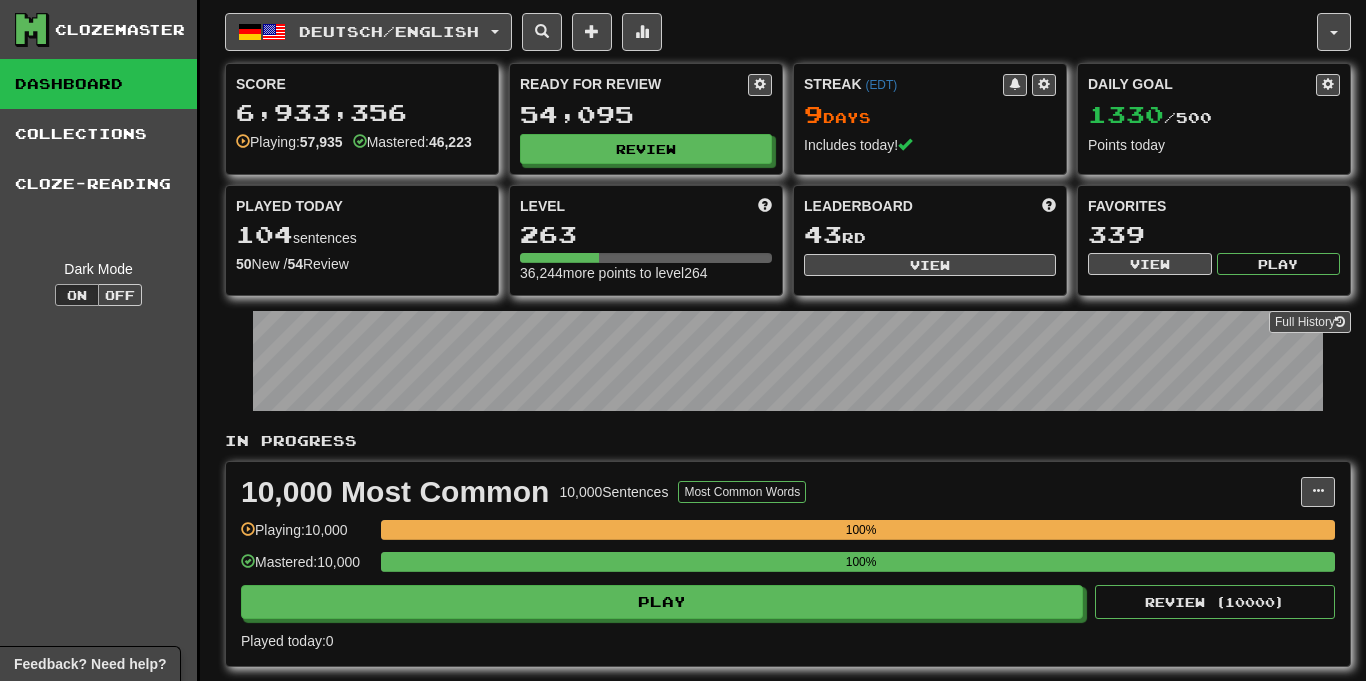scroll, scrollTop: 0, scrollLeft: 0, axis: both 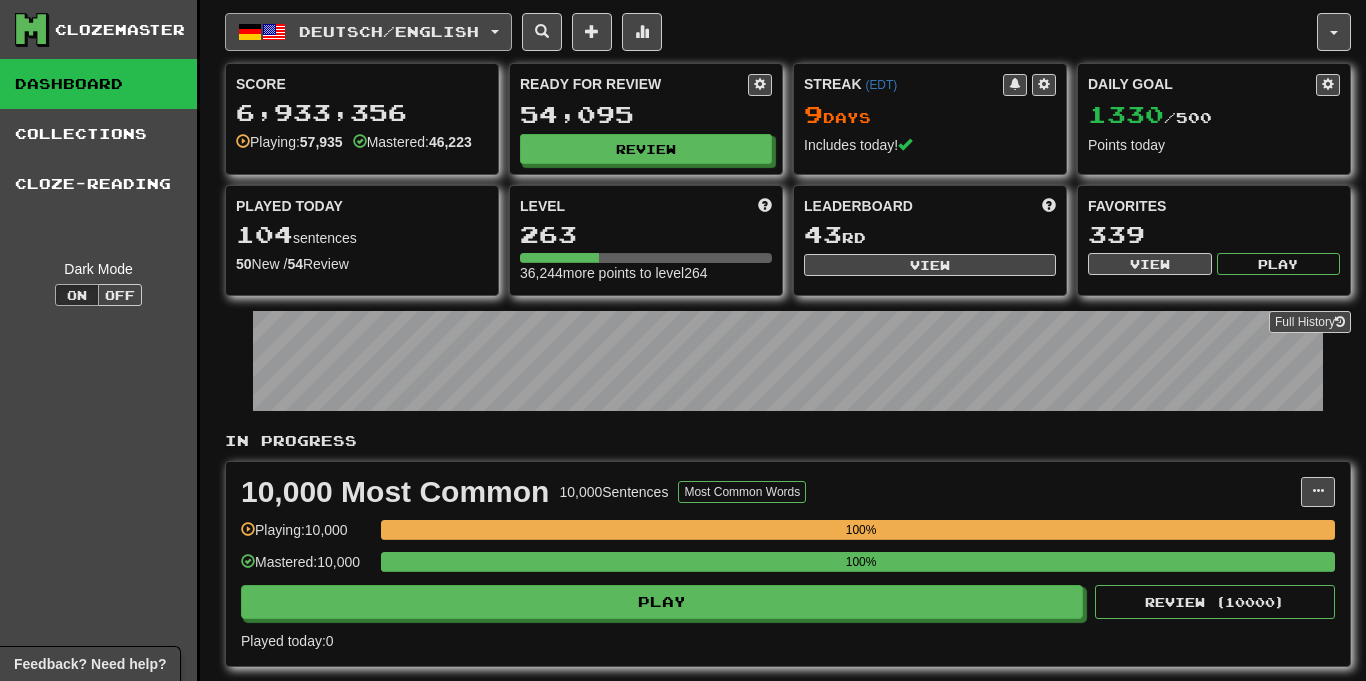 click on "Deutsch  /  English" at bounding box center [389, 31] 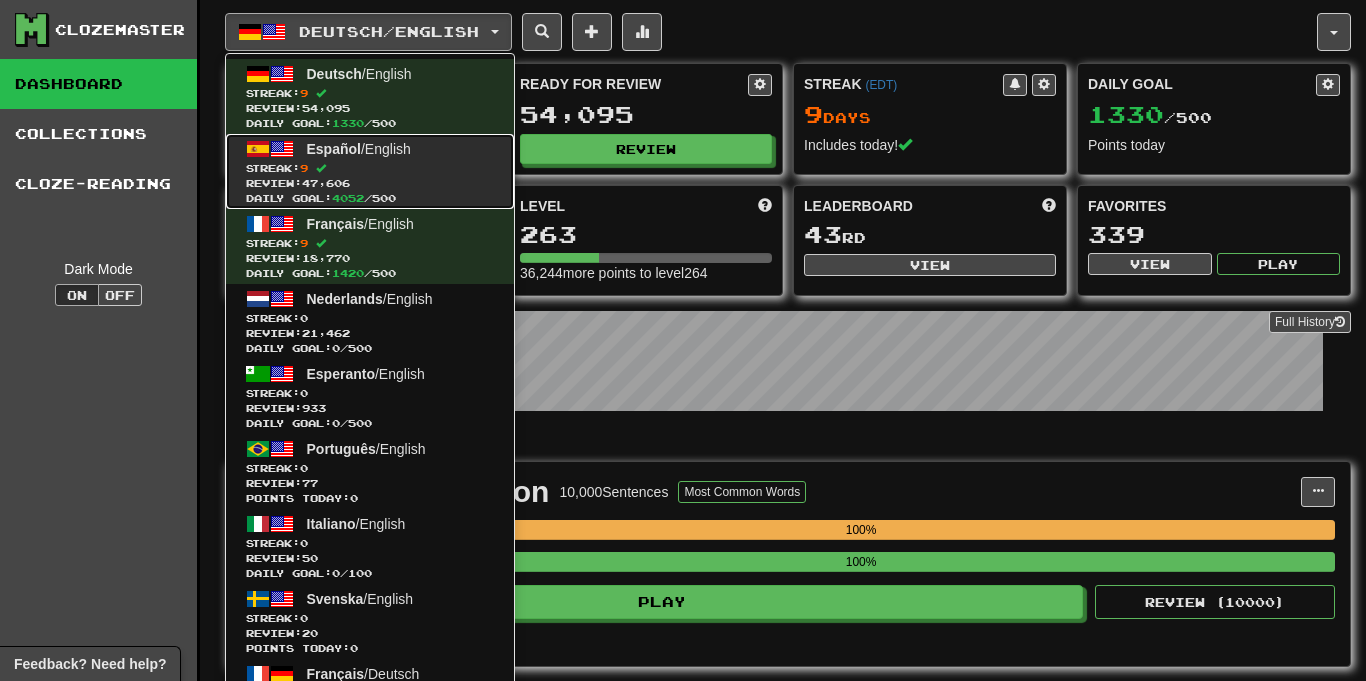 click on "Streak:  9" at bounding box center [370, 168] 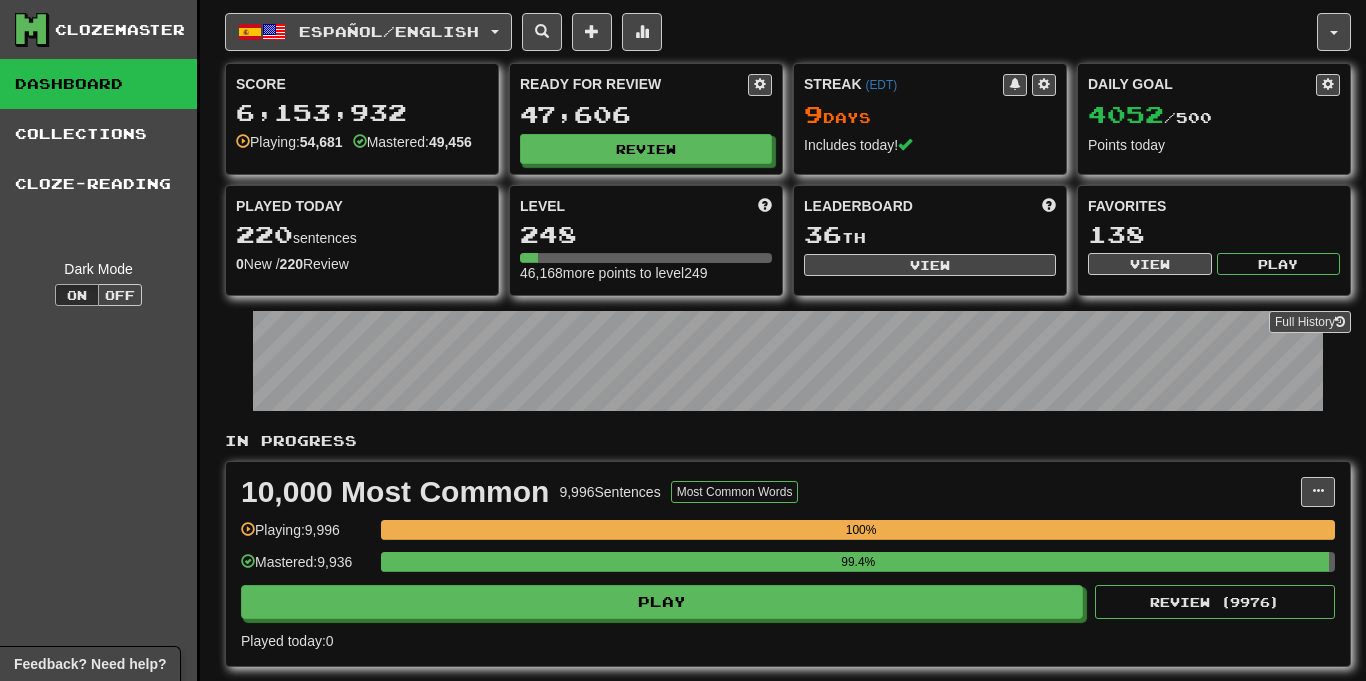 scroll, scrollTop: 0, scrollLeft: 0, axis: both 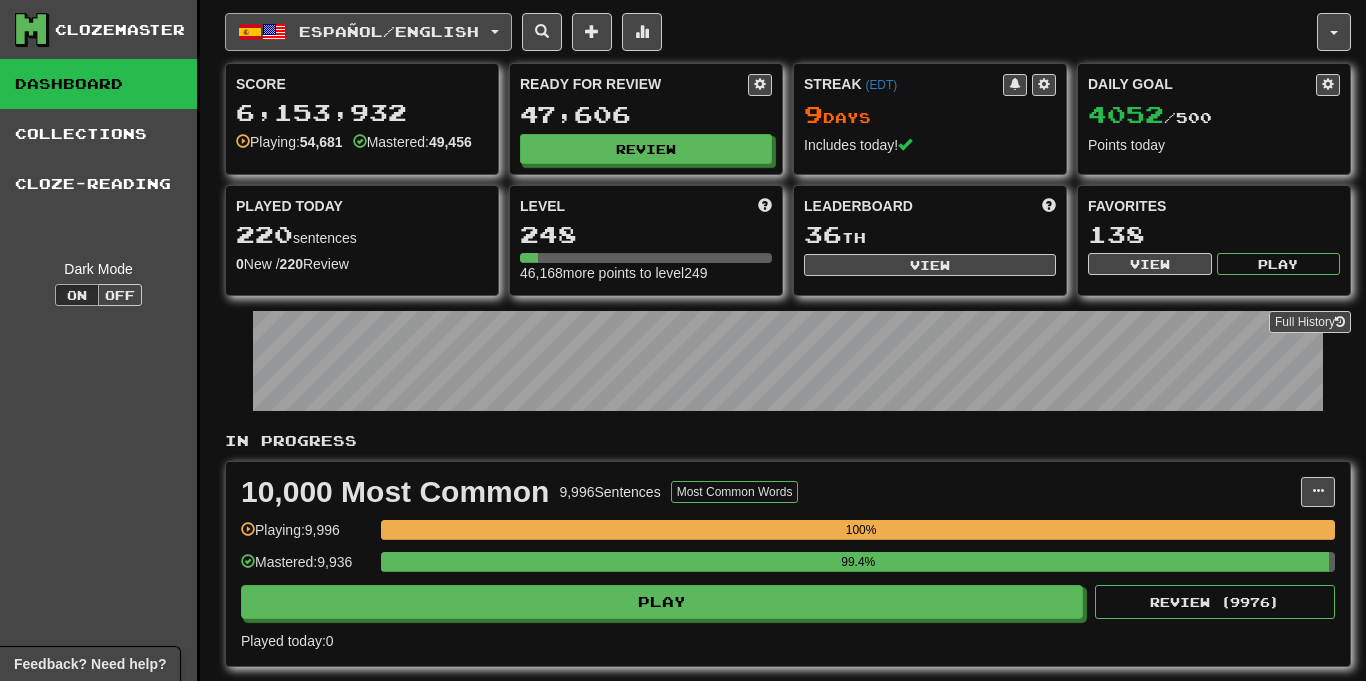 click on "Español  /  English" at bounding box center (368, 32) 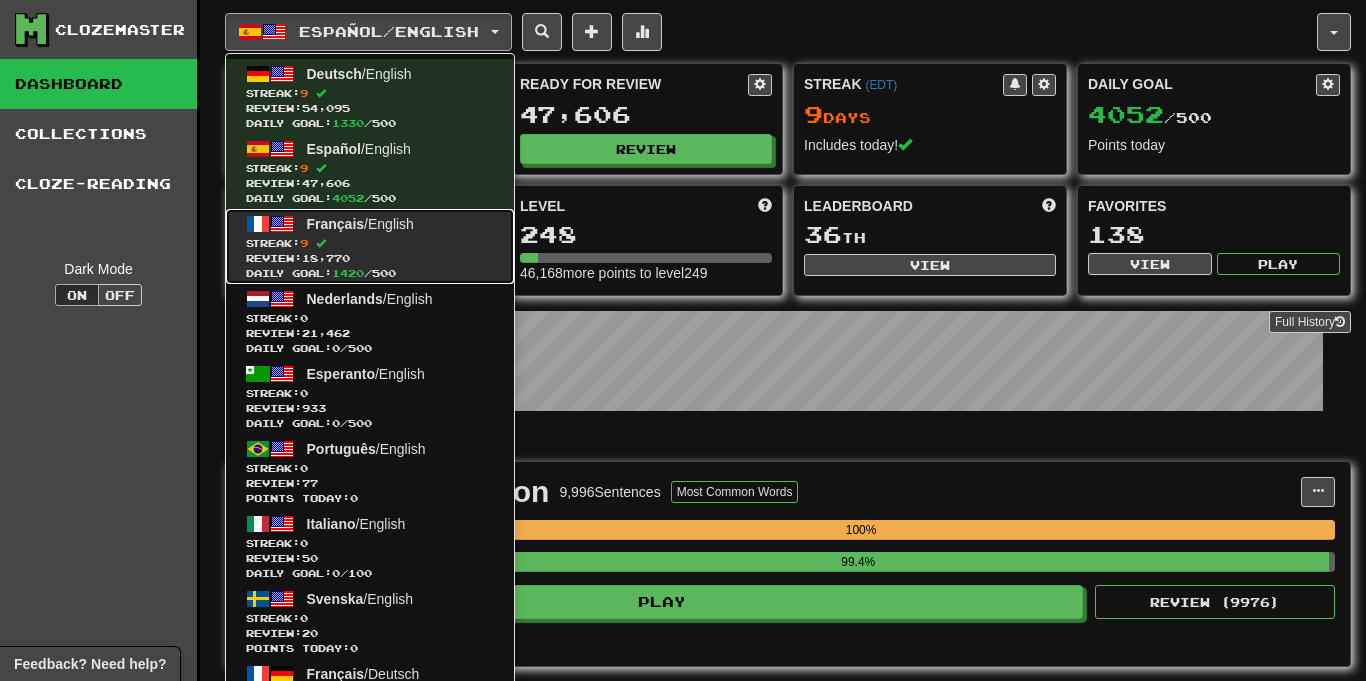 click on "Streak:  9" at bounding box center (370, 243) 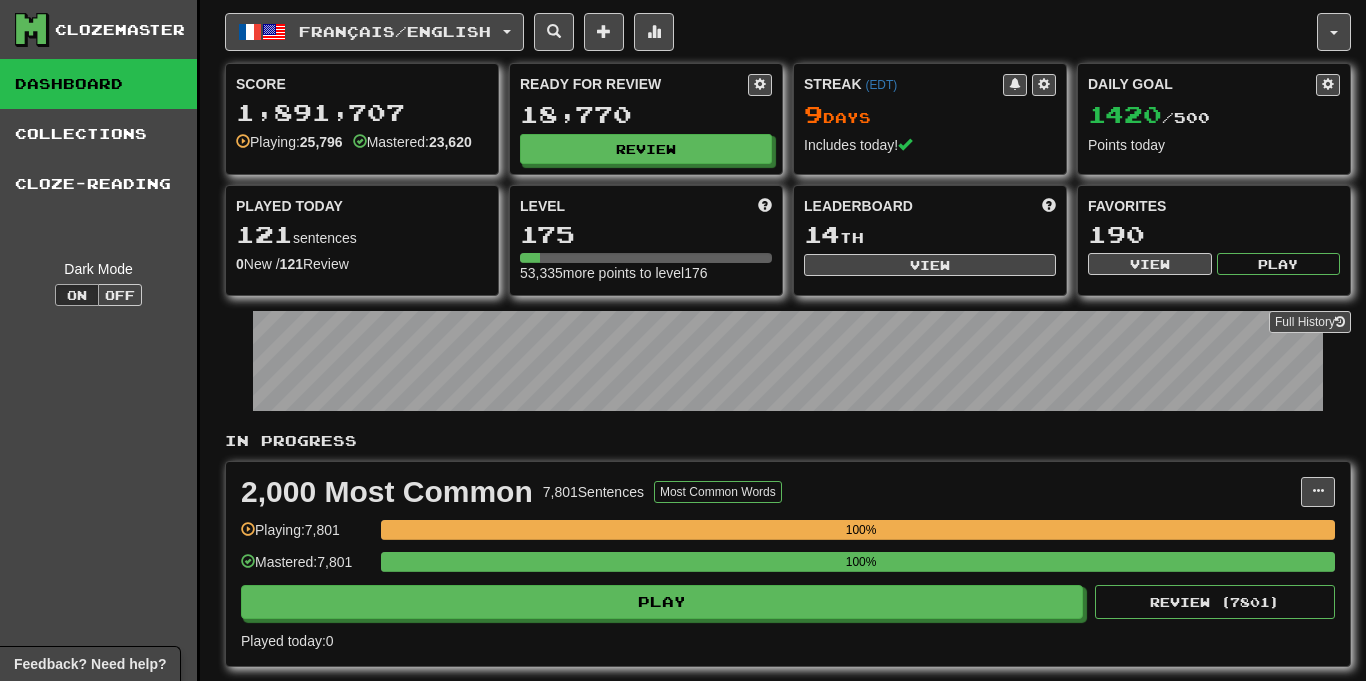 scroll, scrollTop: 0, scrollLeft: 0, axis: both 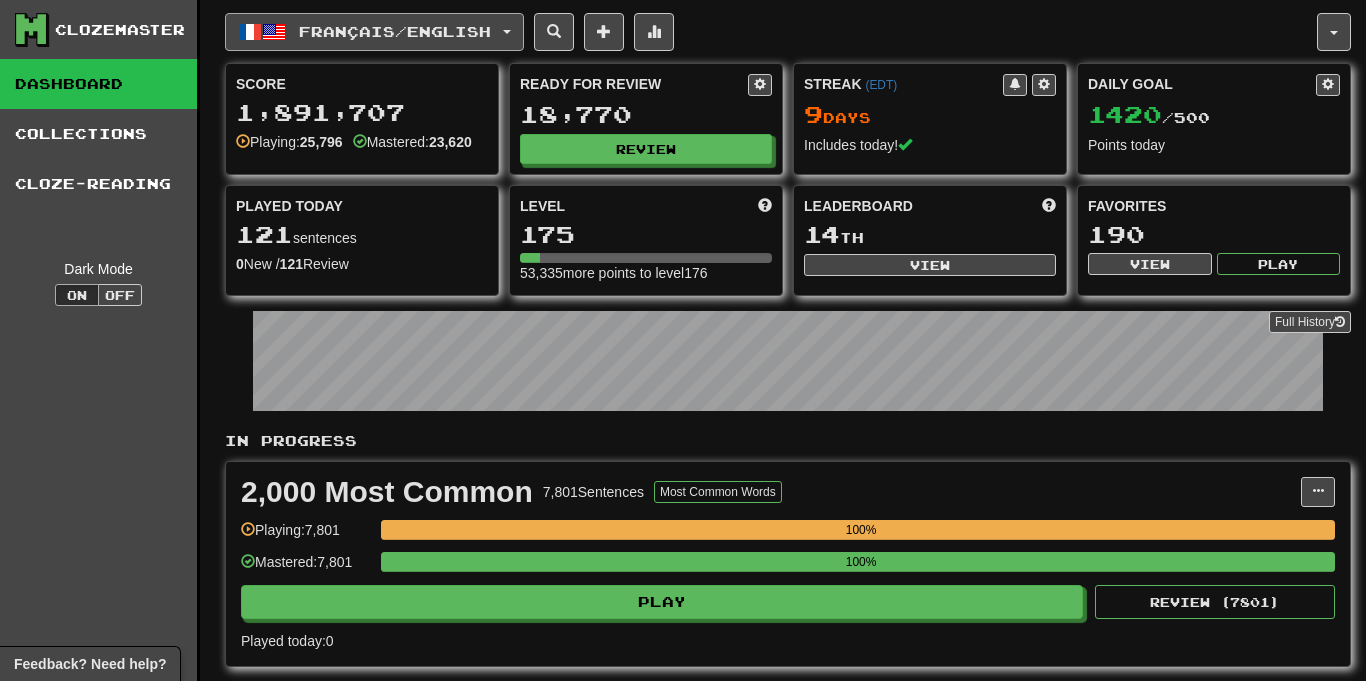 click on "Français  /  English" at bounding box center (395, 31) 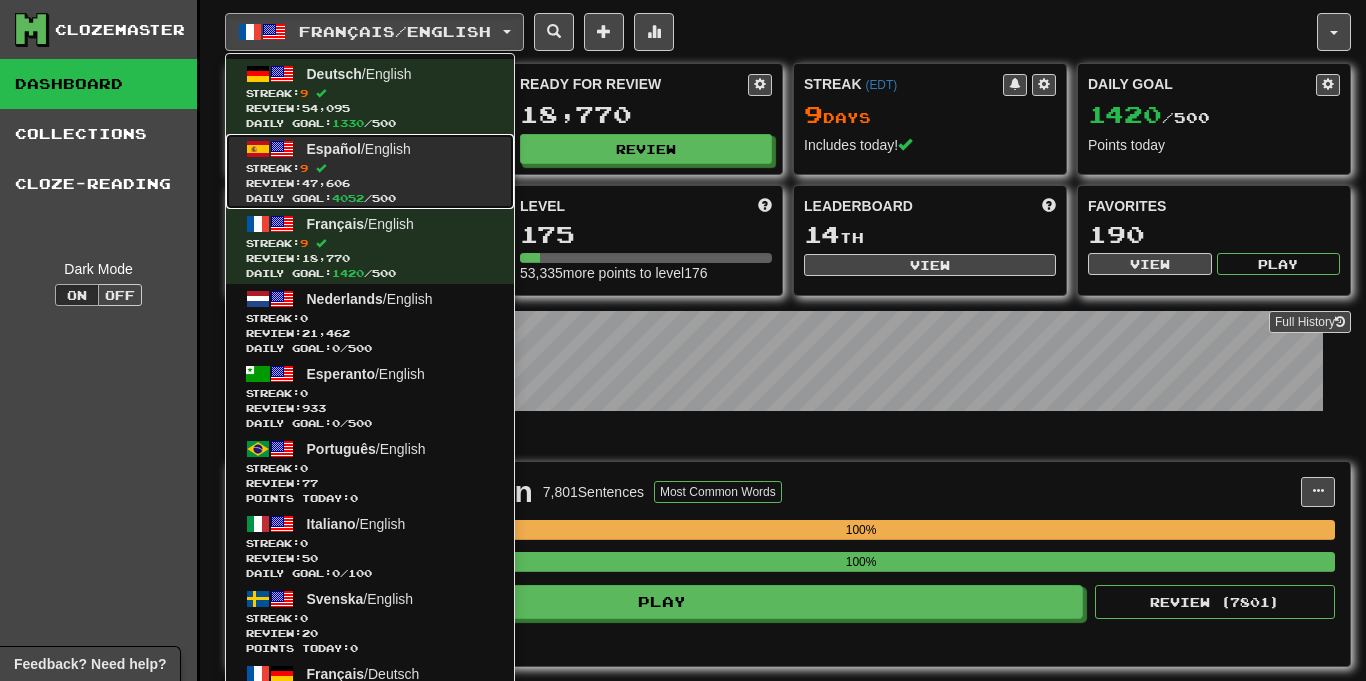 click on "Streak:  9" at bounding box center [370, 168] 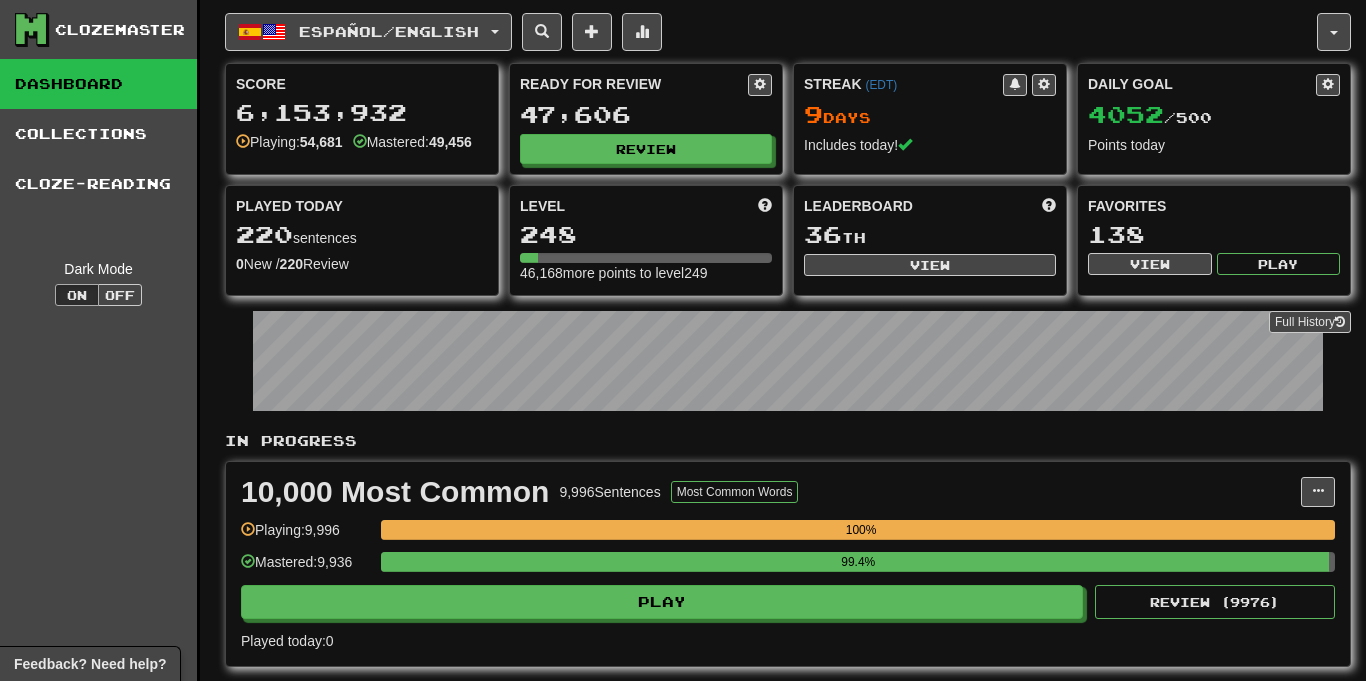 scroll, scrollTop: 0, scrollLeft: 0, axis: both 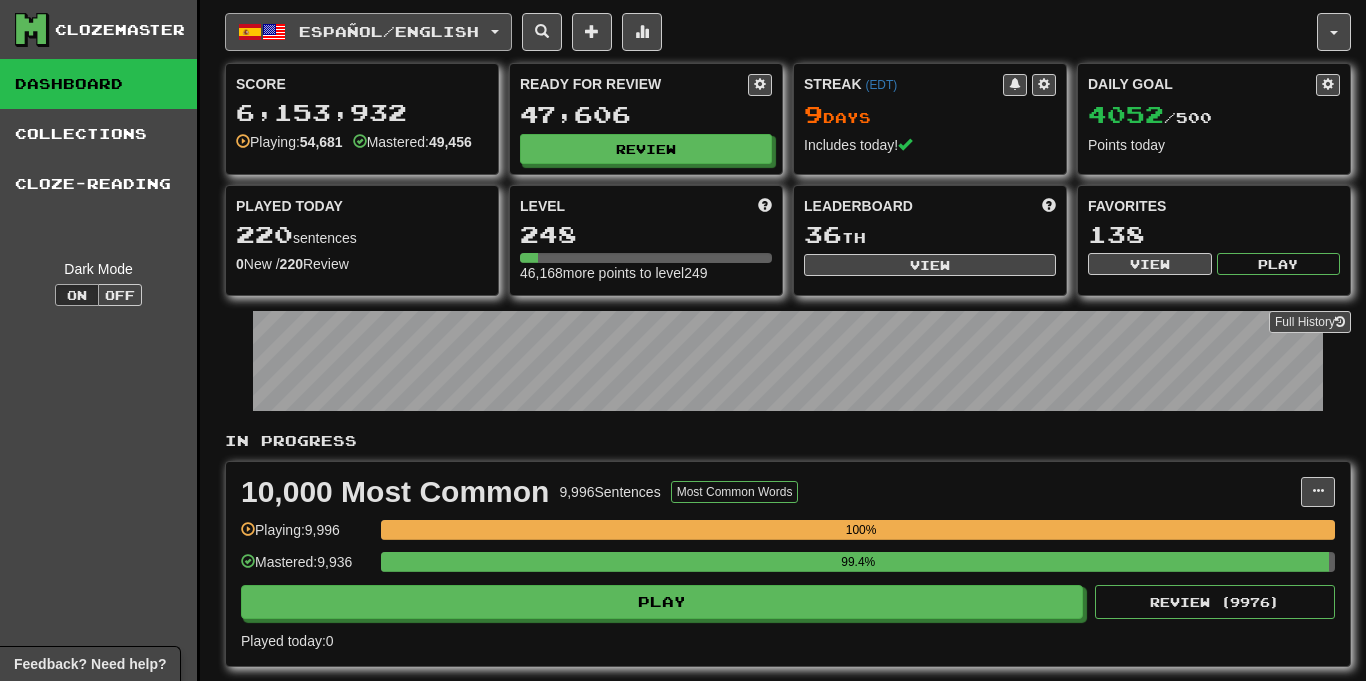 click on "Español  /  English" at bounding box center [368, 32] 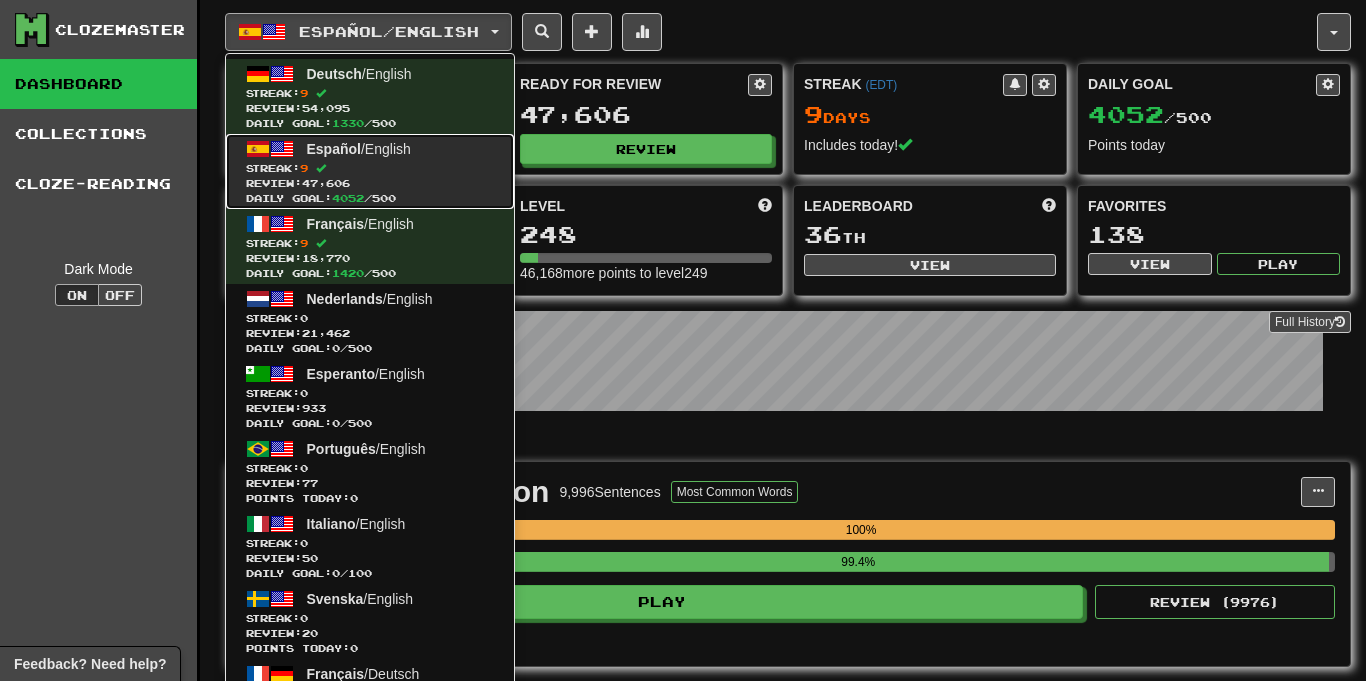 click on "Streak:  9" at bounding box center [370, 168] 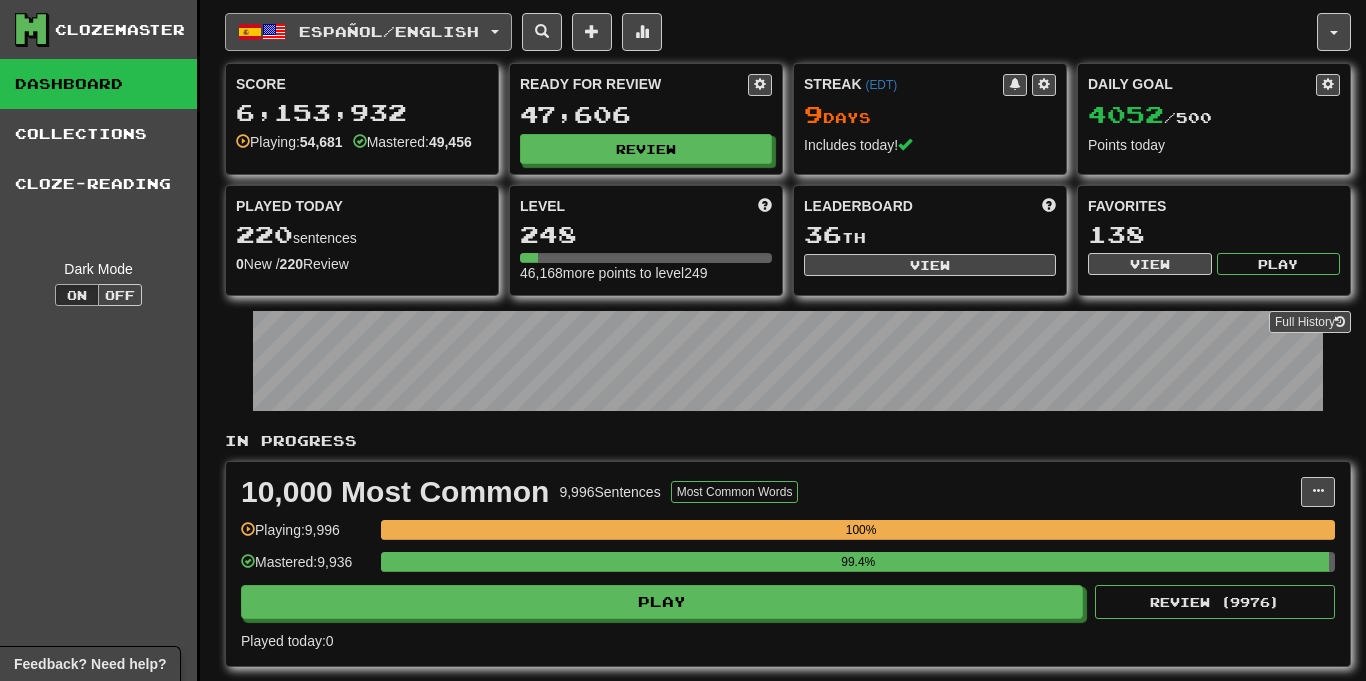 scroll, scrollTop: 0, scrollLeft: 0, axis: both 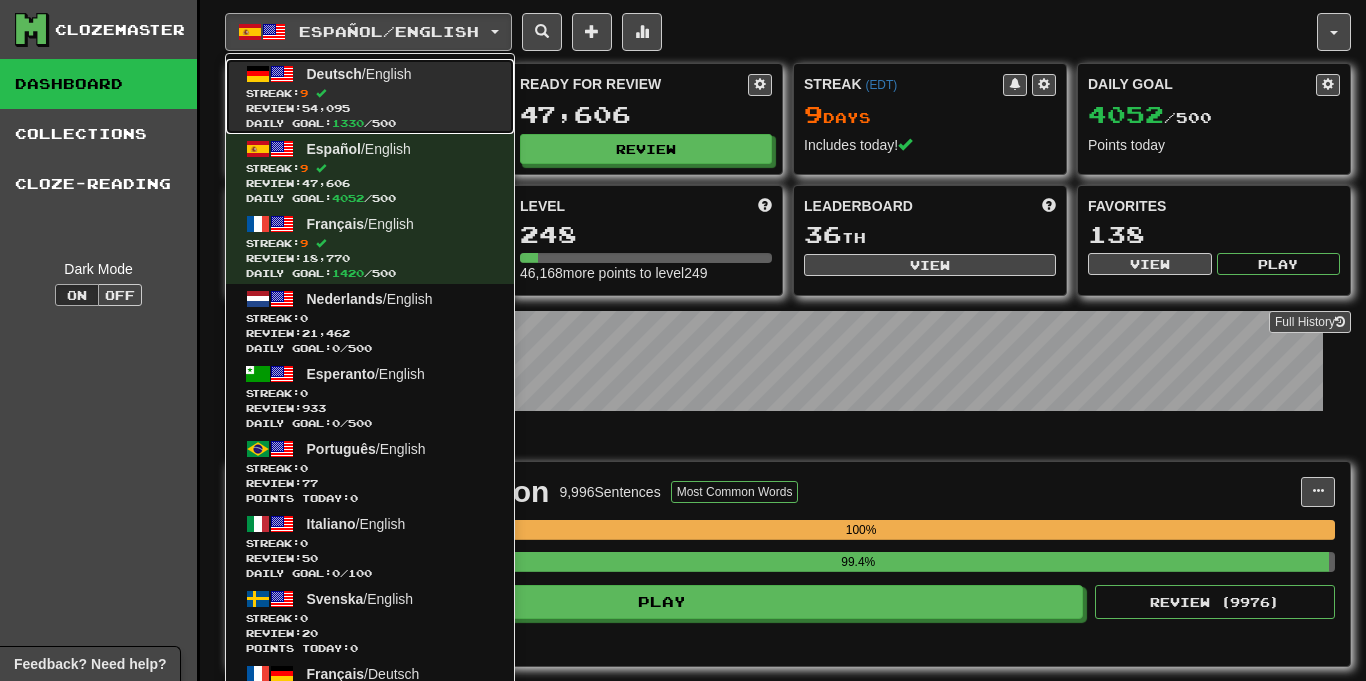 click on "Streak:  9" at bounding box center [370, 93] 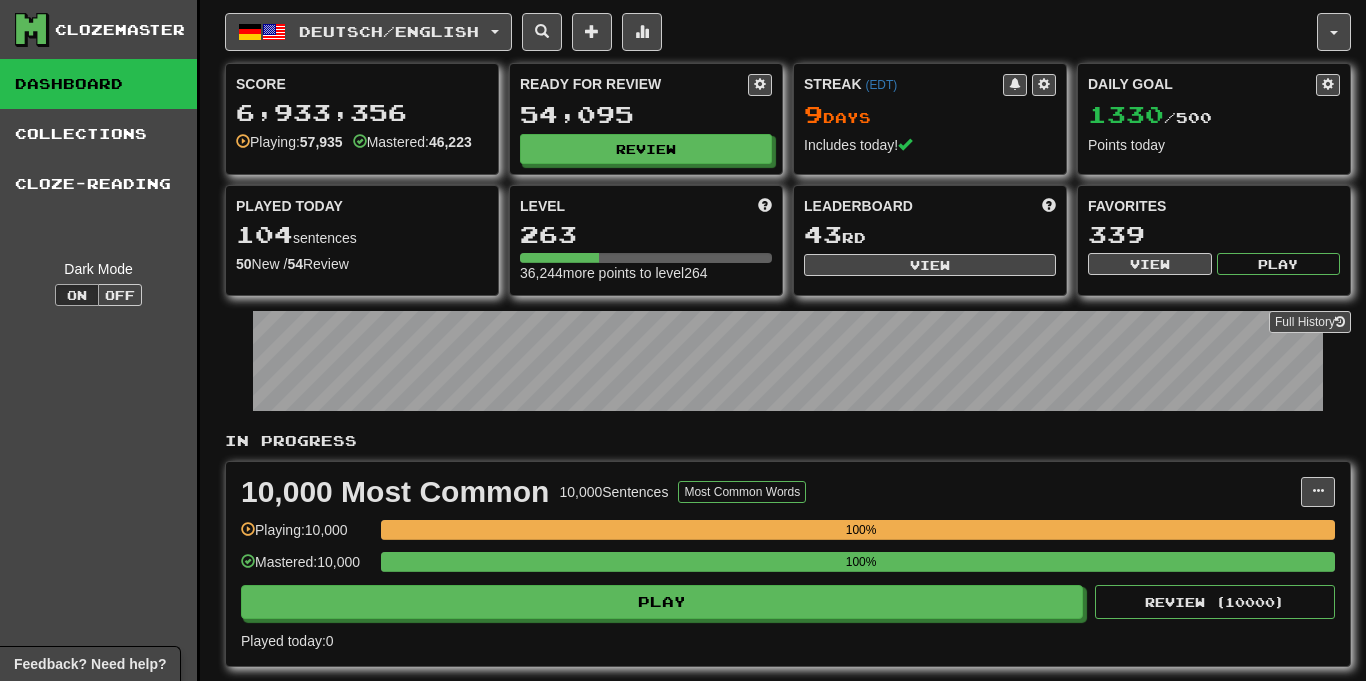 scroll, scrollTop: 0, scrollLeft: 0, axis: both 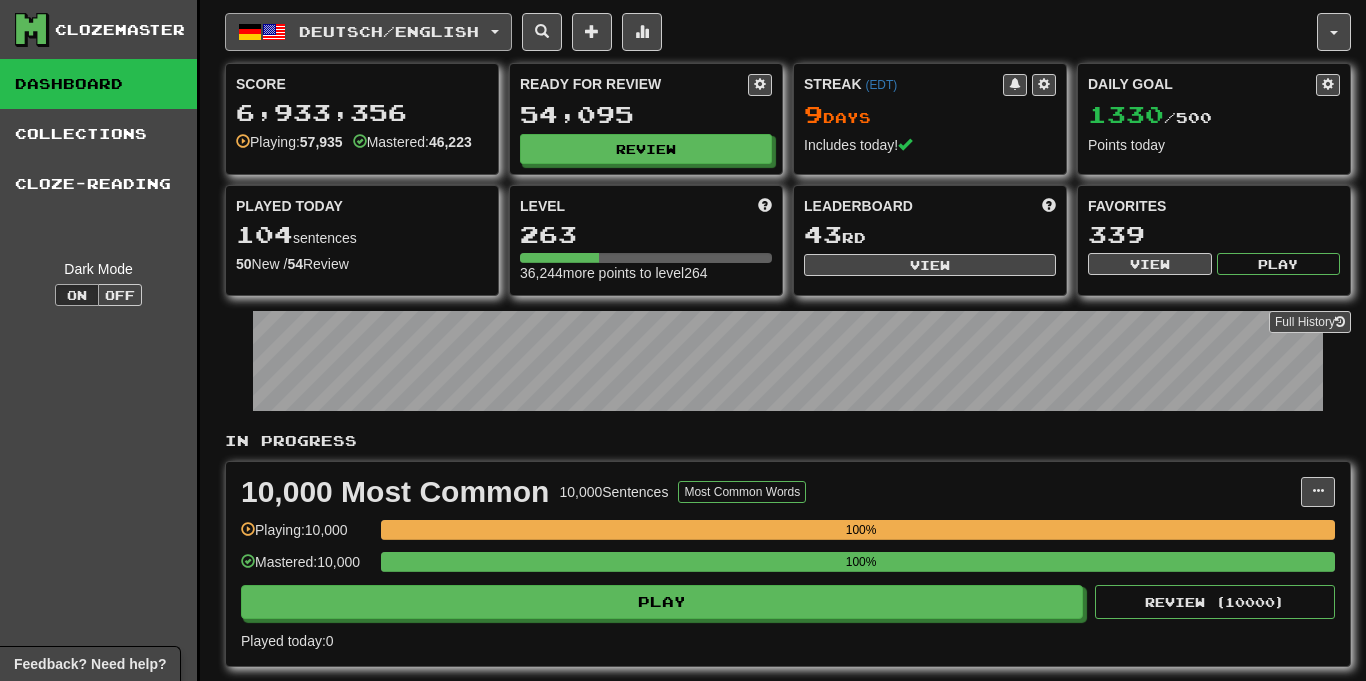 click on "Deutsch  /  English" at bounding box center (389, 31) 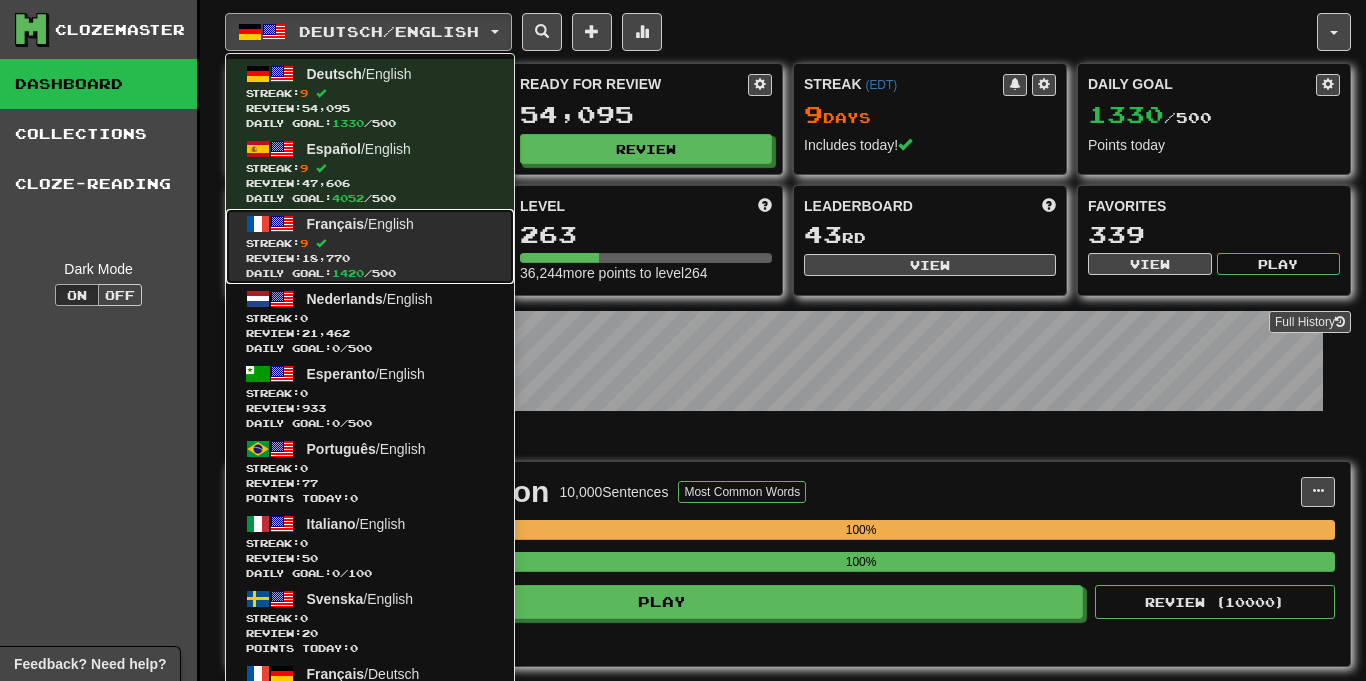 click on "Streak:  9" at bounding box center (370, 243) 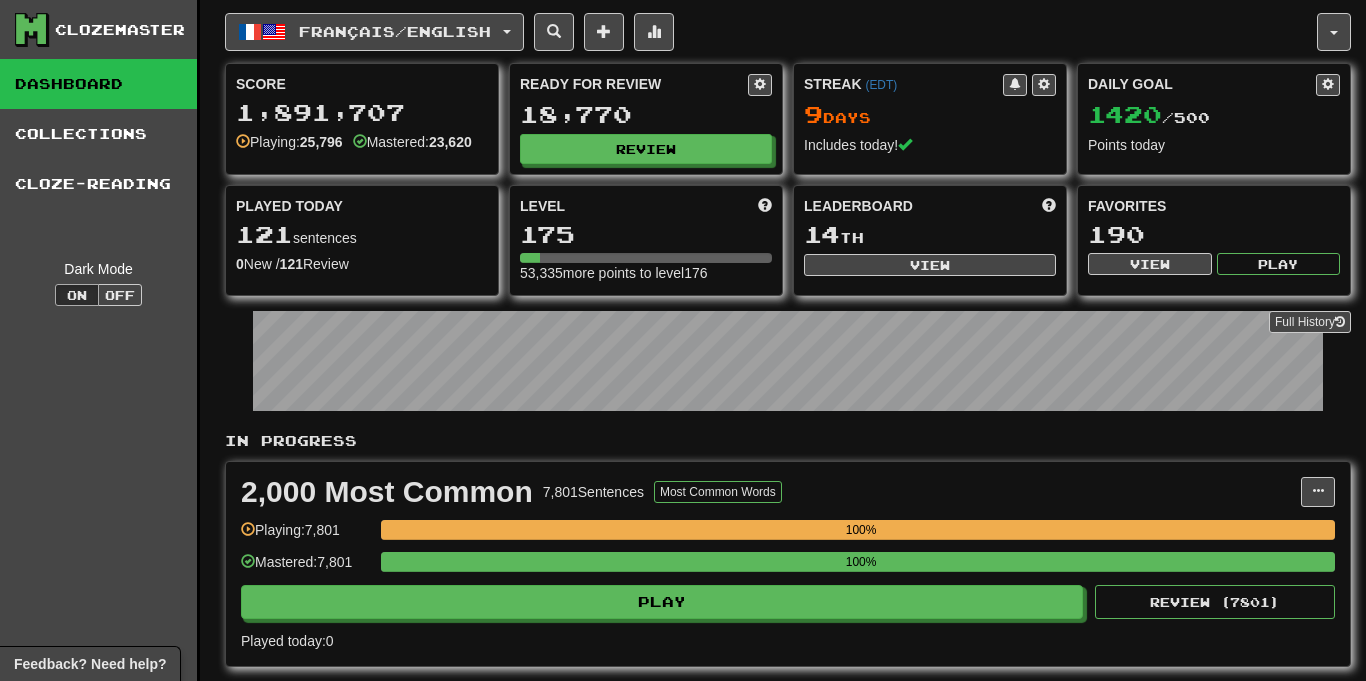 scroll, scrollTop: 0, scrollLeft: 0, axis: both 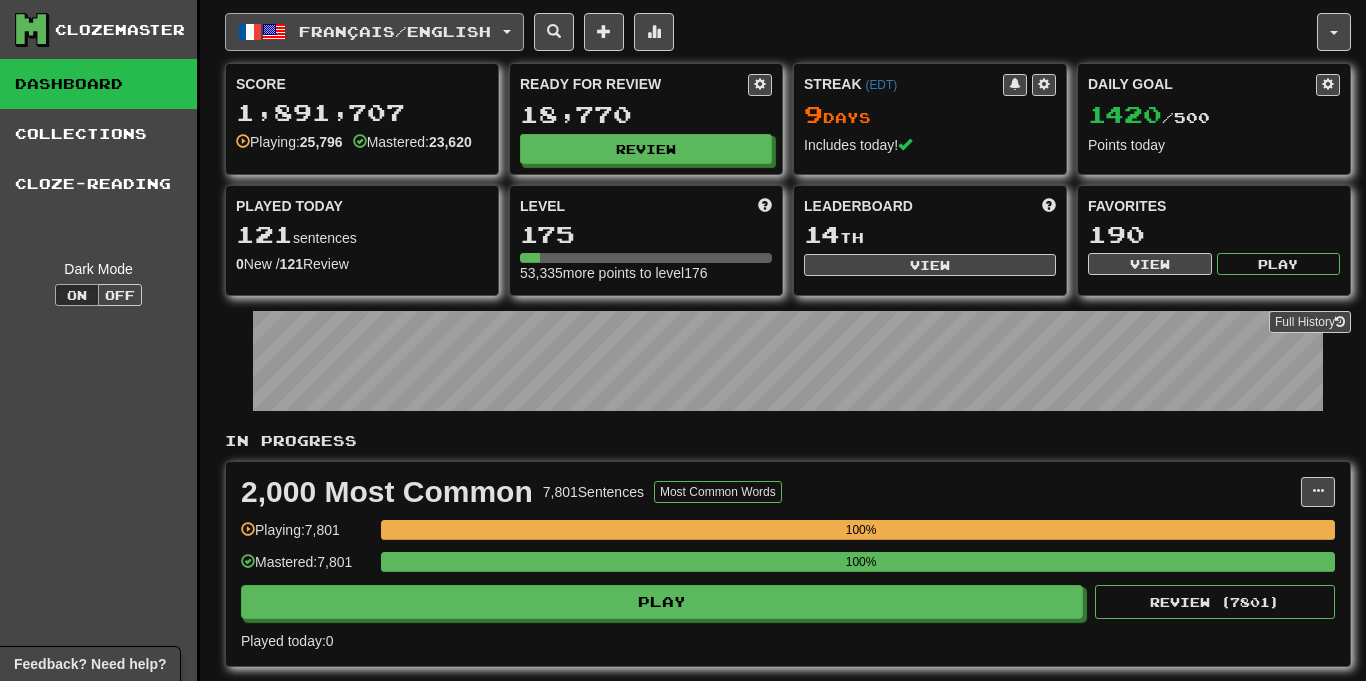 click on "Français  /  English" at bounding box center [395, 31] 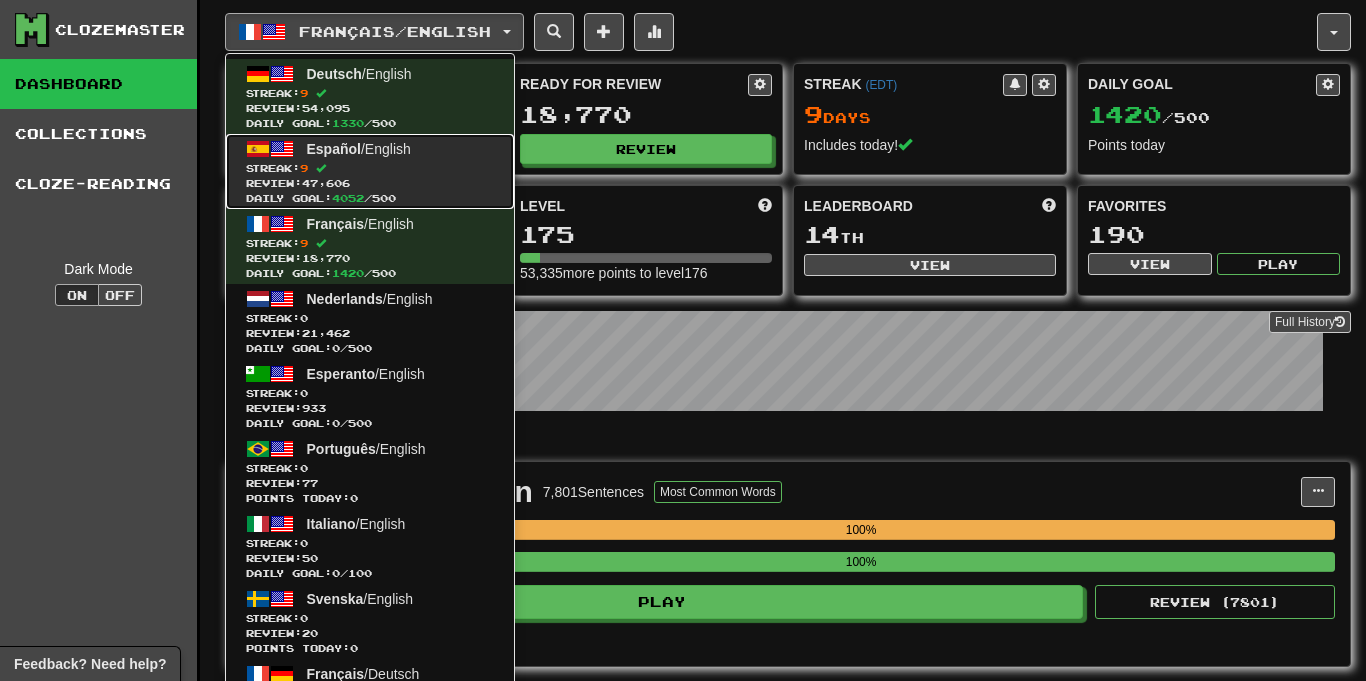 click on "Streak:  9" at bounding box center [370, 168] 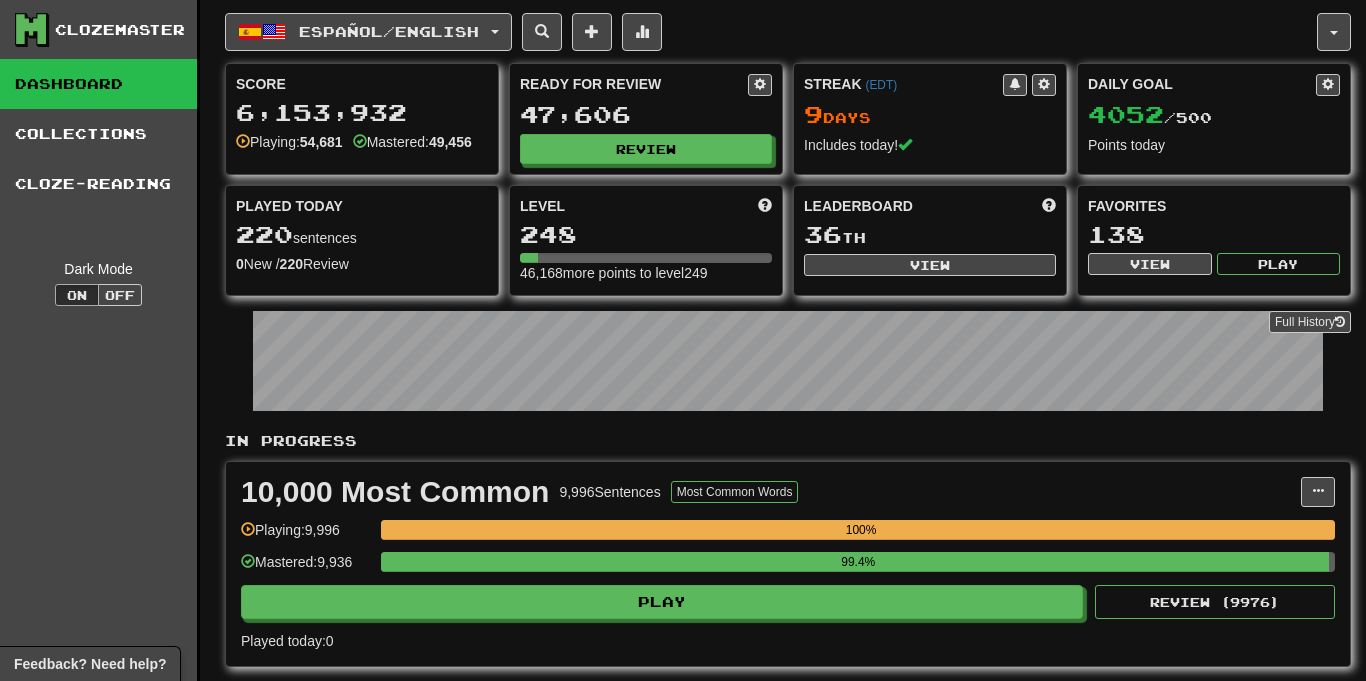 scroll, scrollTop: 0, scrollLeft: 0, axis: both 